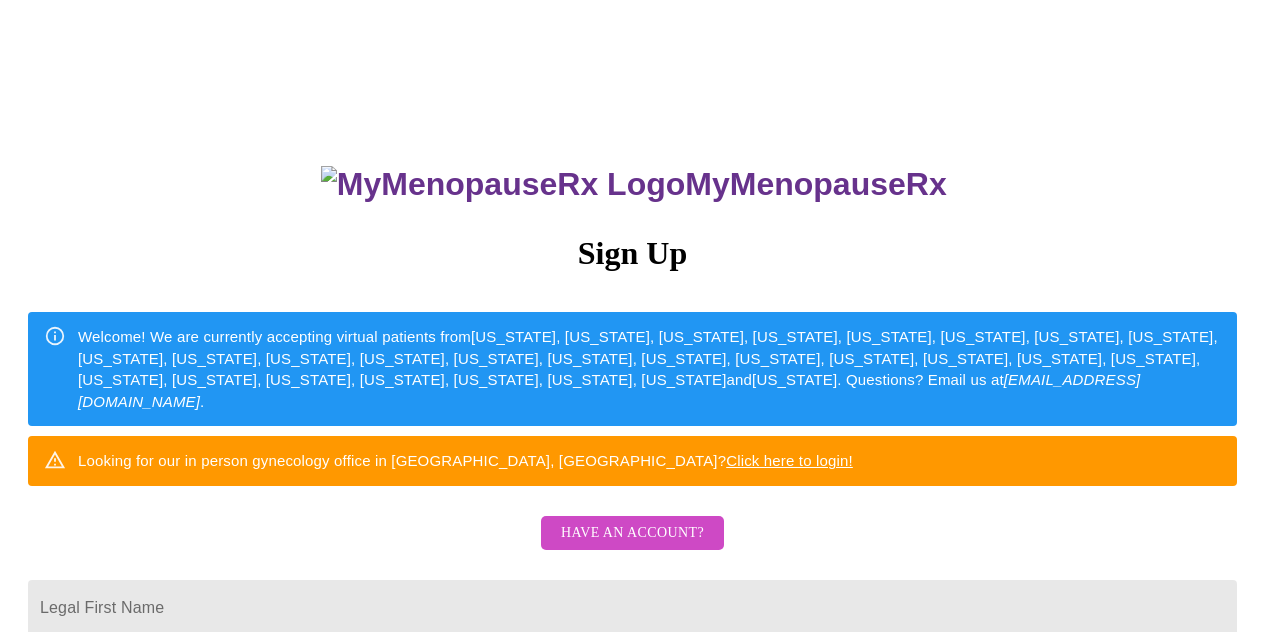 scroll, scrollTop: 0, scrollLeft: 0, axis: both 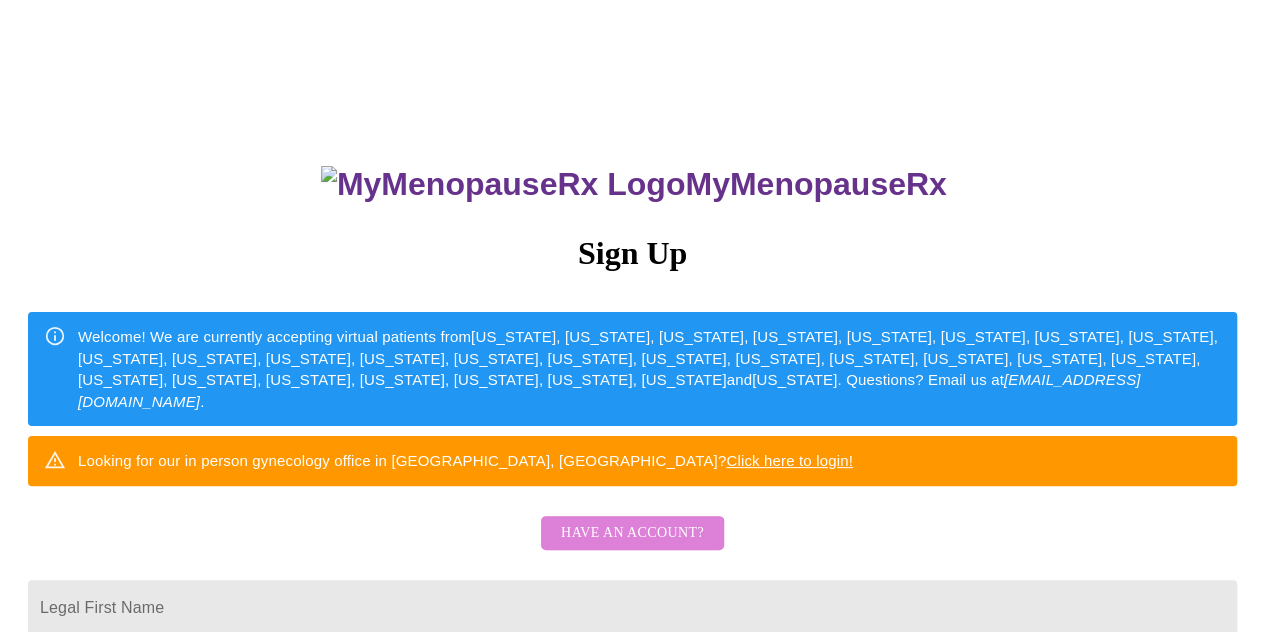 click on "Have an account?" at bounding box center (632, 533) 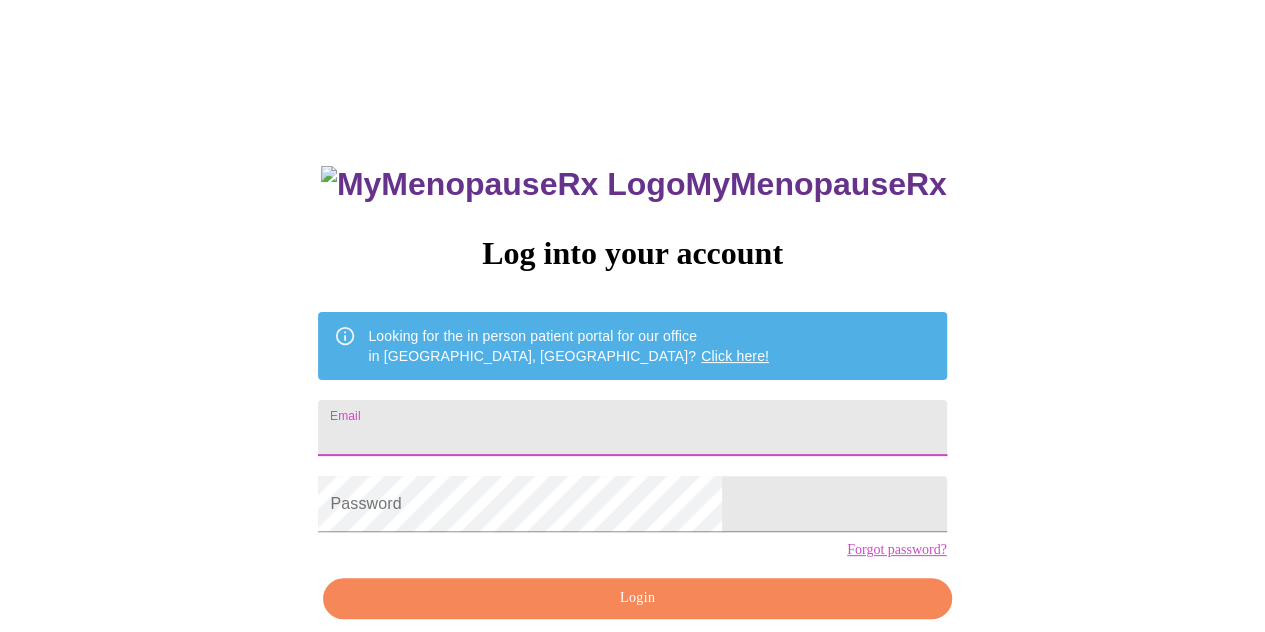 click on "Email" at bounding box center (632, 428) 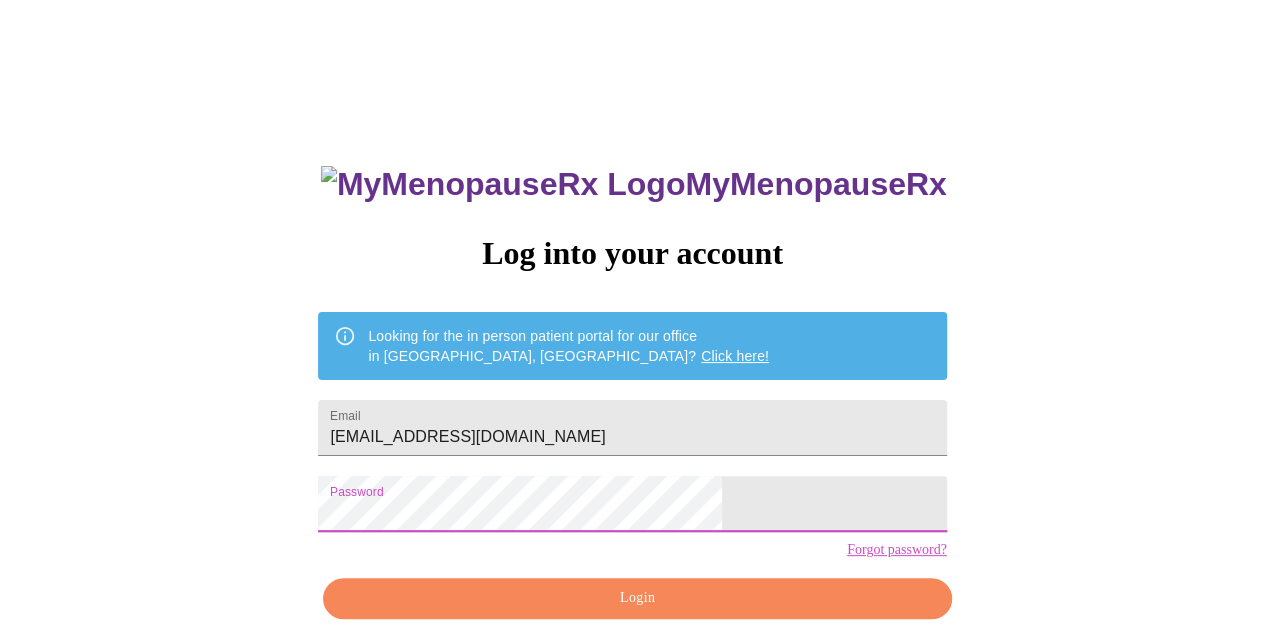 scroll, scrollTop: 88, scrollLeft: 0, axis: vertical 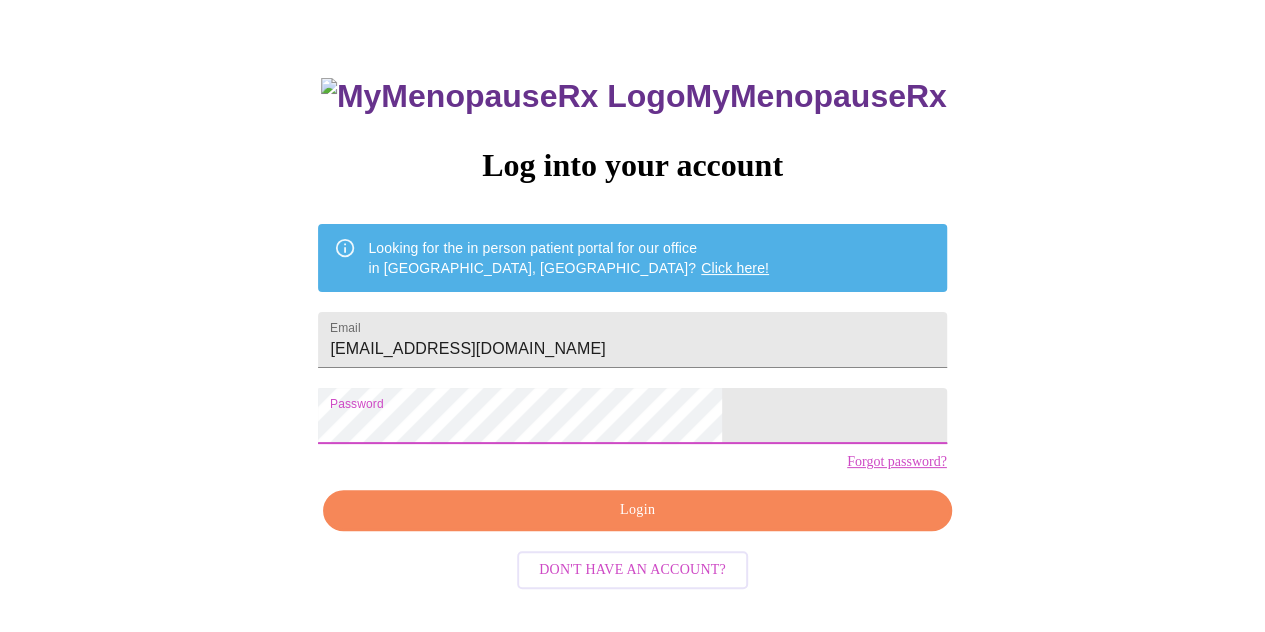 click on "Login" at bounding box center [637, 510] 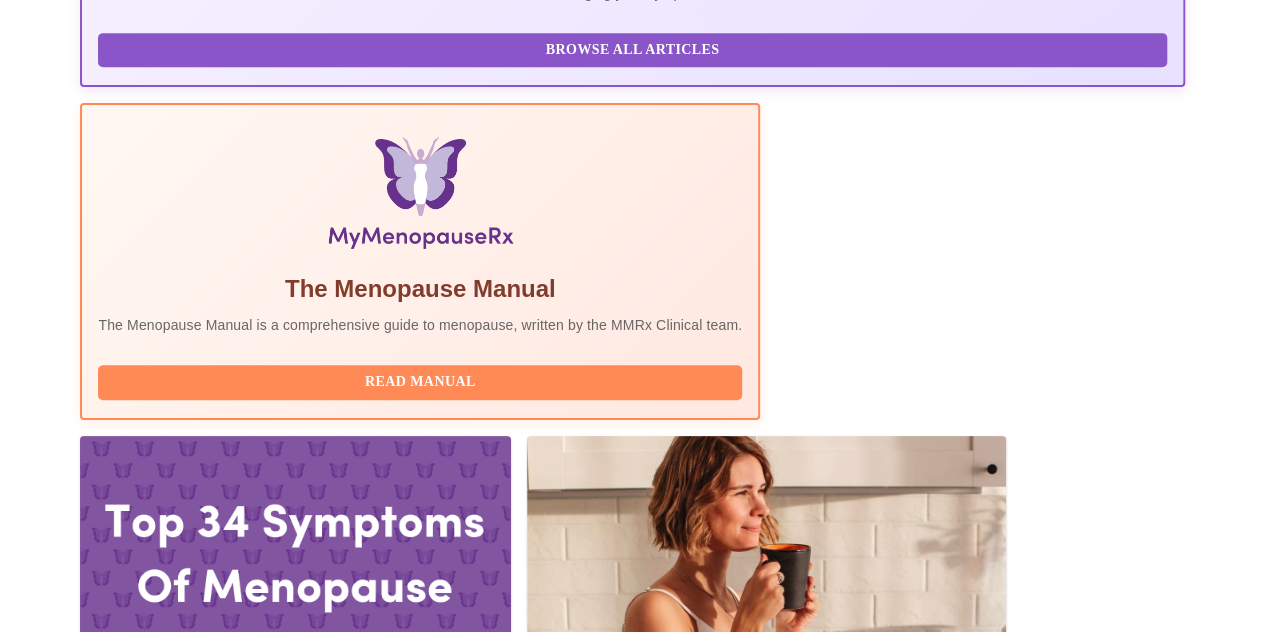 scroll, scrollTop: 604, scrollLeft: 0, axis: vertical 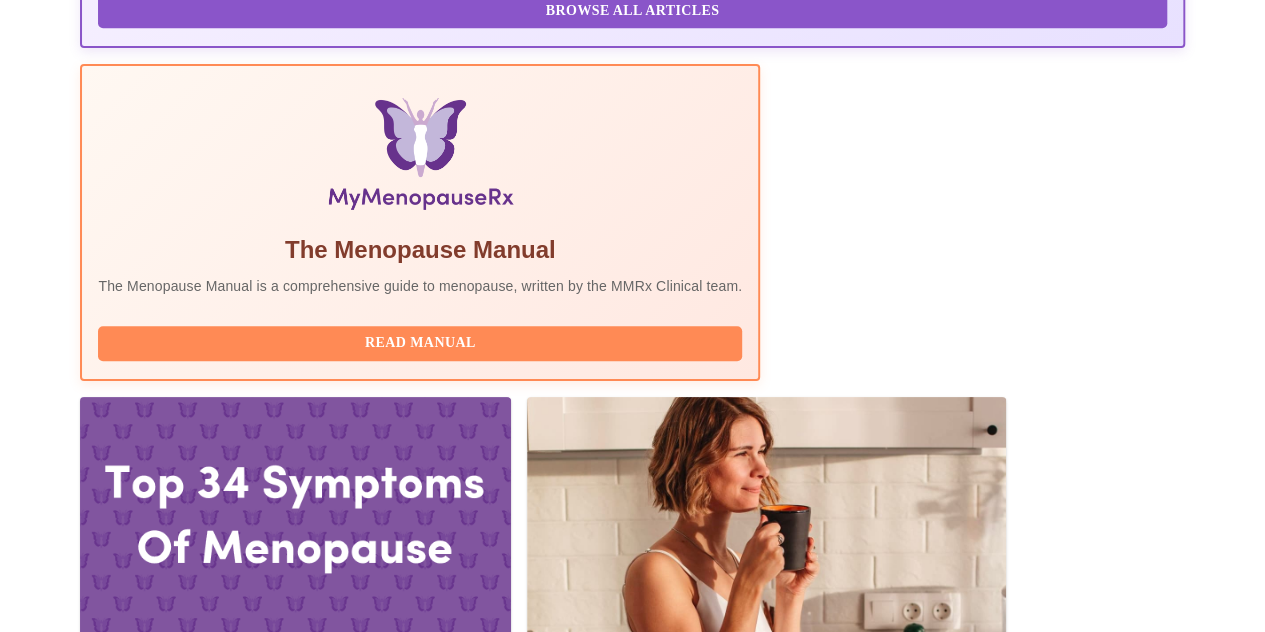 click on "Join Waiting Room" at bounding box center (1078, 1976) 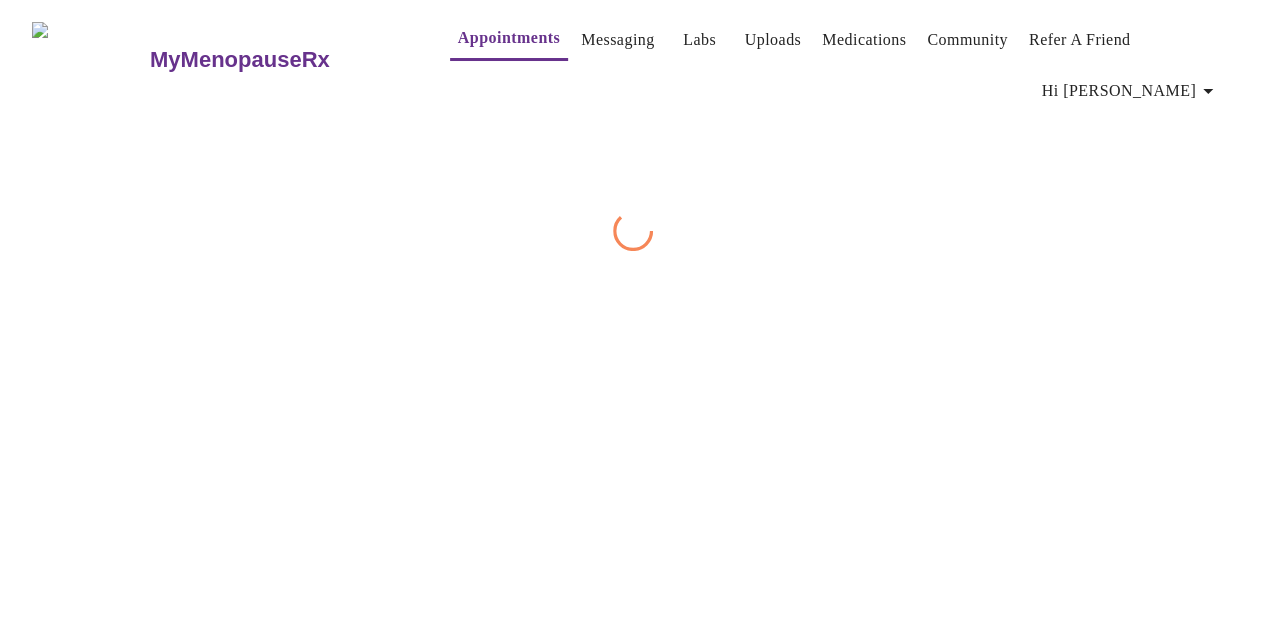 scroll, scrollTop: 0, scrollLeft: 0, axis: both 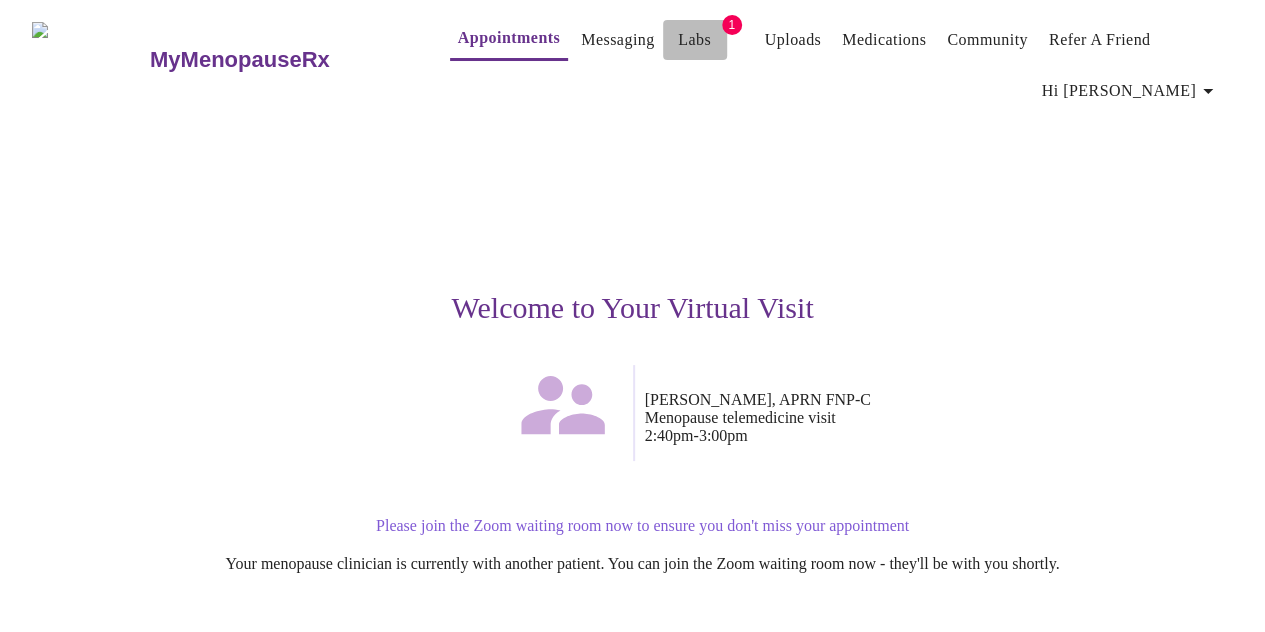 click on "Labs" at bounding box center [694, 40] 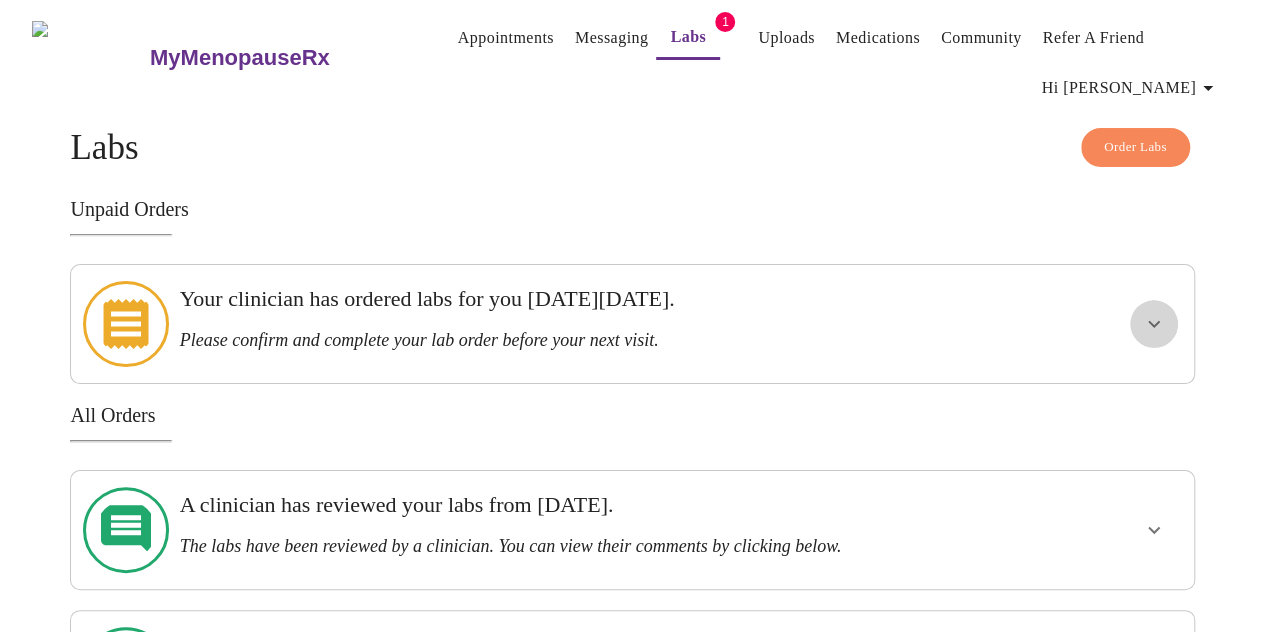 click 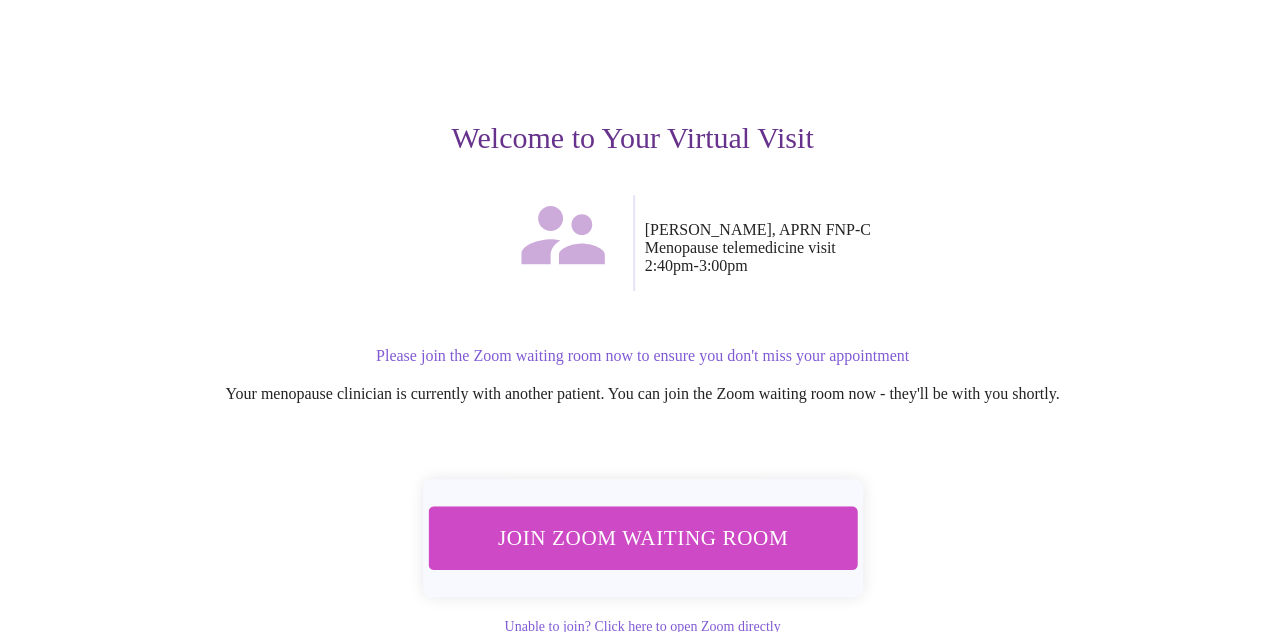 scroll, scrollTop: 228, scrollLeft: 0, axis: vertical 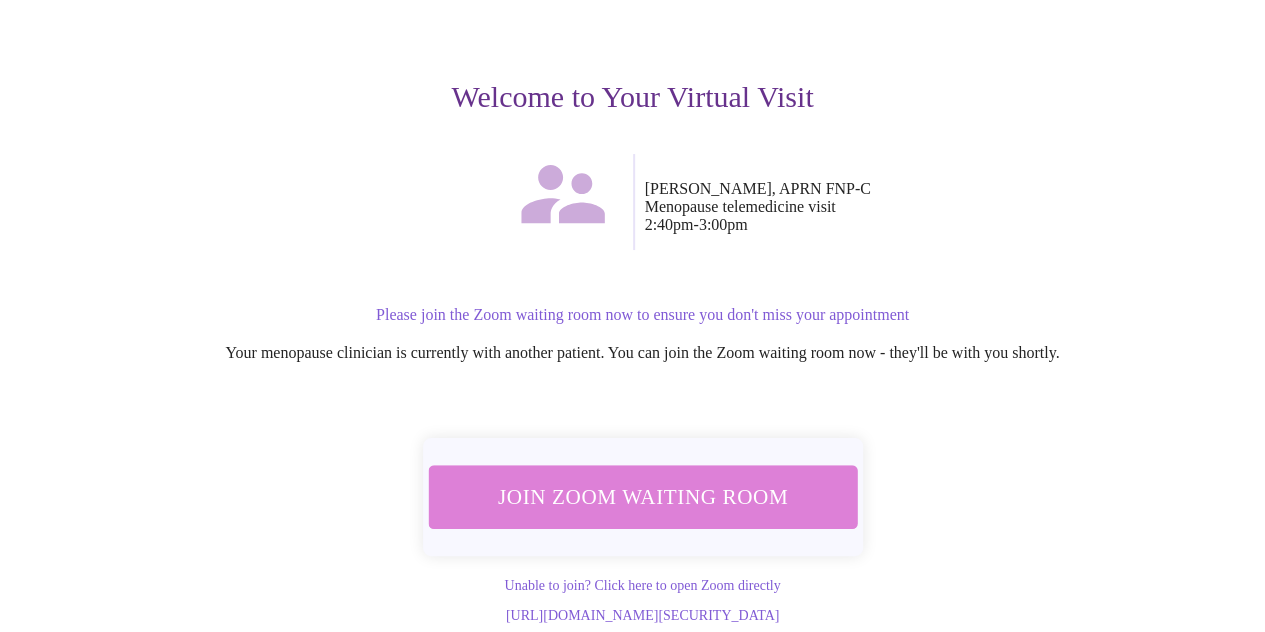 click on "Join Zoom Waiting Room" at bounding box center (642, 496) 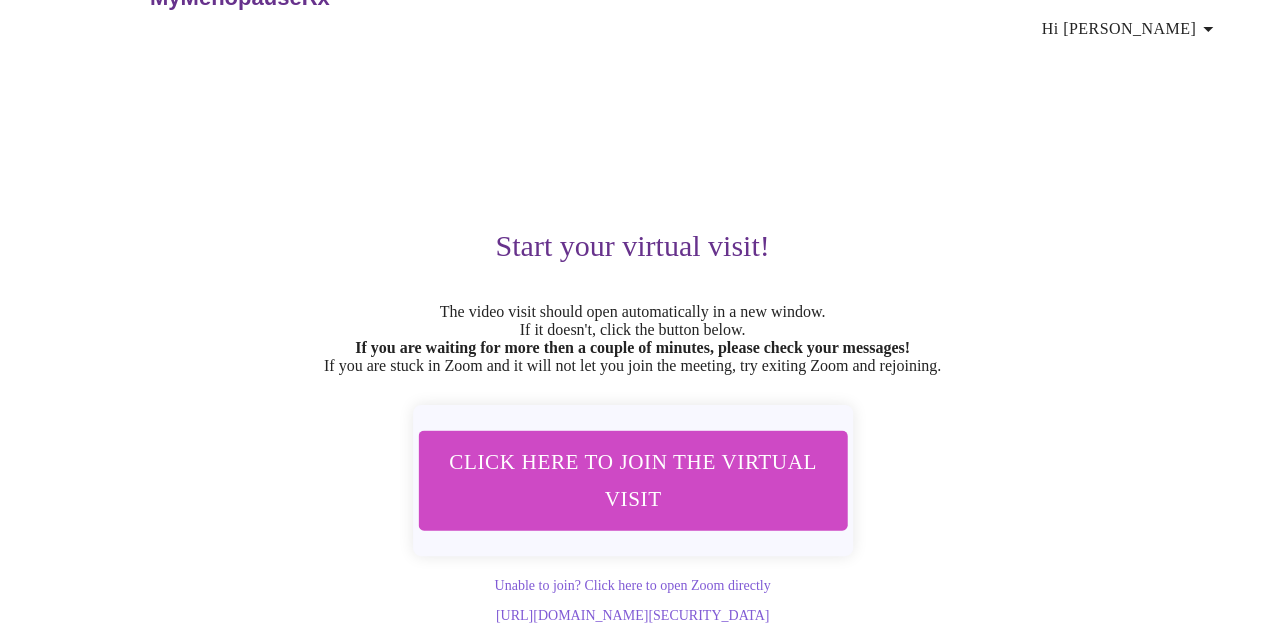scroll, scrollTop: 106, scrollLeft: 0, axis: vertical 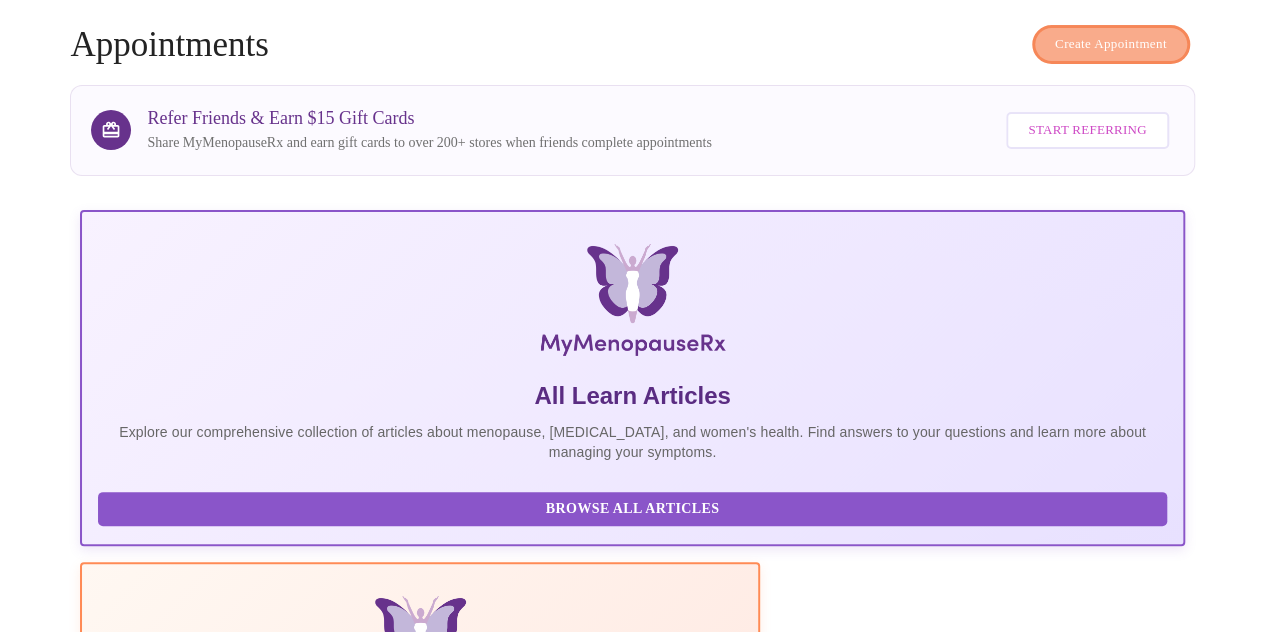 click on "Create Appointment" at bounding box center (1111, 44) 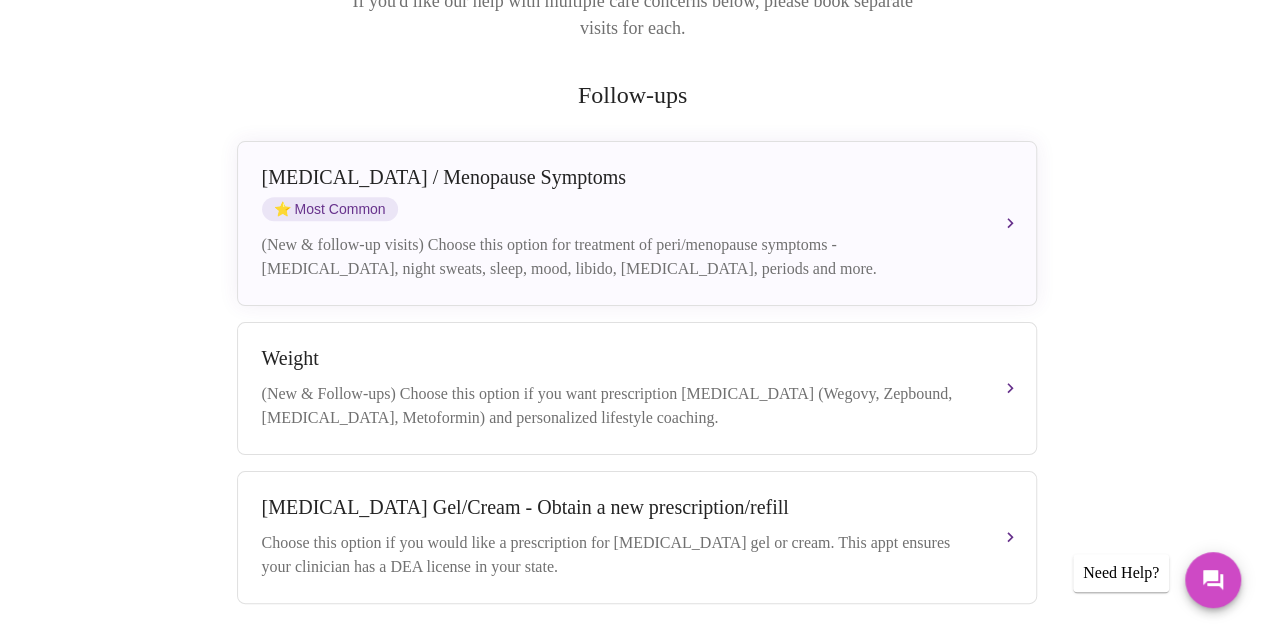scroll, scrollTop: 366, scrollLeft: 0, axis: vertical 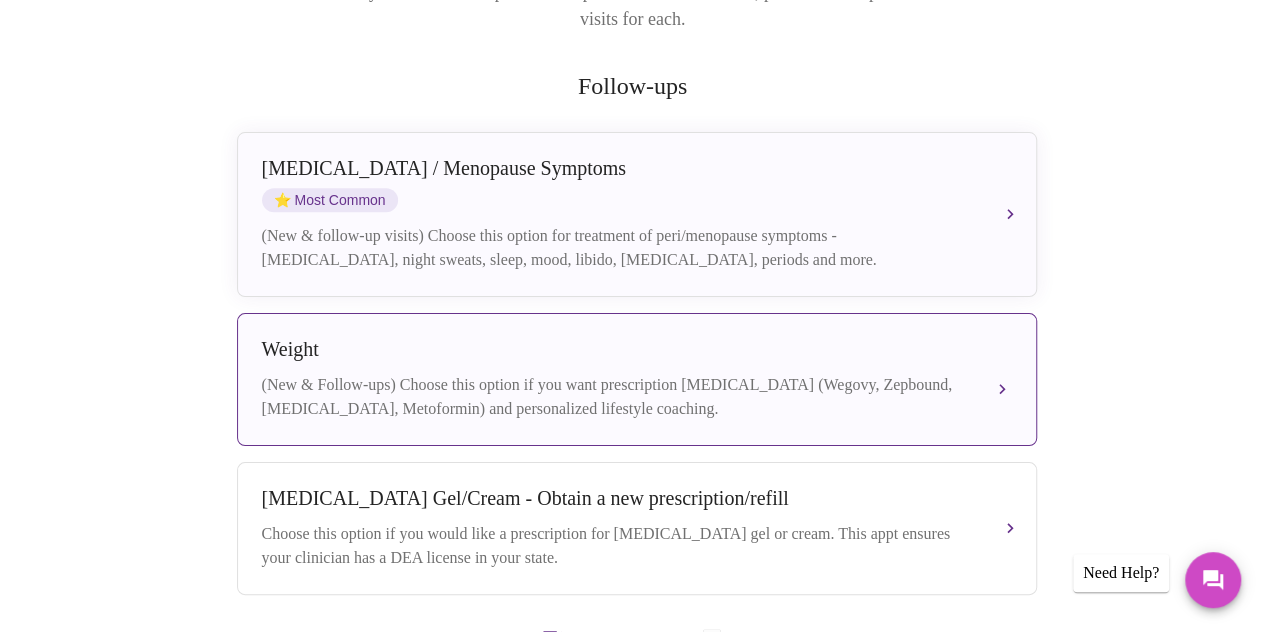 click on "(New & Follow-ups) Choose this option if you want prescription [MEDICAL_DATA] (Wegovy, Zepbound, [MEDICAL_DATA], Metoformin) and personalized lifestyle coaching." at bounding box center (617, 397) 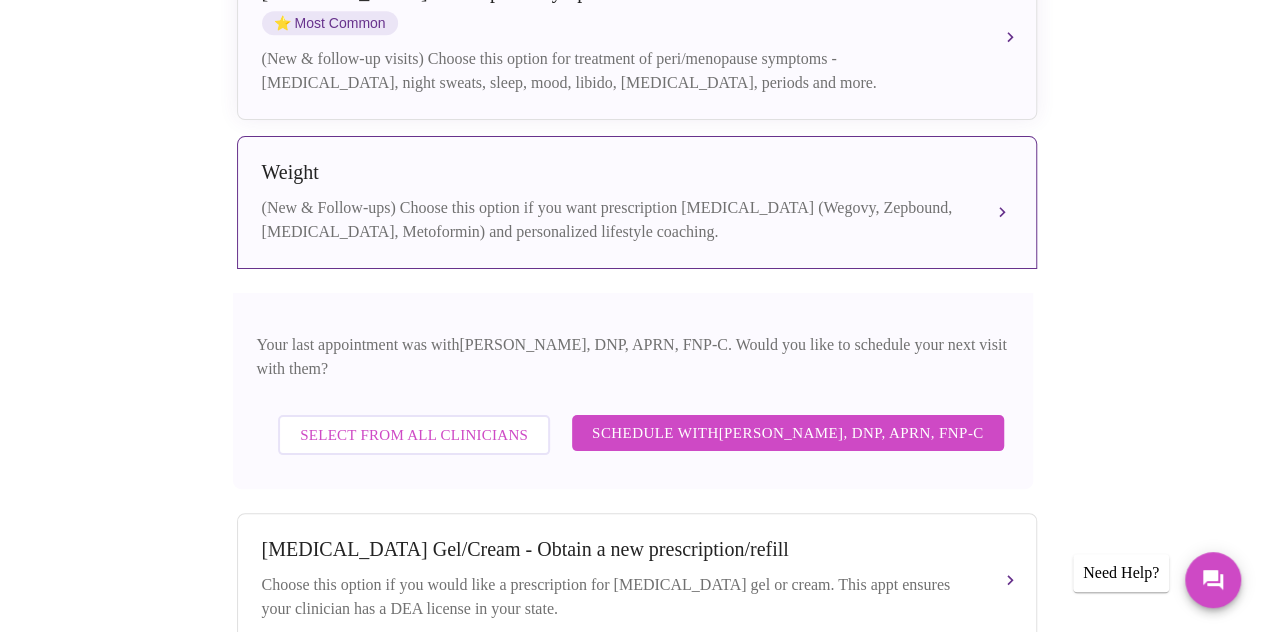 scroll, scrollTop: 562, scrollLeft: 0, axis: vertical 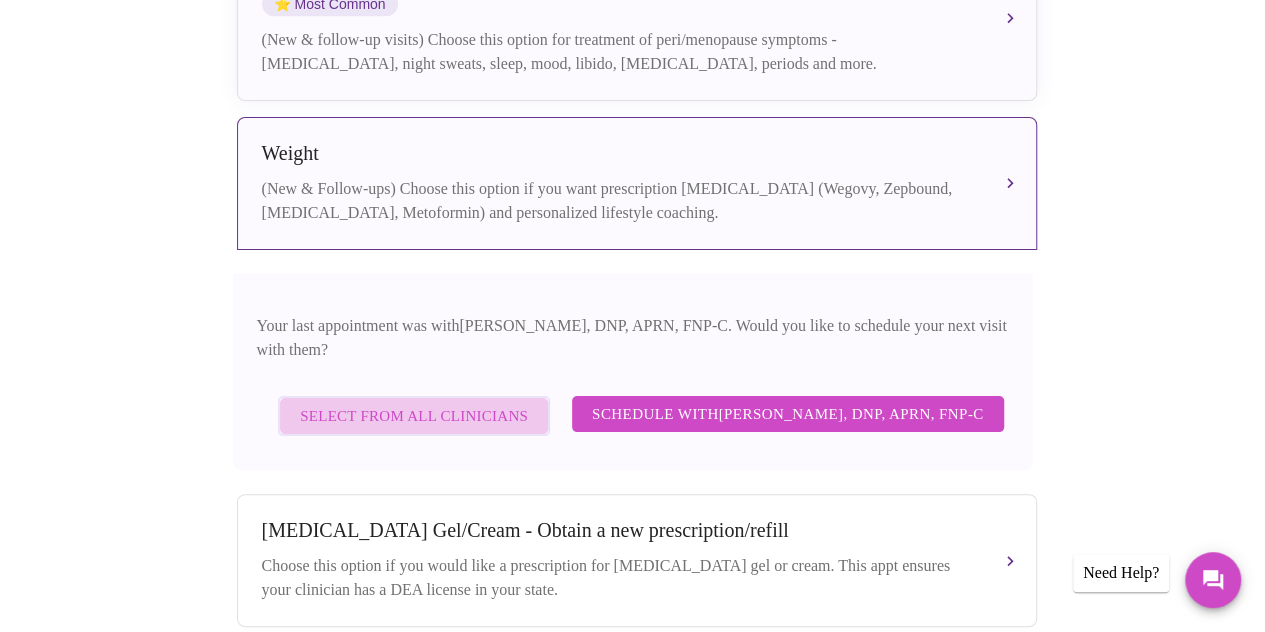 click on "Select from All Clinicians" at bounding box center [414, 416] 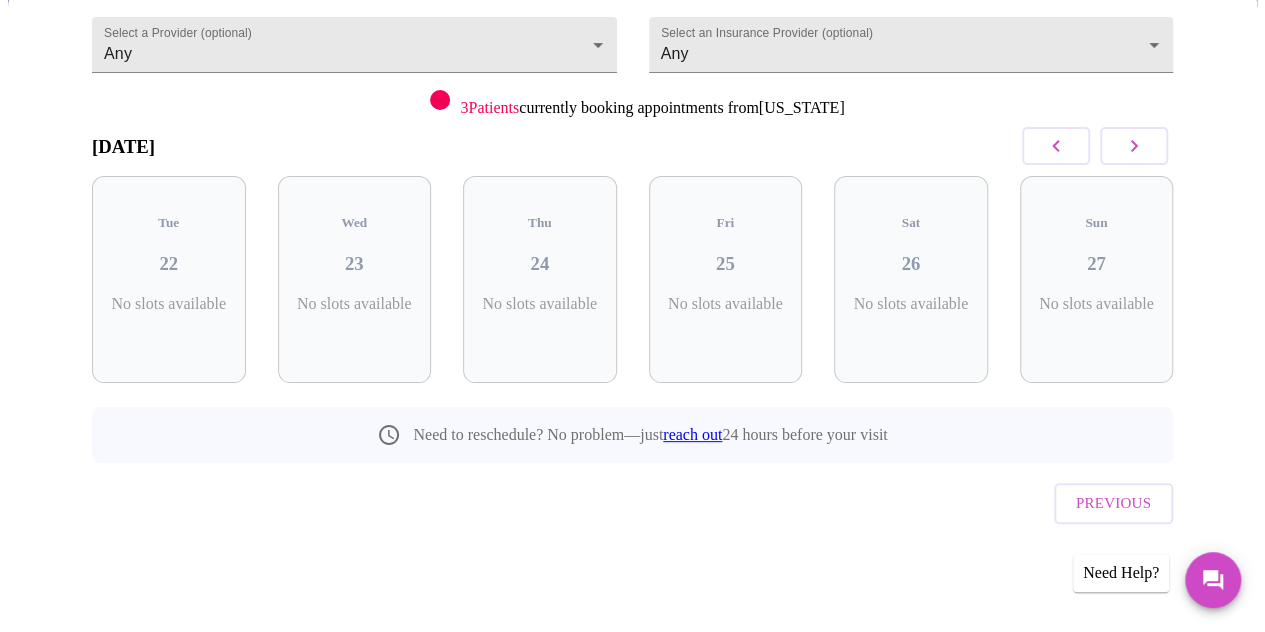 scroll, scrollTop: 182, scrollLeft: 0, axis: vertical 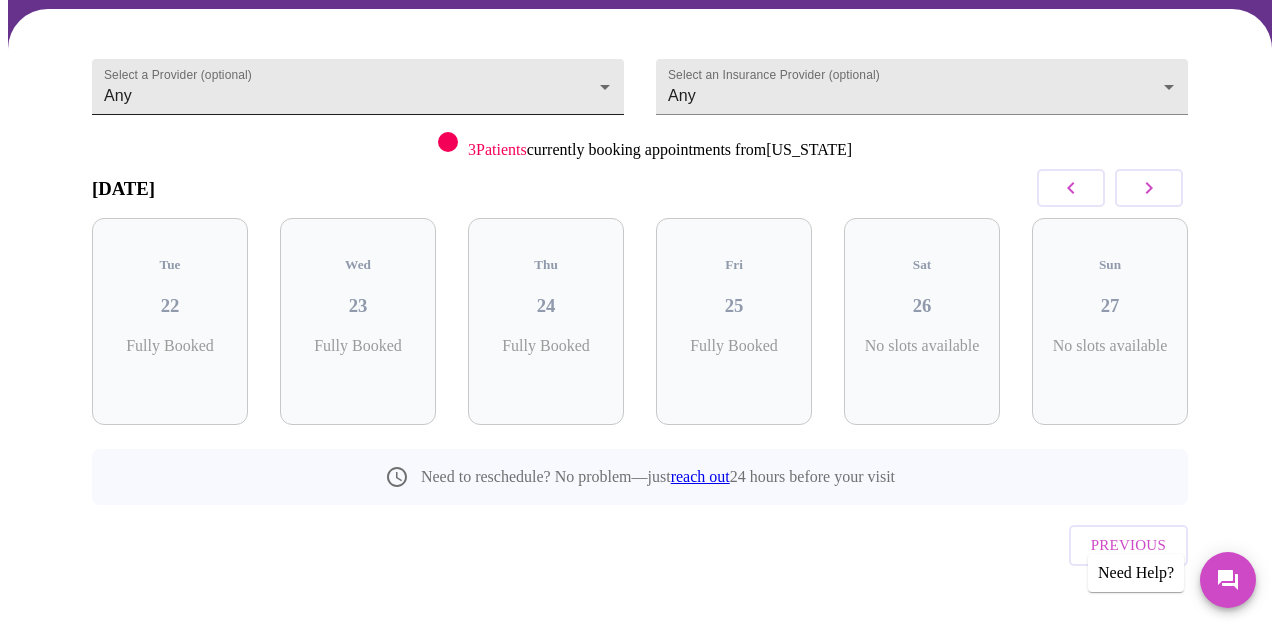 click on "MyMenopauseRx Appointments Messaging Labs 1 Uploads Medications Community Refer a Friend Hi Helen    Confirm appointment time 1 2 CONFIRM 3 4 5 Select a Provider (optional) Any Any Select an Insurance Provider (optional) Any Any 3  Patients  currently booking appointments from  Illinois July 2025 Tue 22 Fully Booked Wed 23 Fully Booked Thu 24 Fully Booked Fri 25 Fully Booked Sat 26 No slots available Sun 27 No slots available Need to reschedule? No problem—just  reach out  24 hours before your visit Previous Need Help? Settings Billing Invoices Log out" at bounding box center (640, 246) 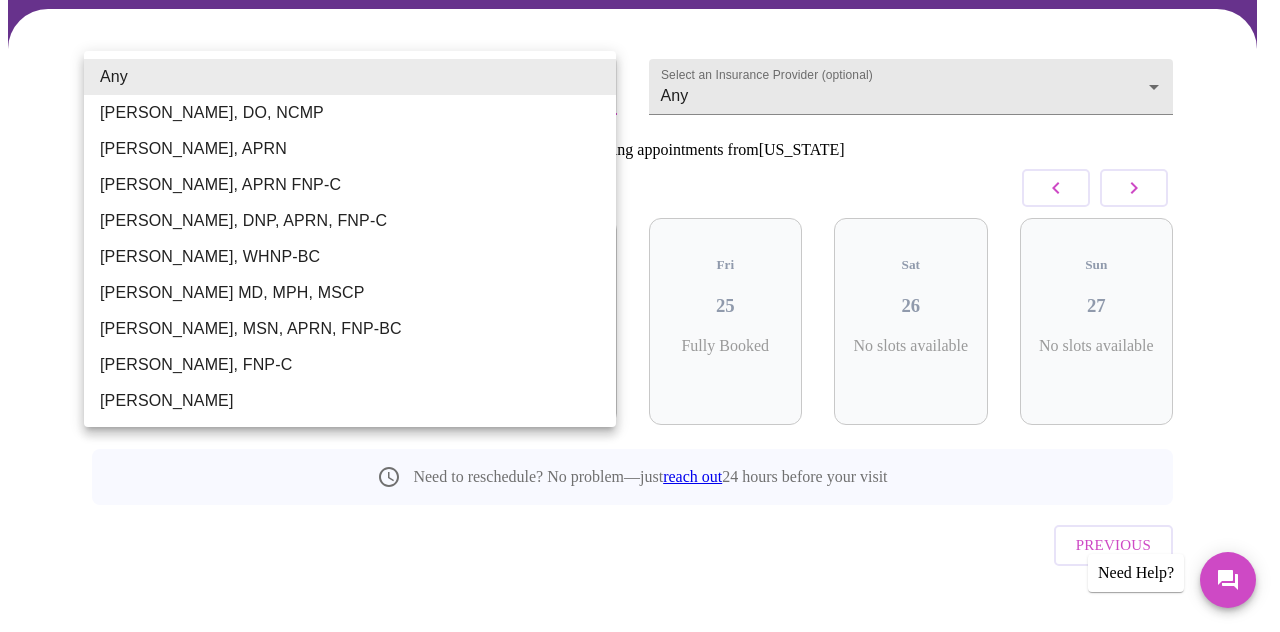 click on "[PERSON_NAME], DNP, APRN, FNP-C" at bounding box center [350, 221] 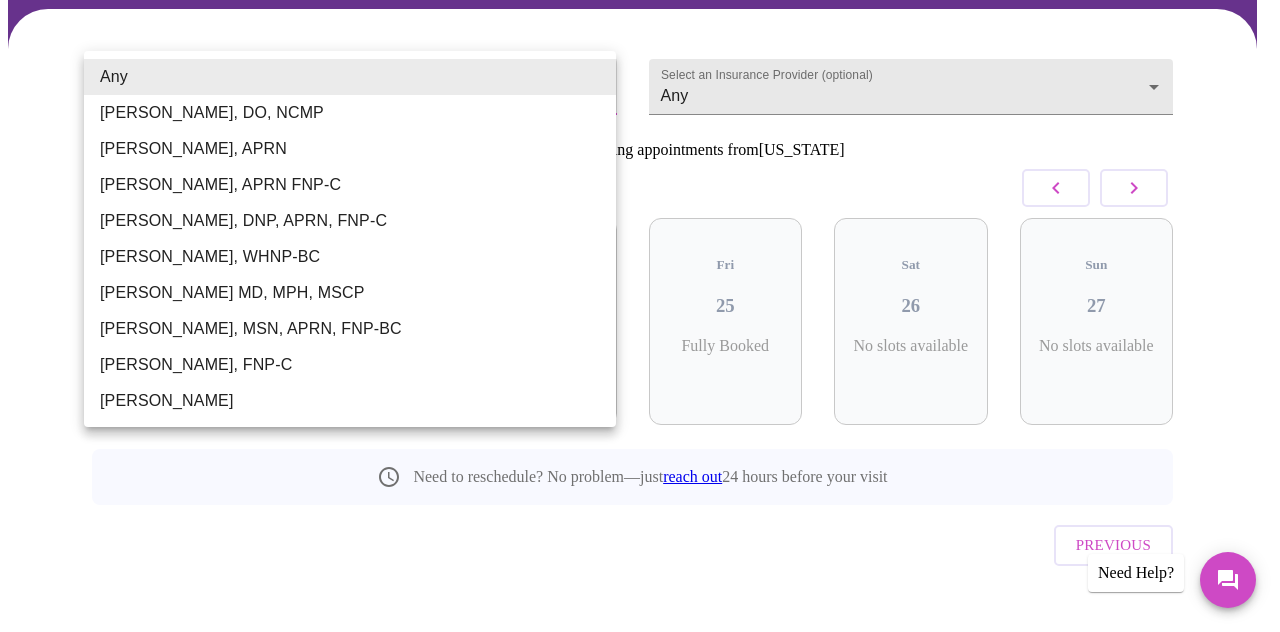 type on "[PERSON_NAME], DNP, APRN, FNP-C" 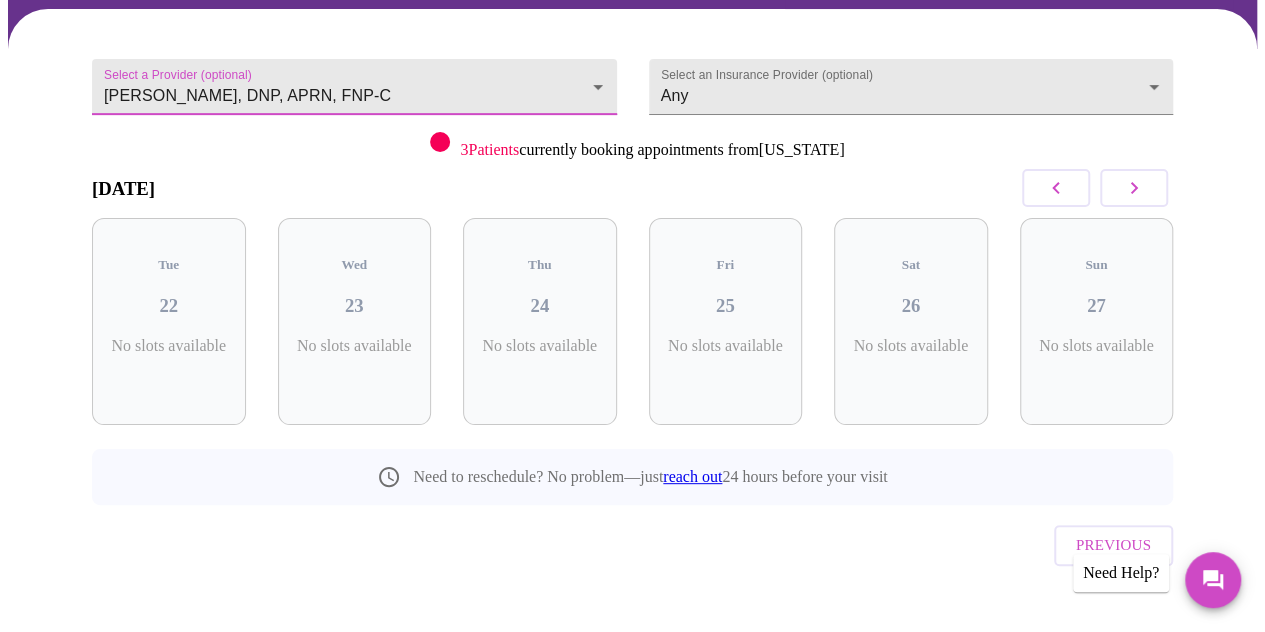click 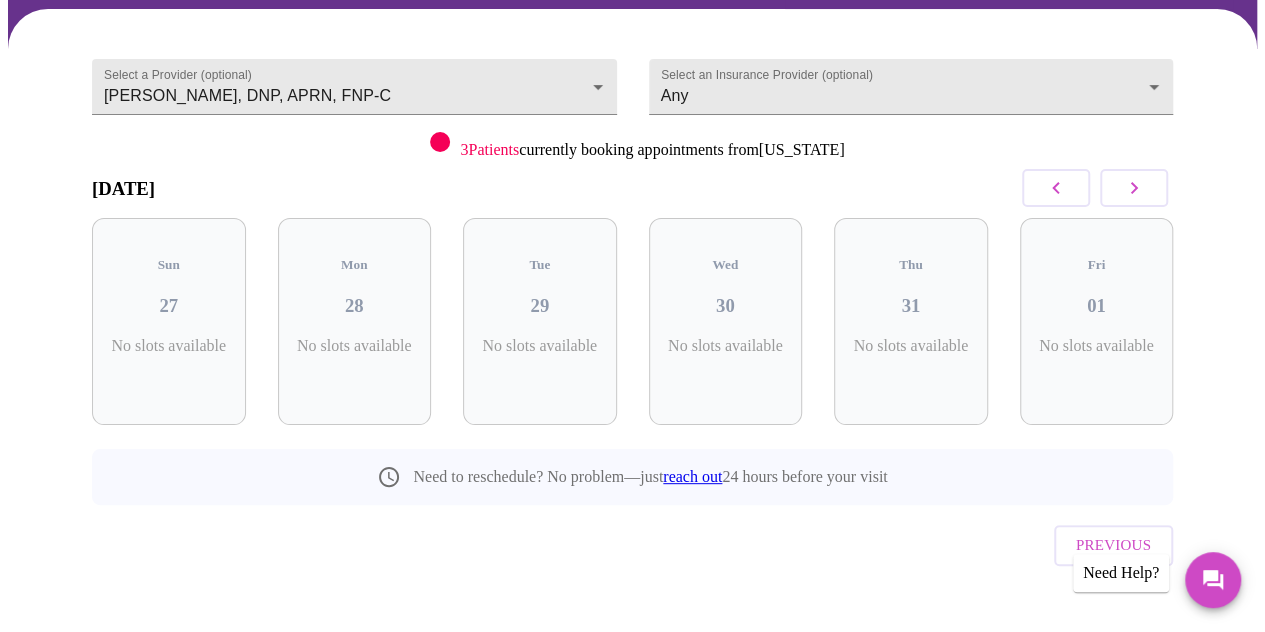 click 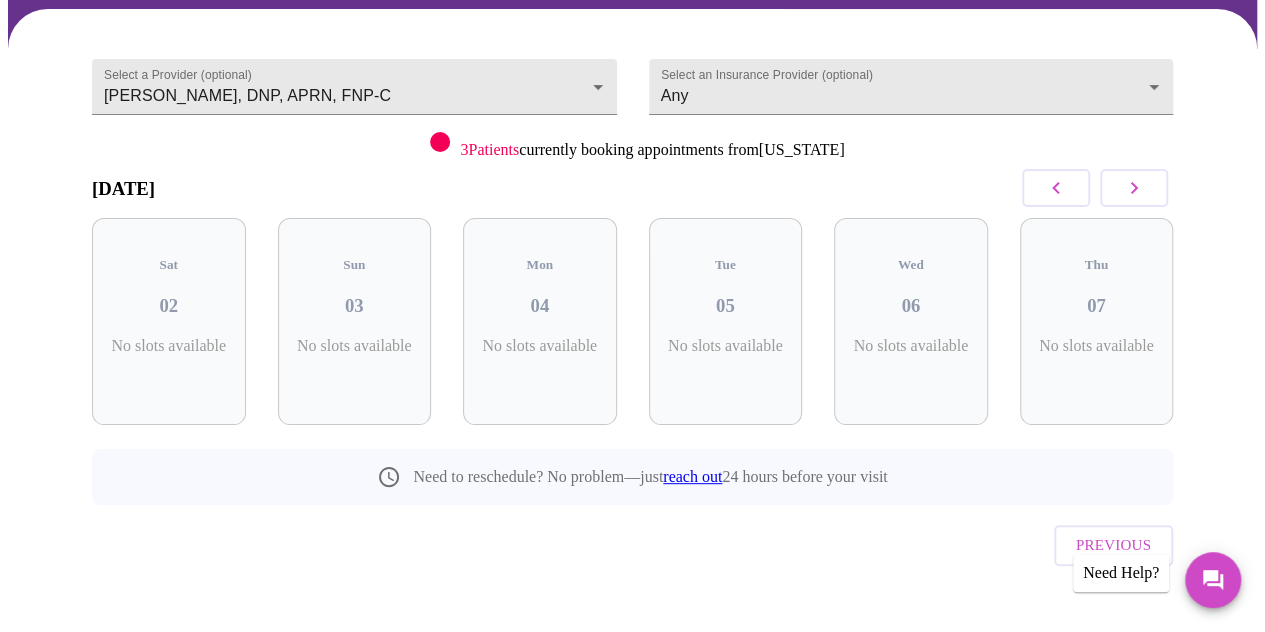 click 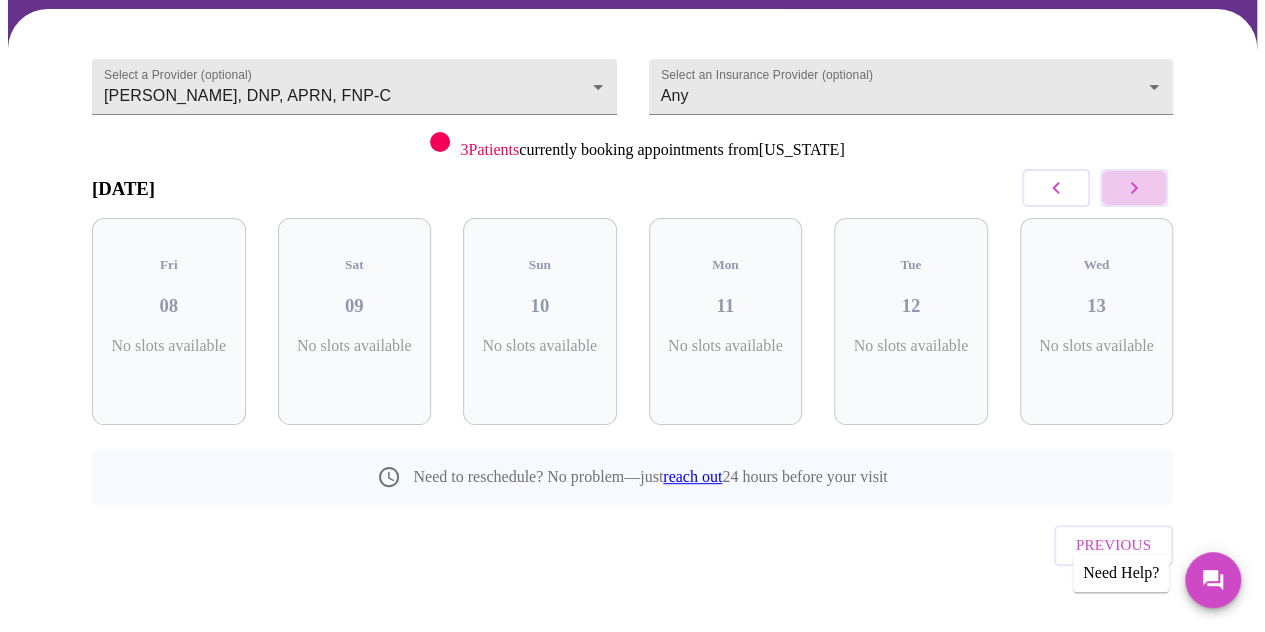 click 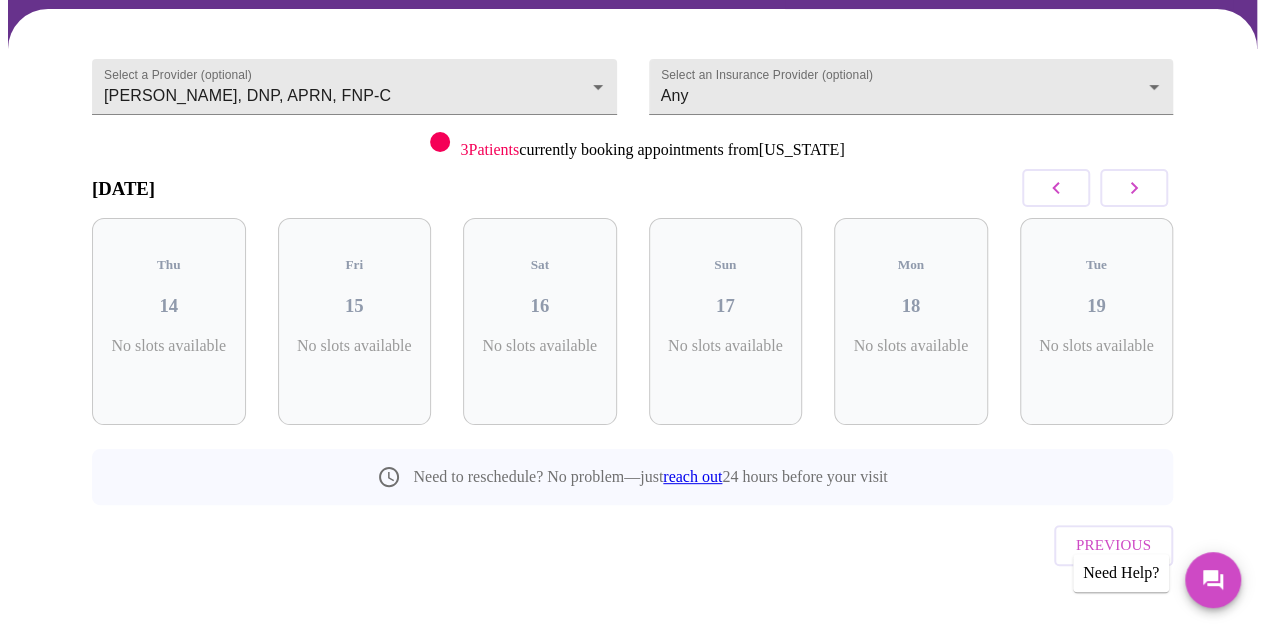 click 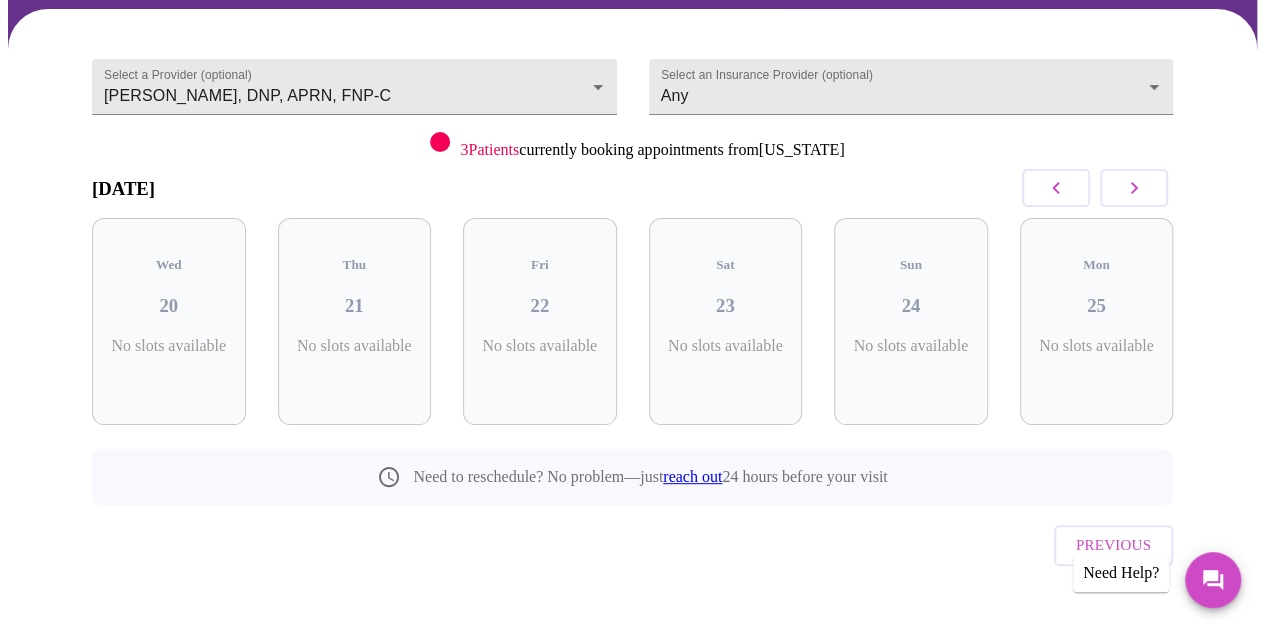 click 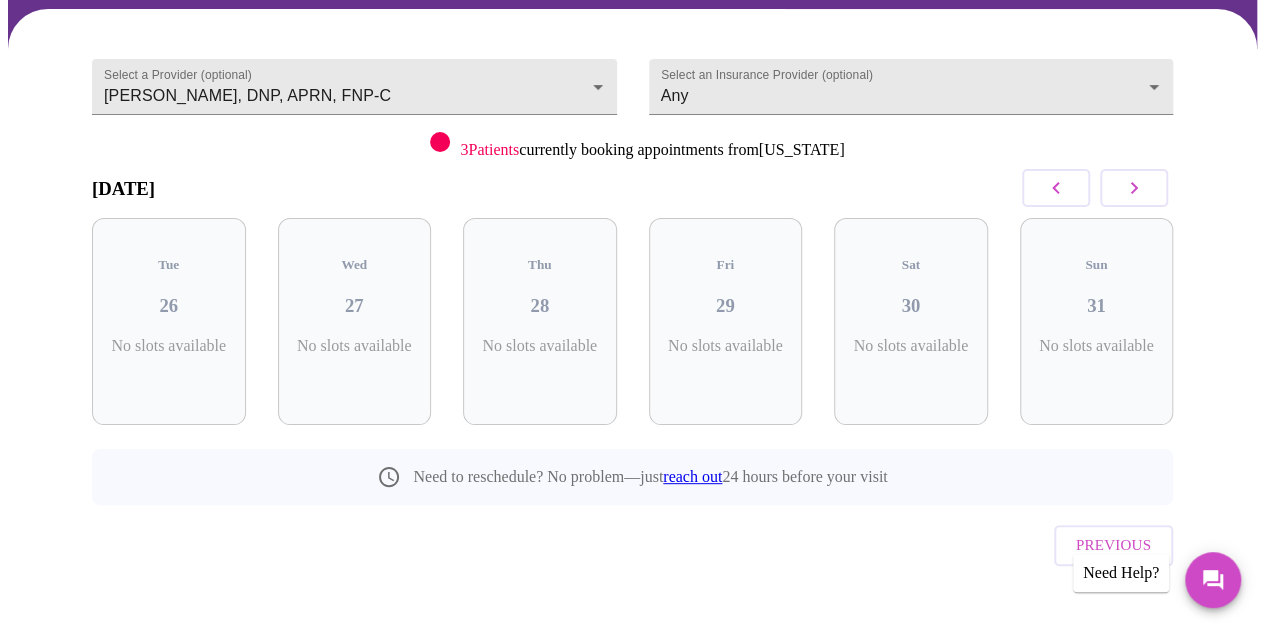 click 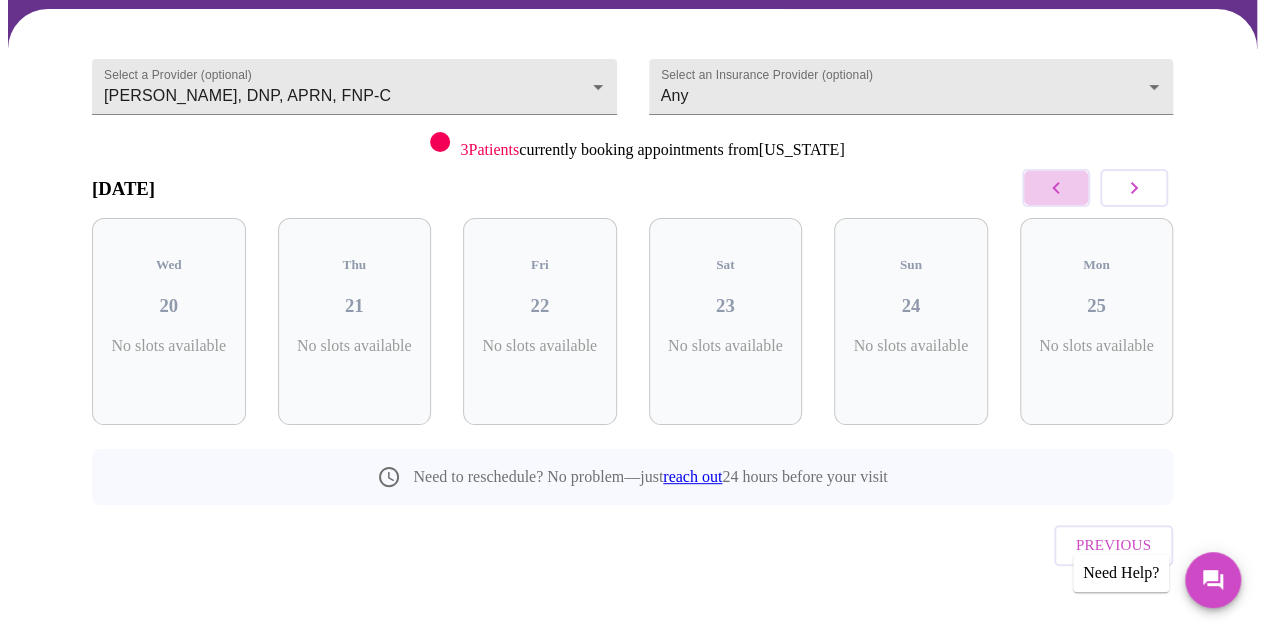 click 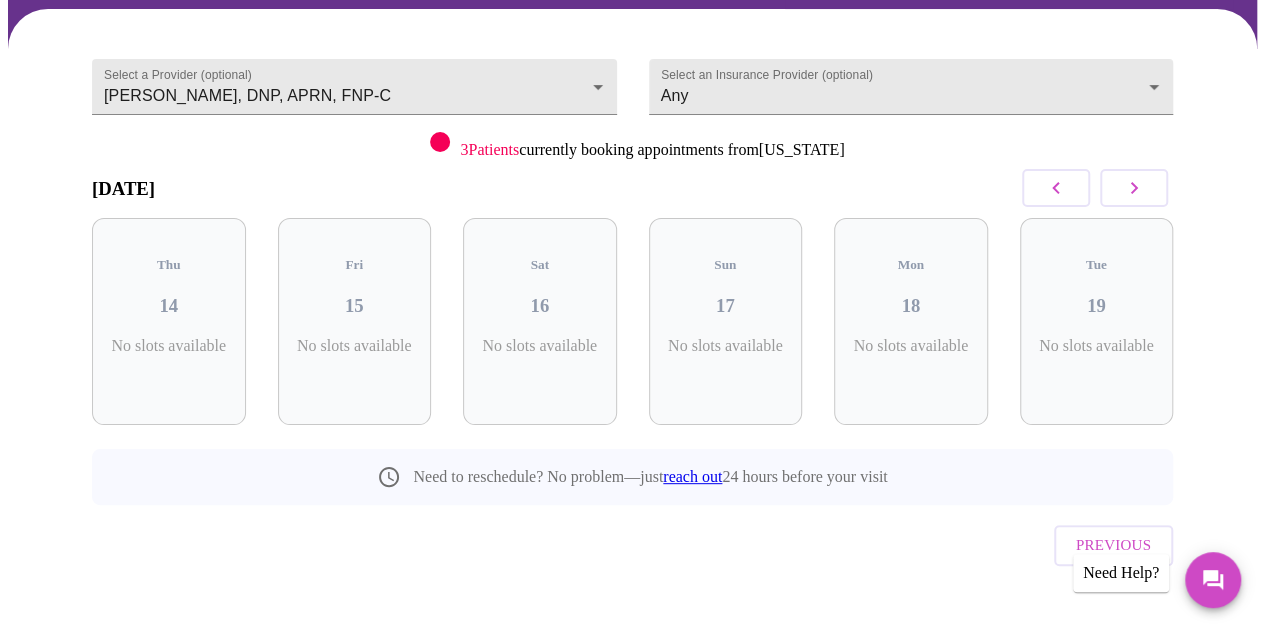 click 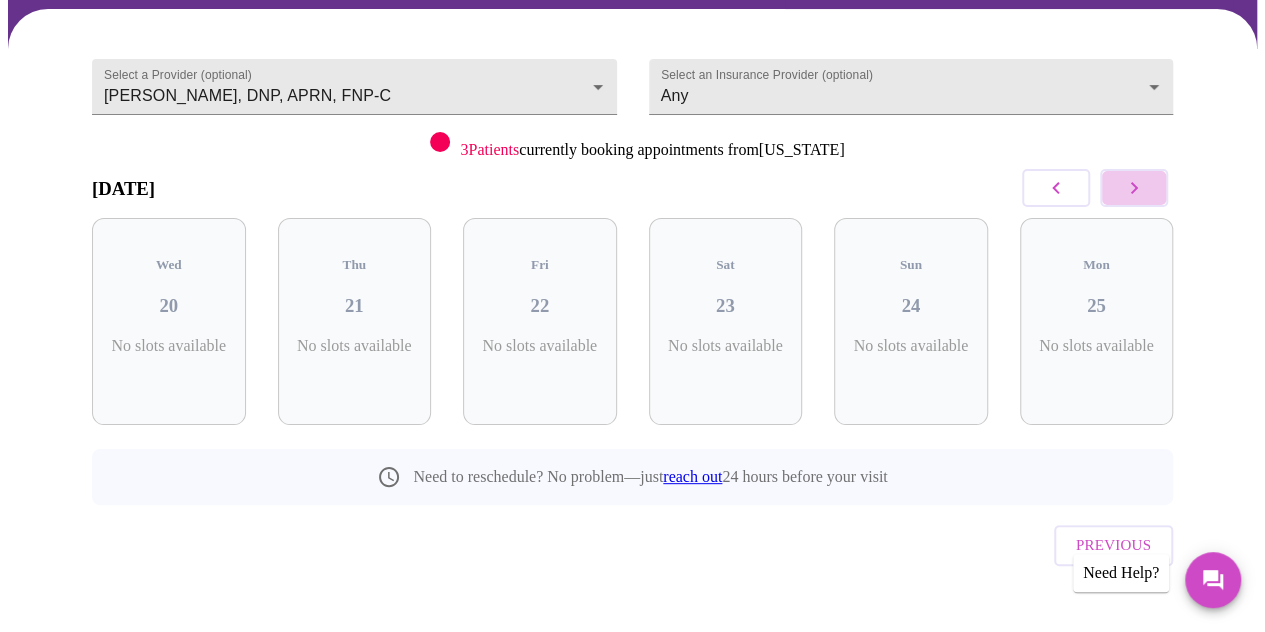 click 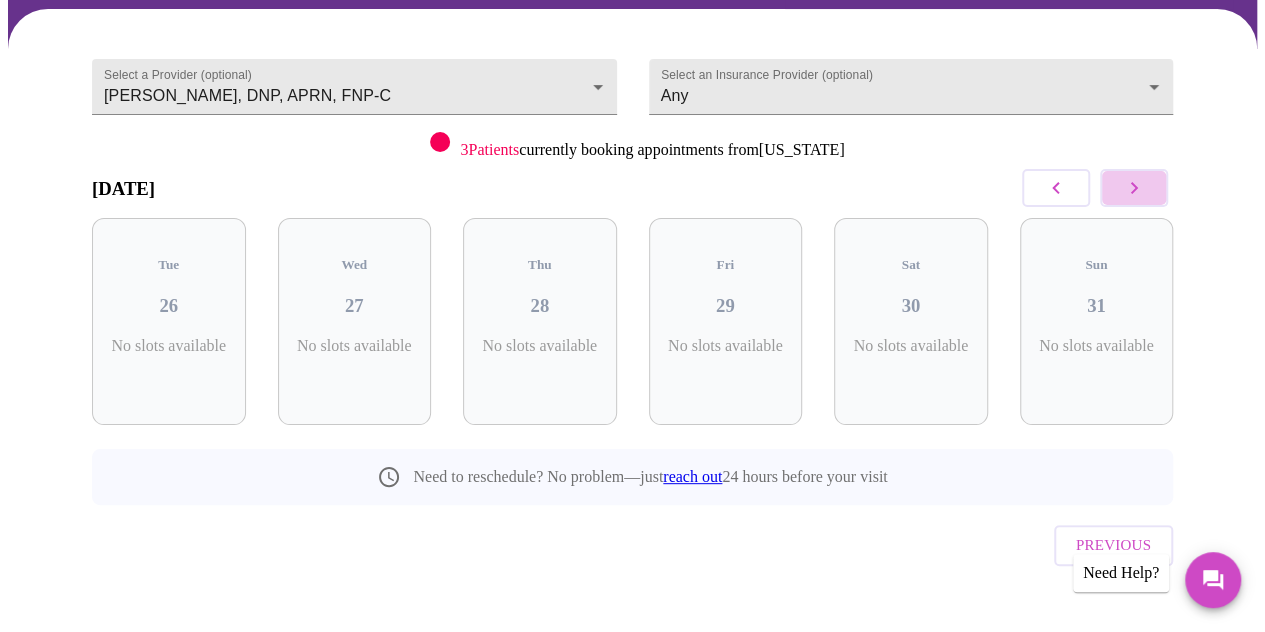click 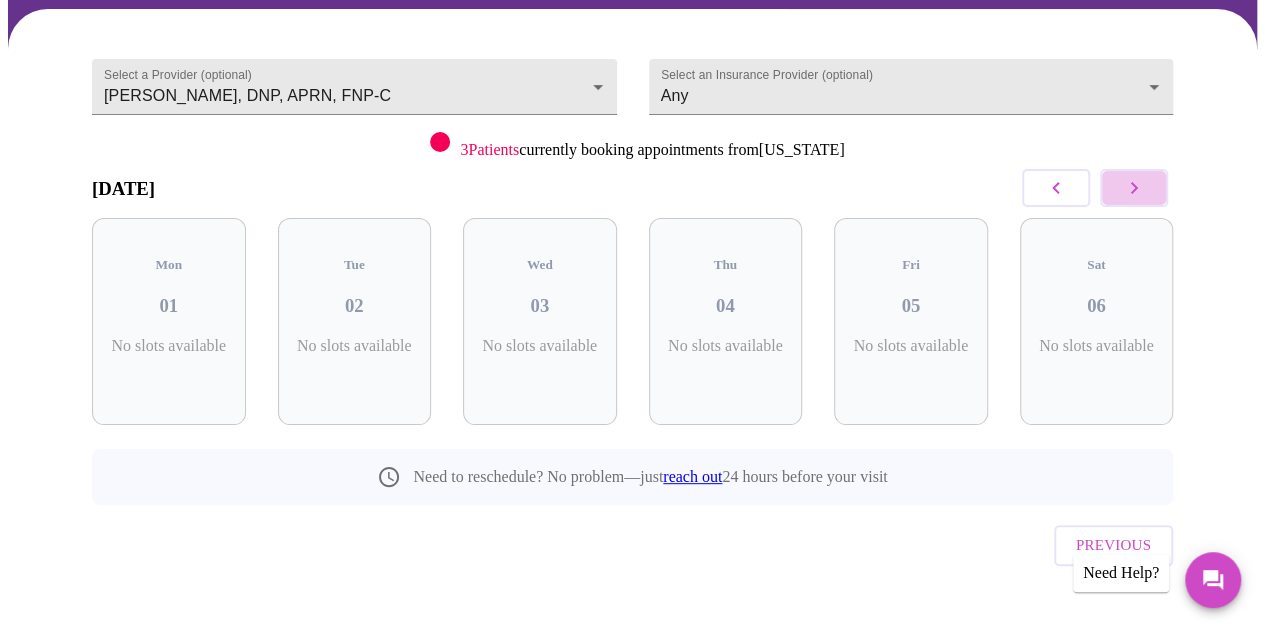 click 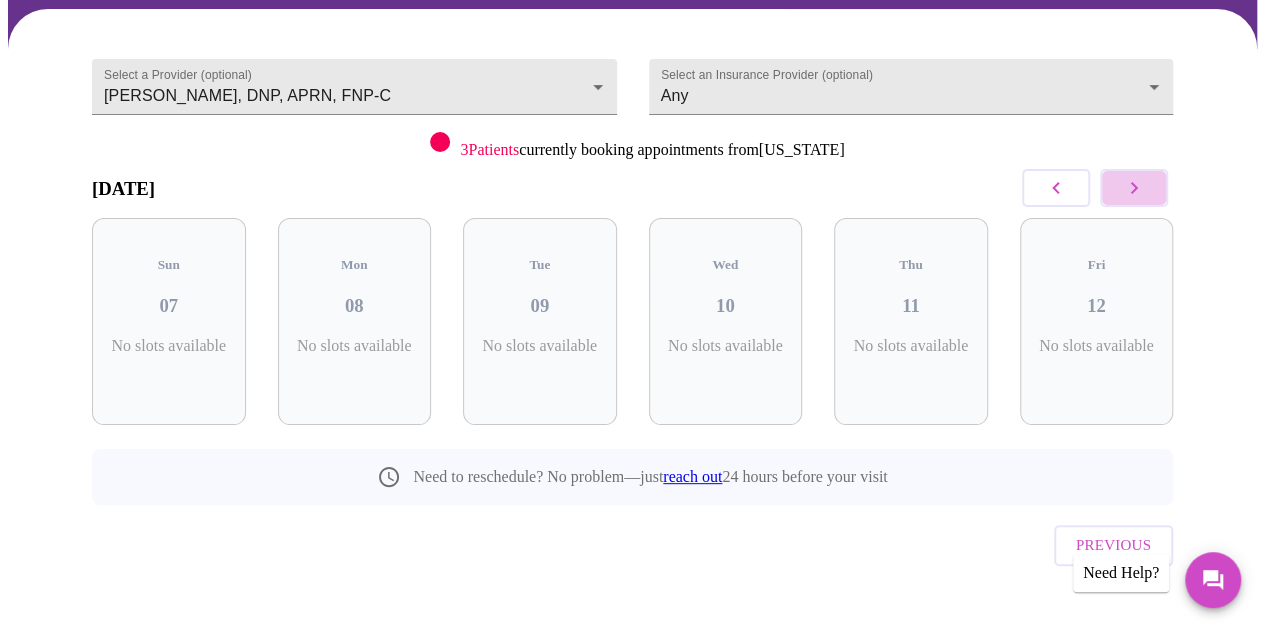 click 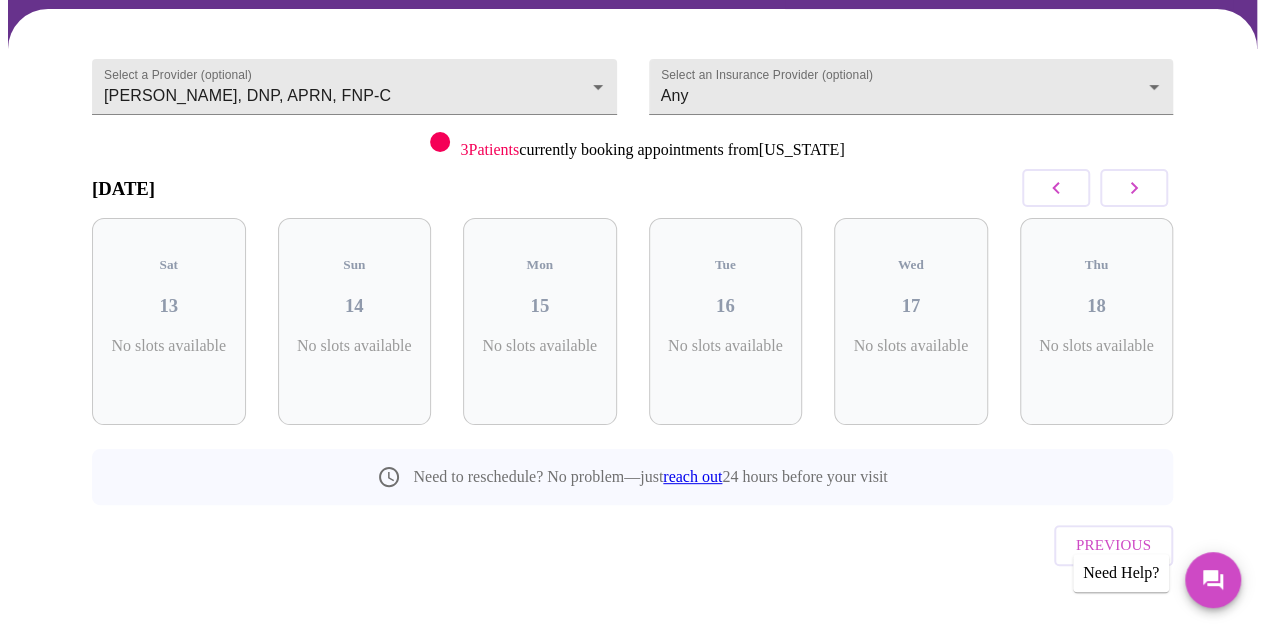 click 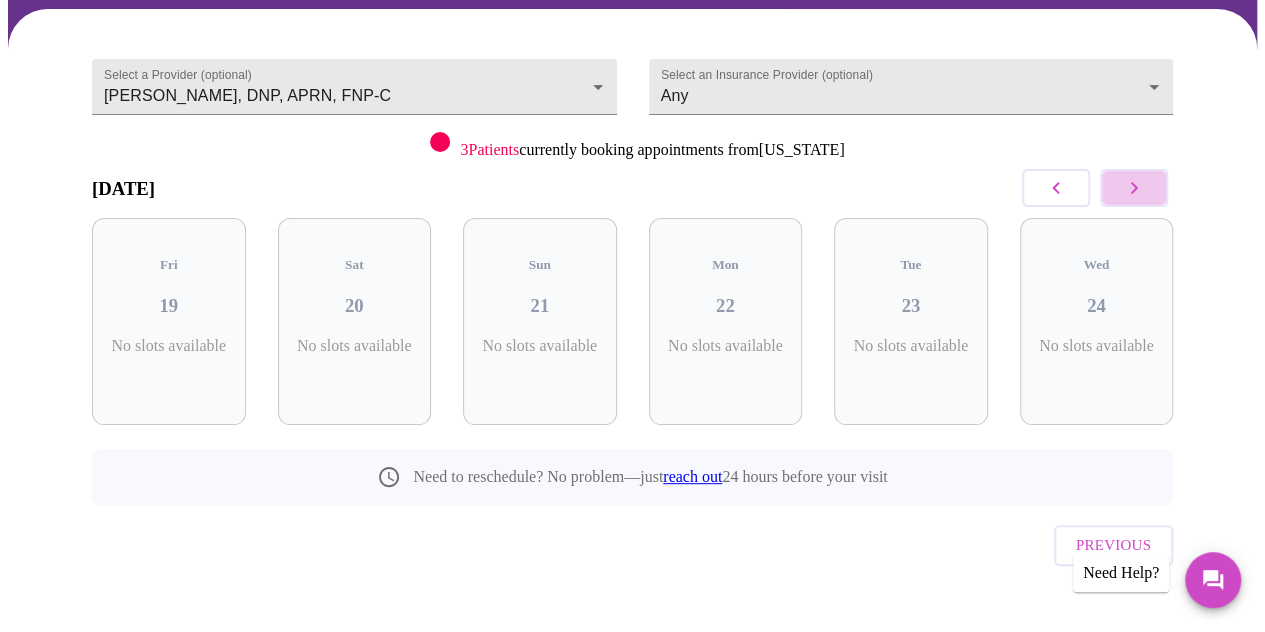 click 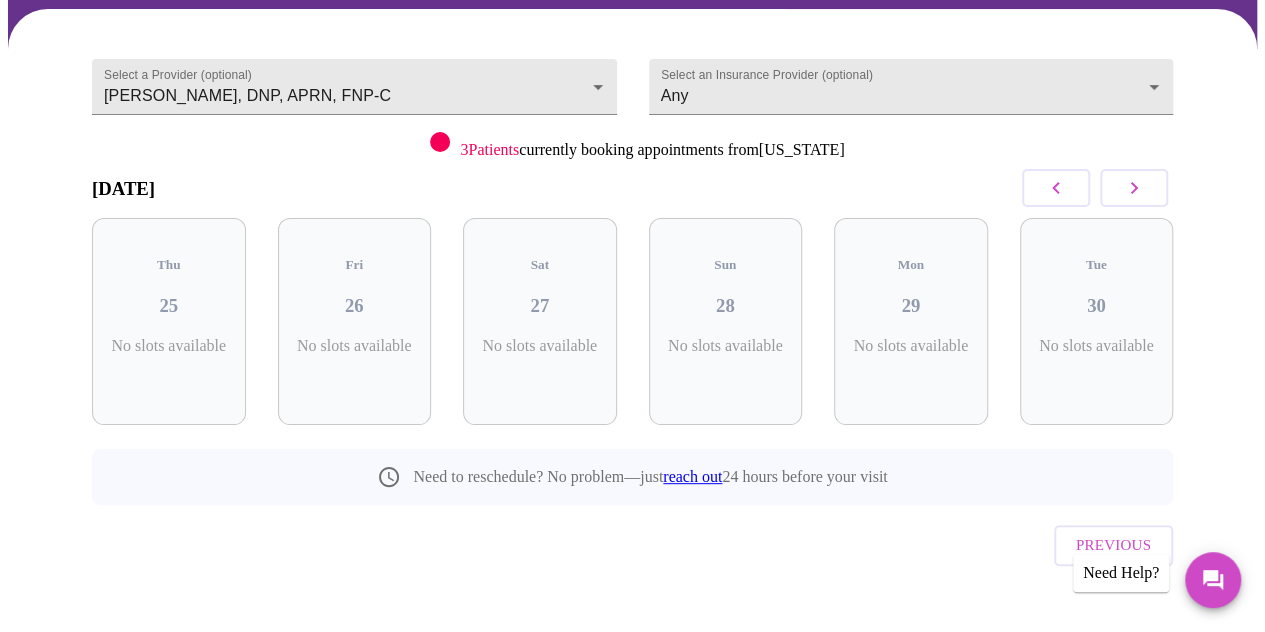 click 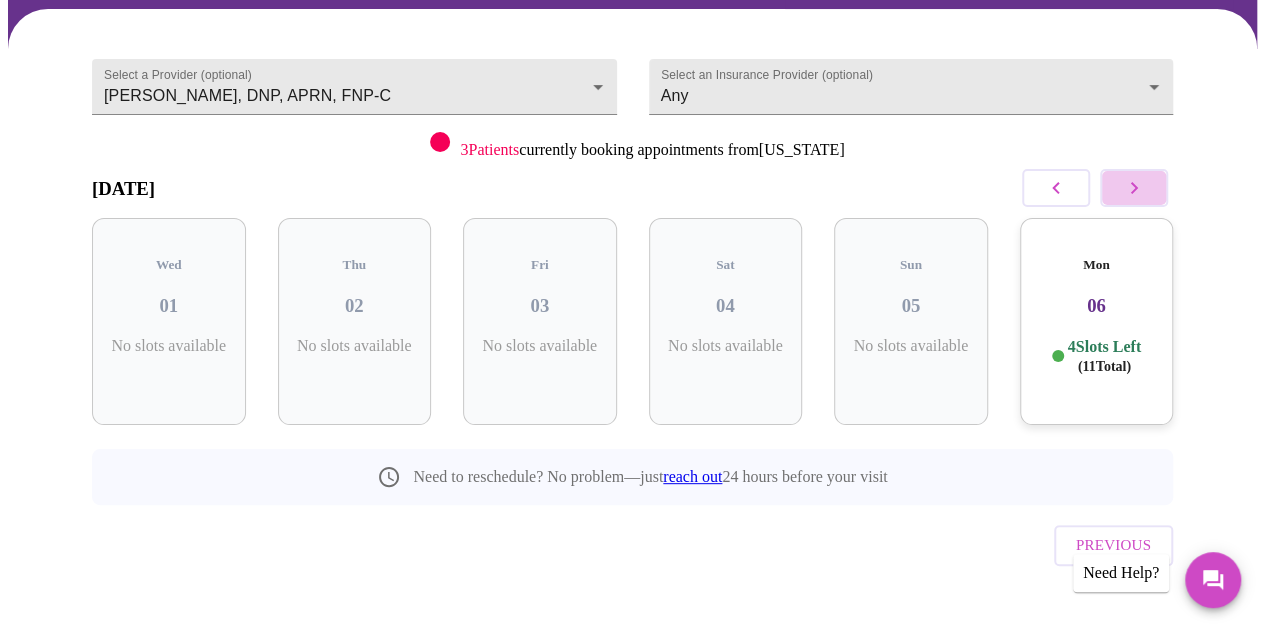 click 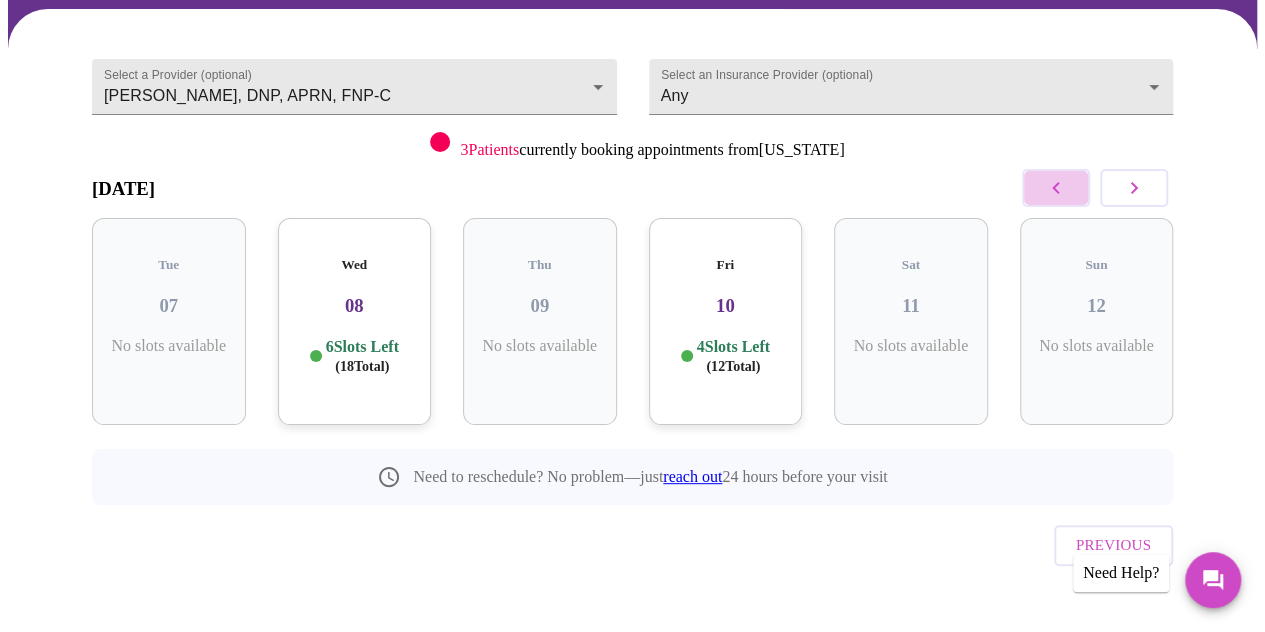 click 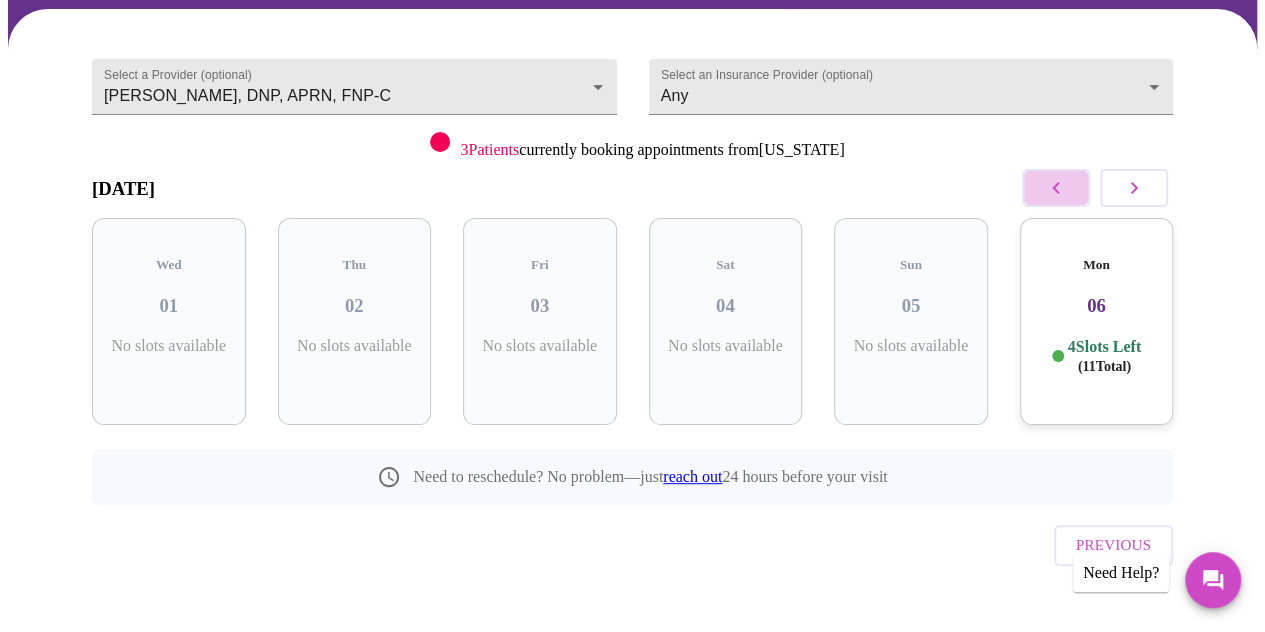 click 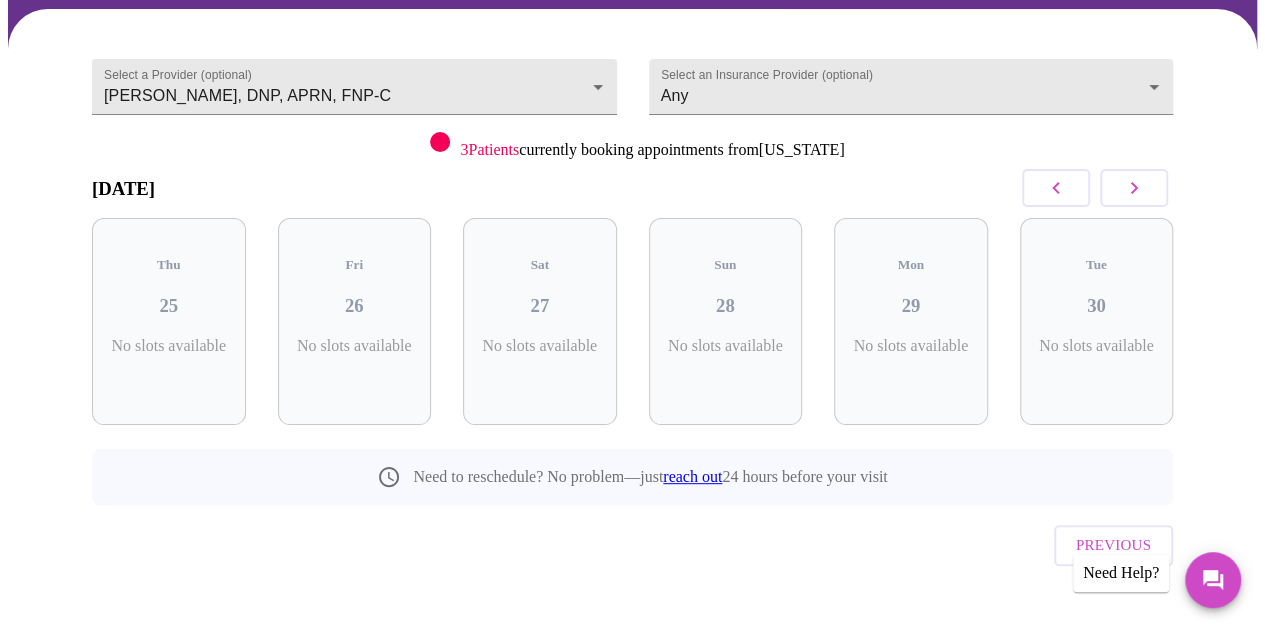 click 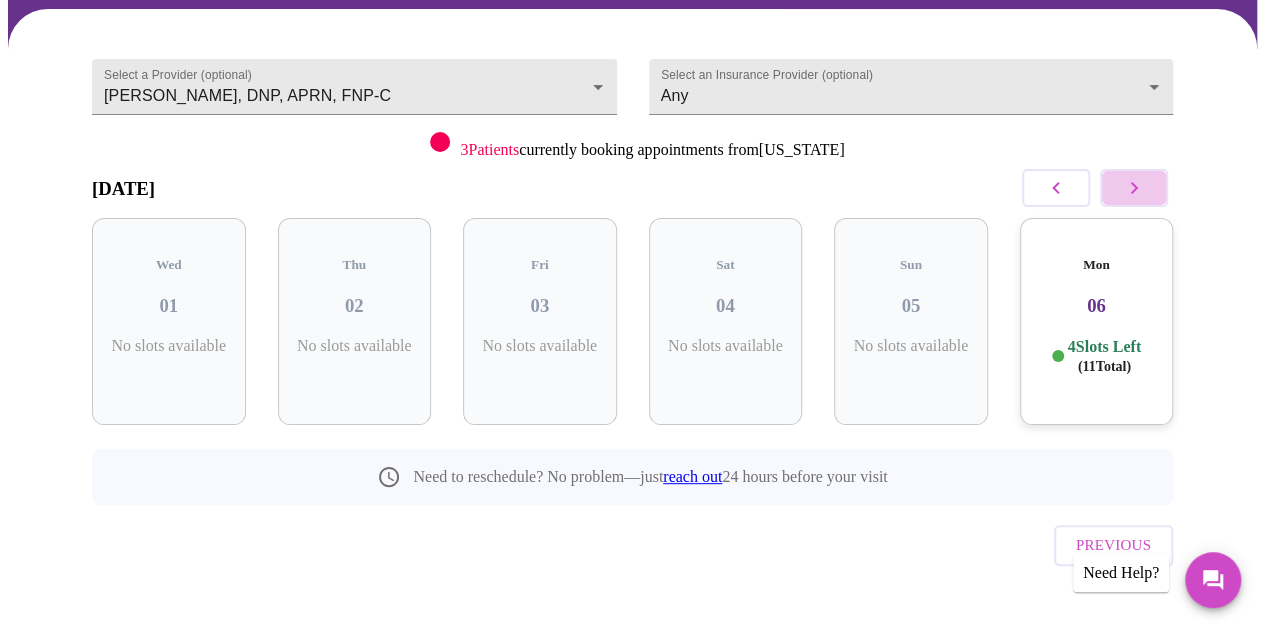 click 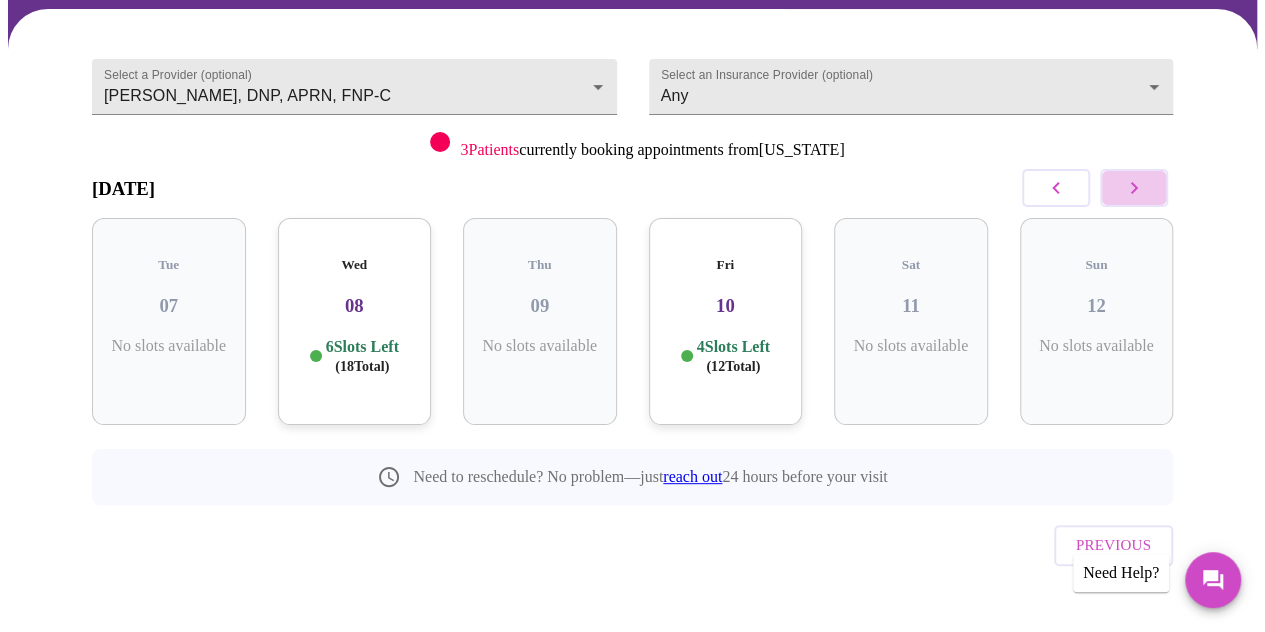 click 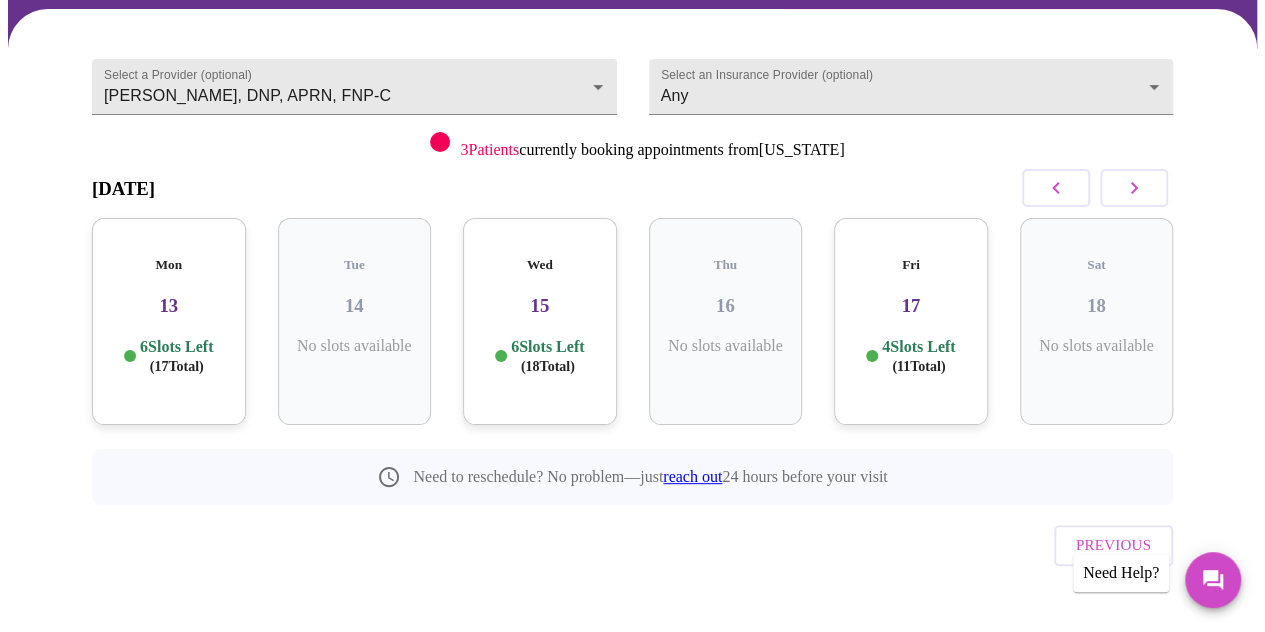 click on "13" at bounding box center [169, 306] 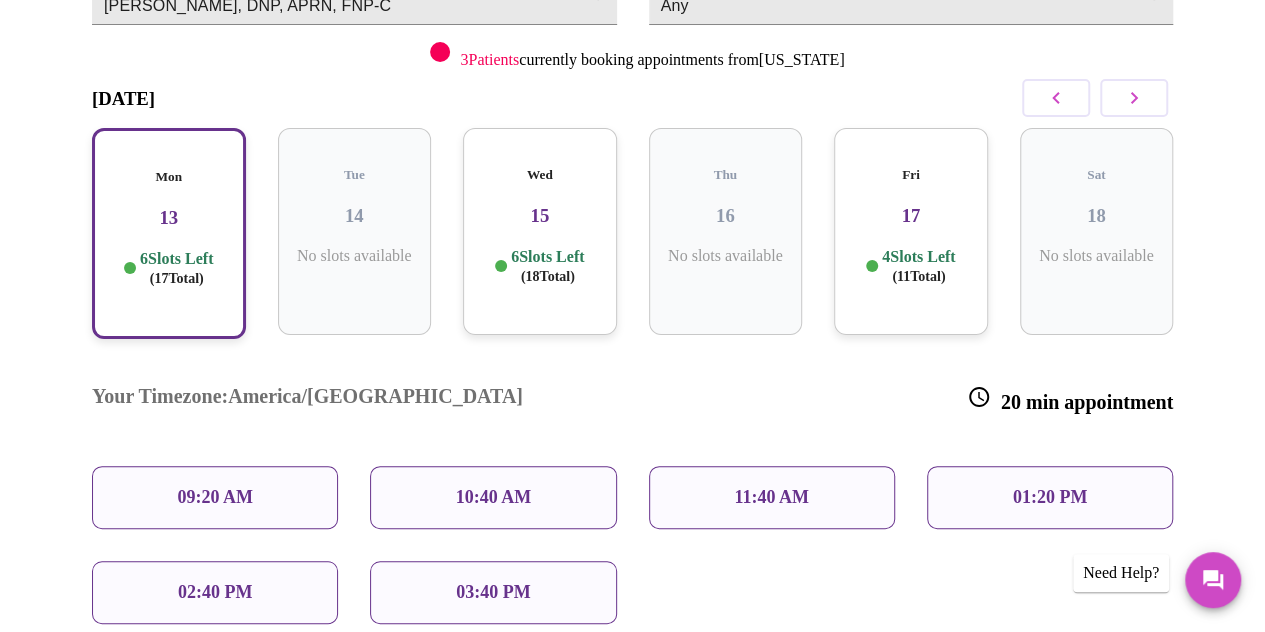 scroll, scrollTop: 274, scrollLeft: 0, axis: vertical 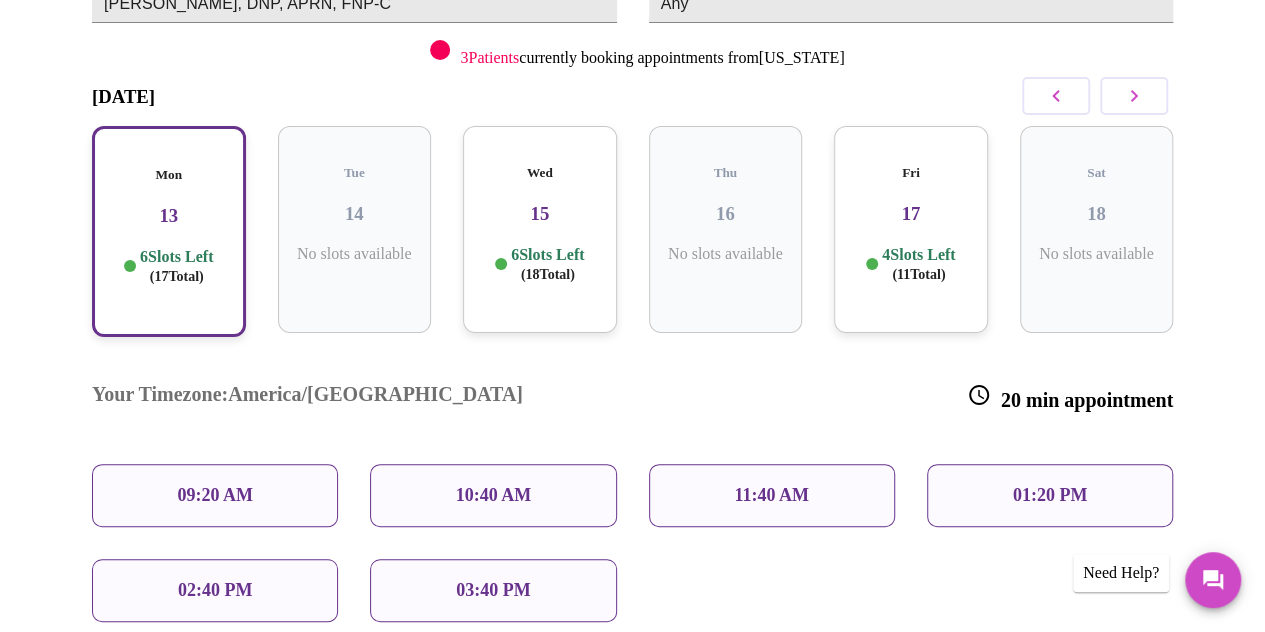 click on "01:20 PM" at bounding box center [1050, 495] 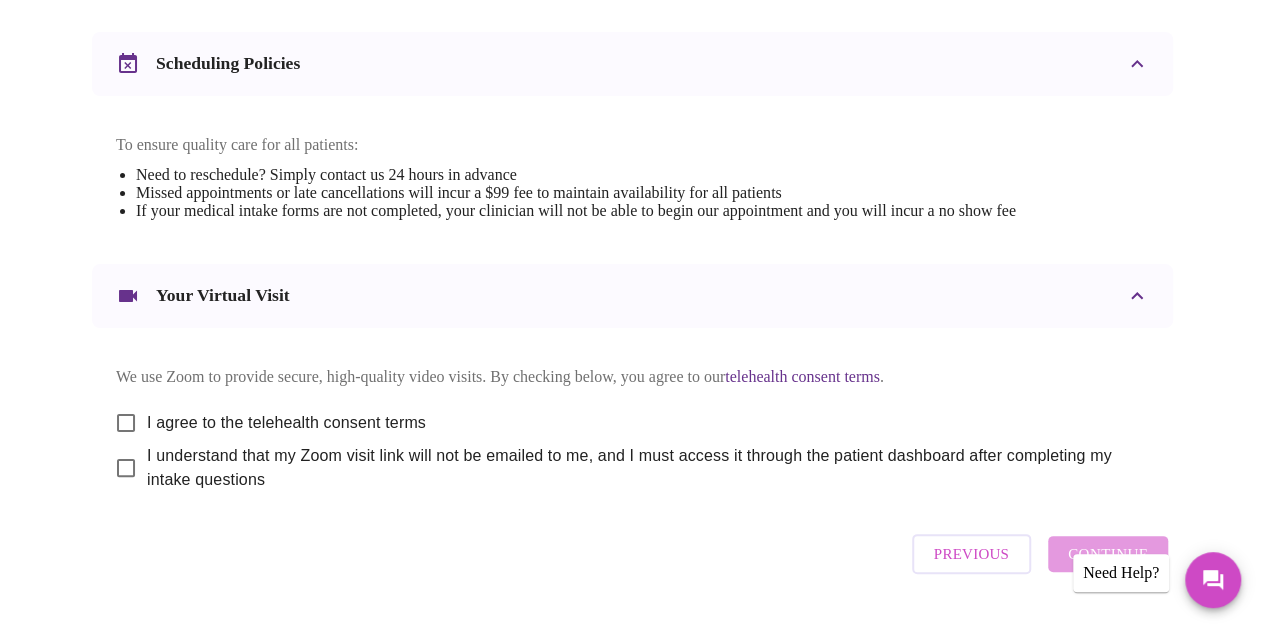 scroll, scrollTop: 827, scrollLeft: 0, axis: vertical 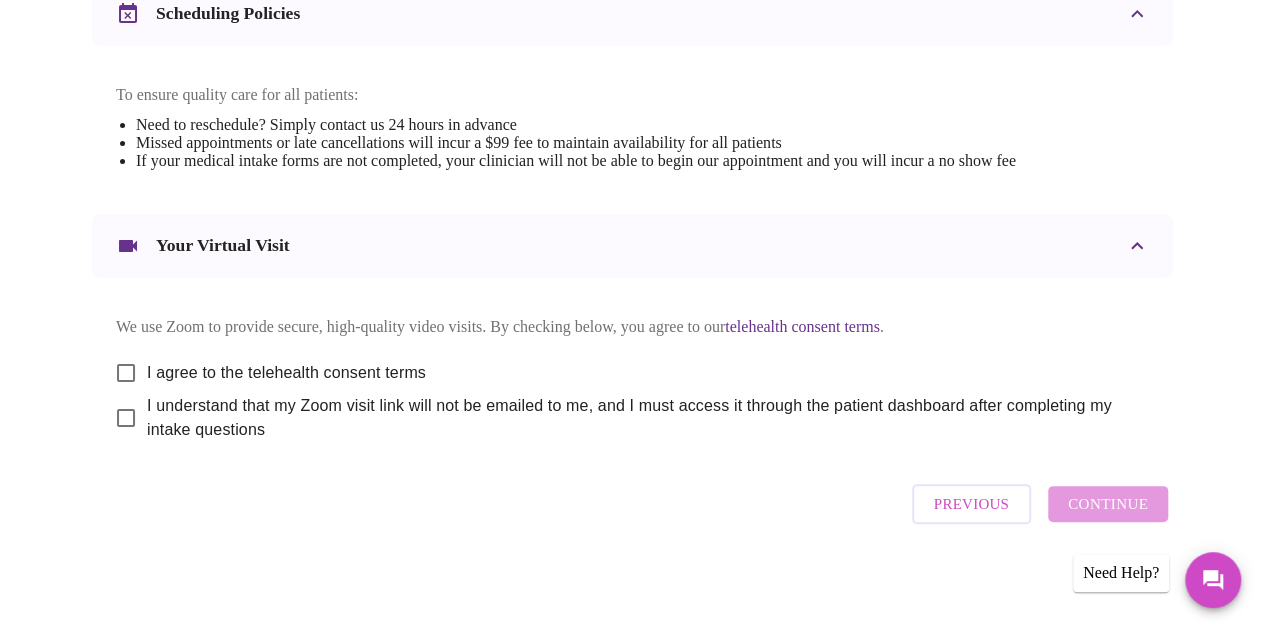 click on "We use Zoom to provide secure, high-quality video visits. By checking below, you agree to our  telehealth consent terms . I agree to the telehealth consent terms I understand that my Zoom visit link will not be emailed to me, and I must access it through the patient dashboard after completing my intake questions" at bounding box center (632, 372) 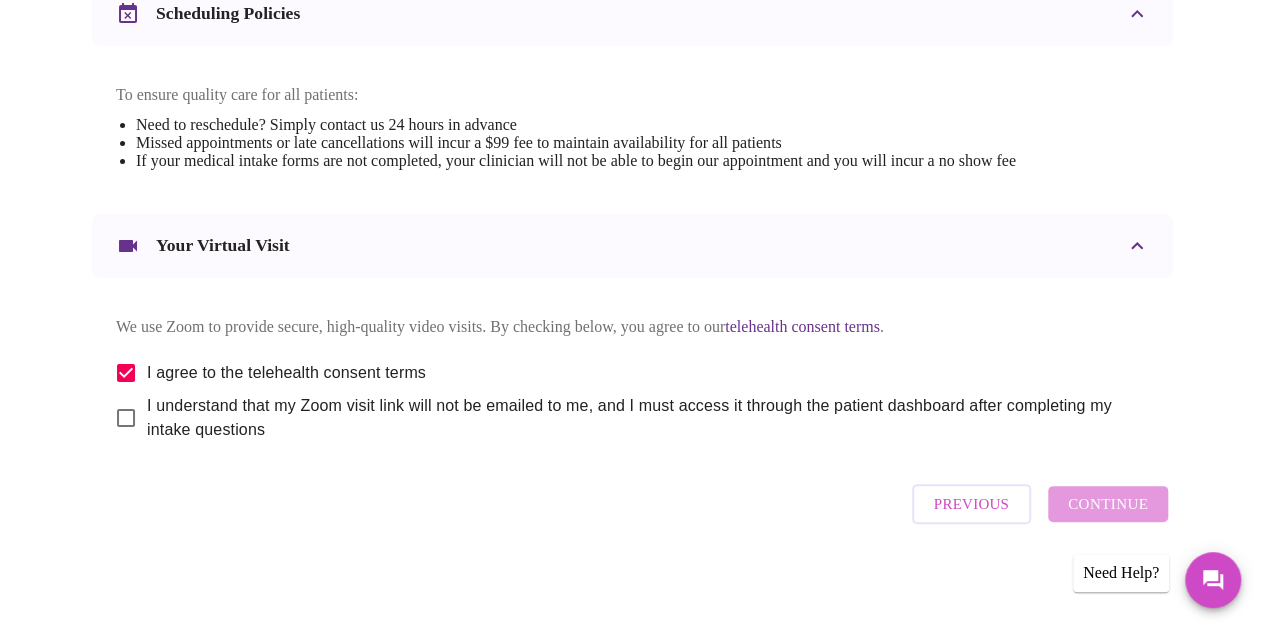click on "I understand that my Zoom visit link will not be emailed to me, and I must access it through the patient dashboard after completing my intake questions" at bounding box center (640, 418) 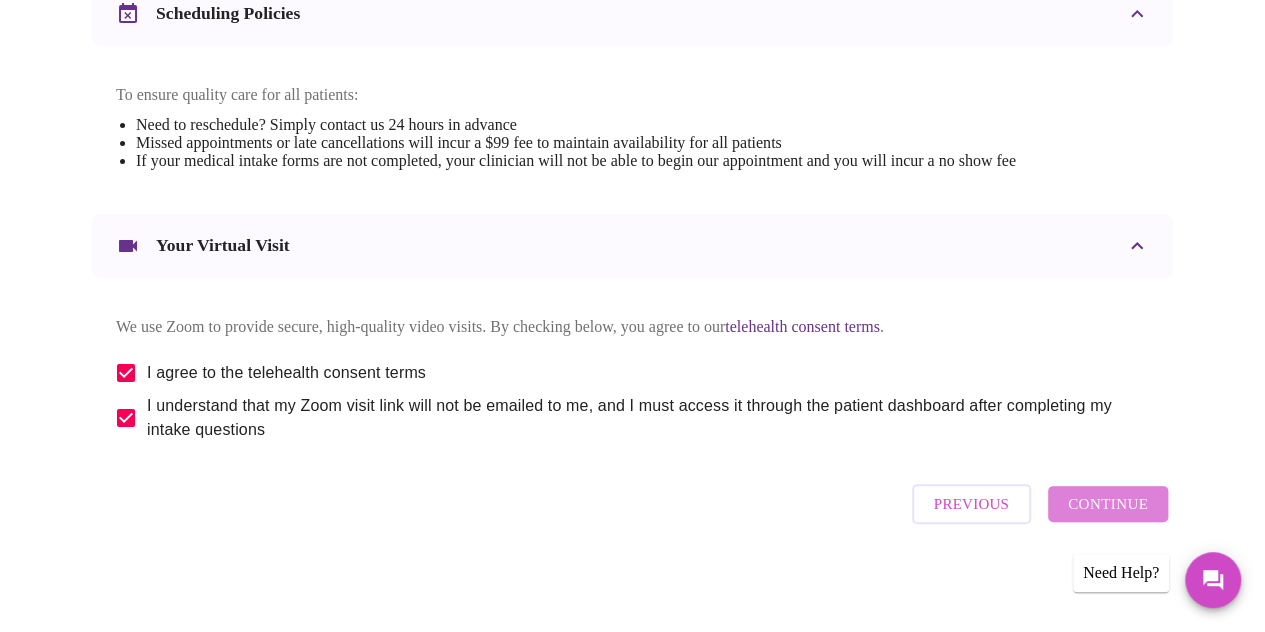 click on "Continue" at bounding box center (1108, 504) 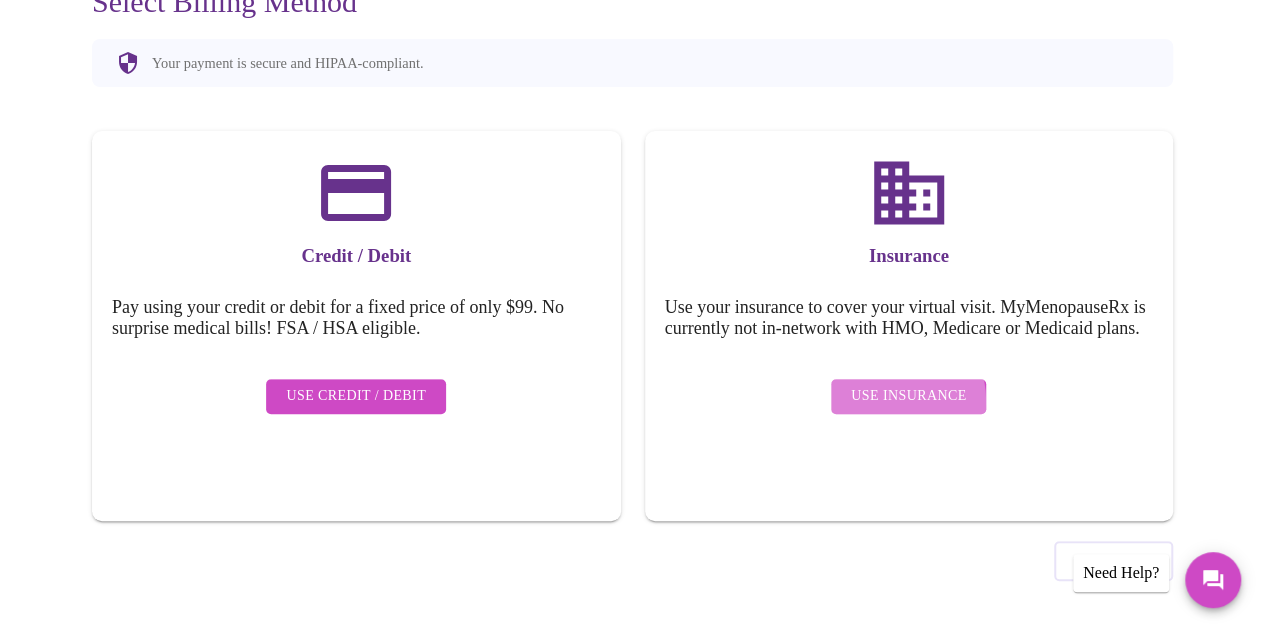 click on "Use Insurance" at bounding box center [908, 396] 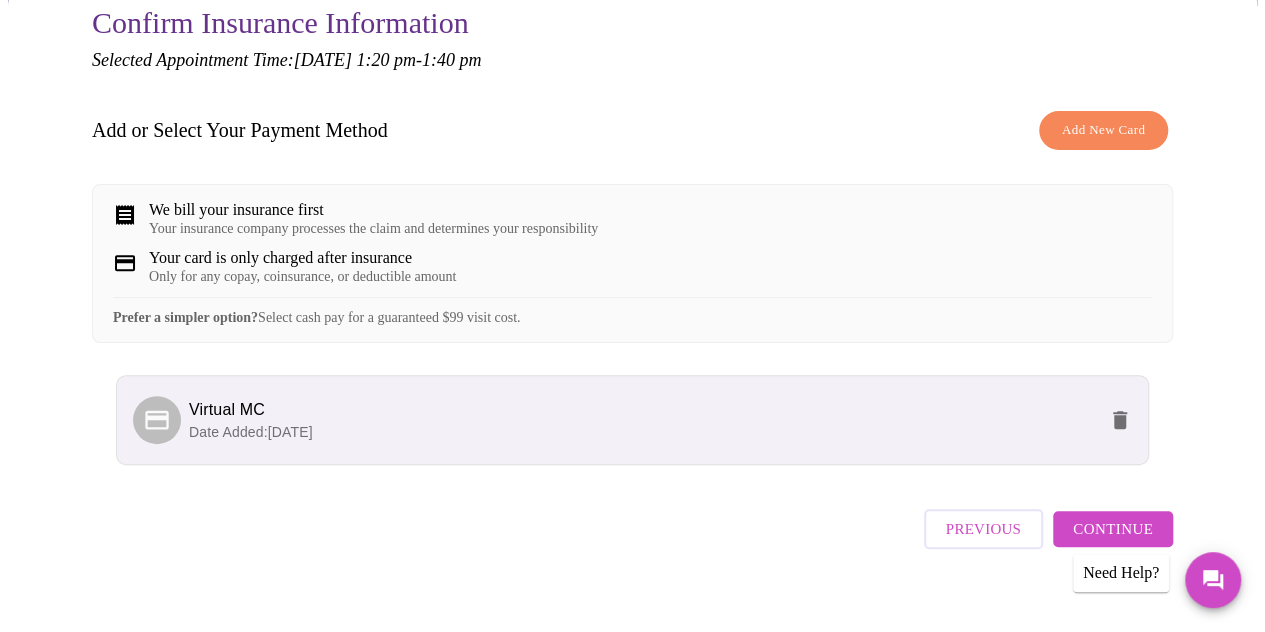 scroll, scrollTop: 263, scrollLeft: 0, axis: vertical 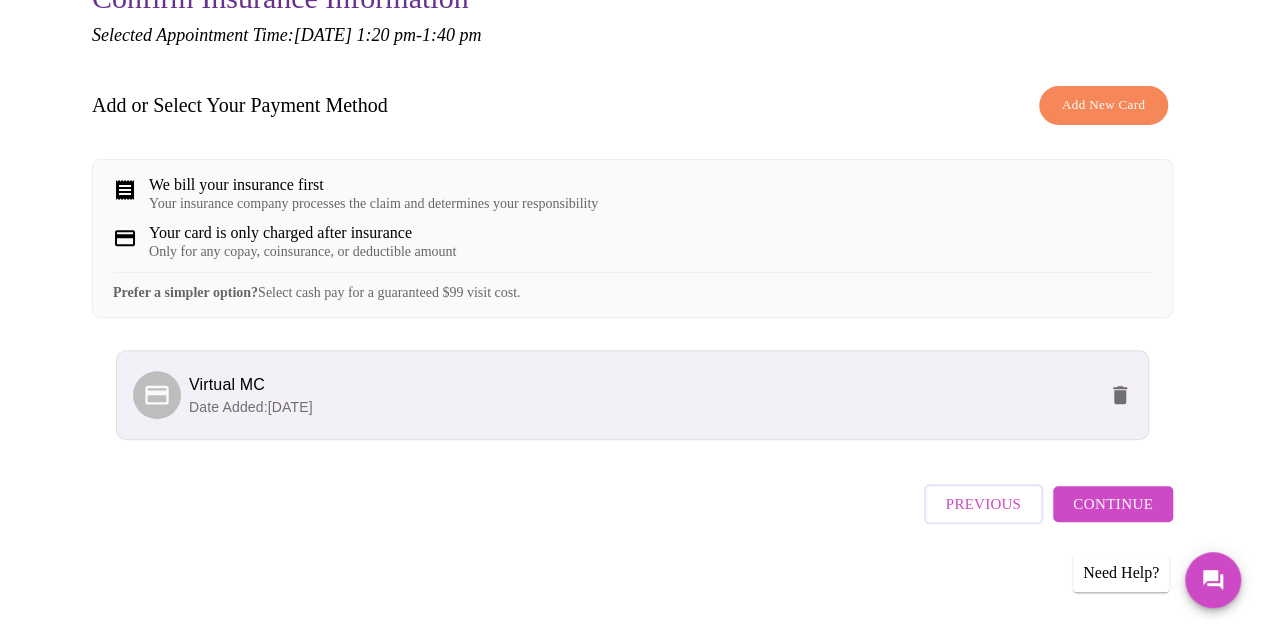 click on "Virtual MC Date Added:  12-05-2024" at bounding box center [632, 403] 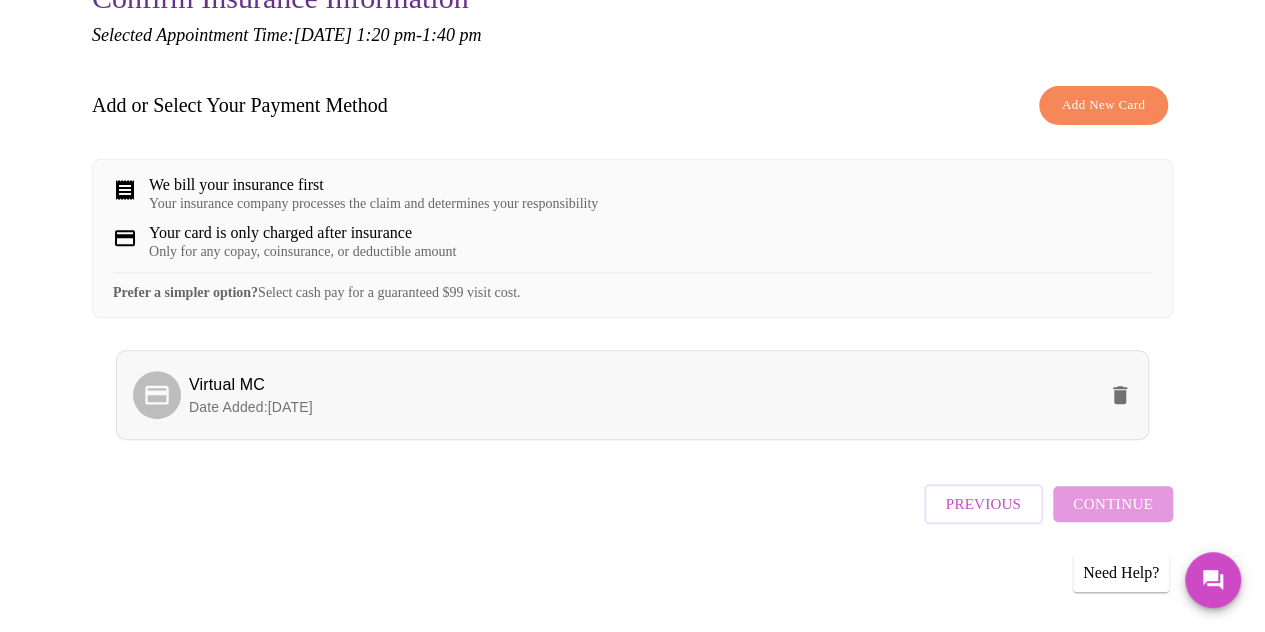 click on "Date Added:  12-05-2024" at bounding box center (642, 407) 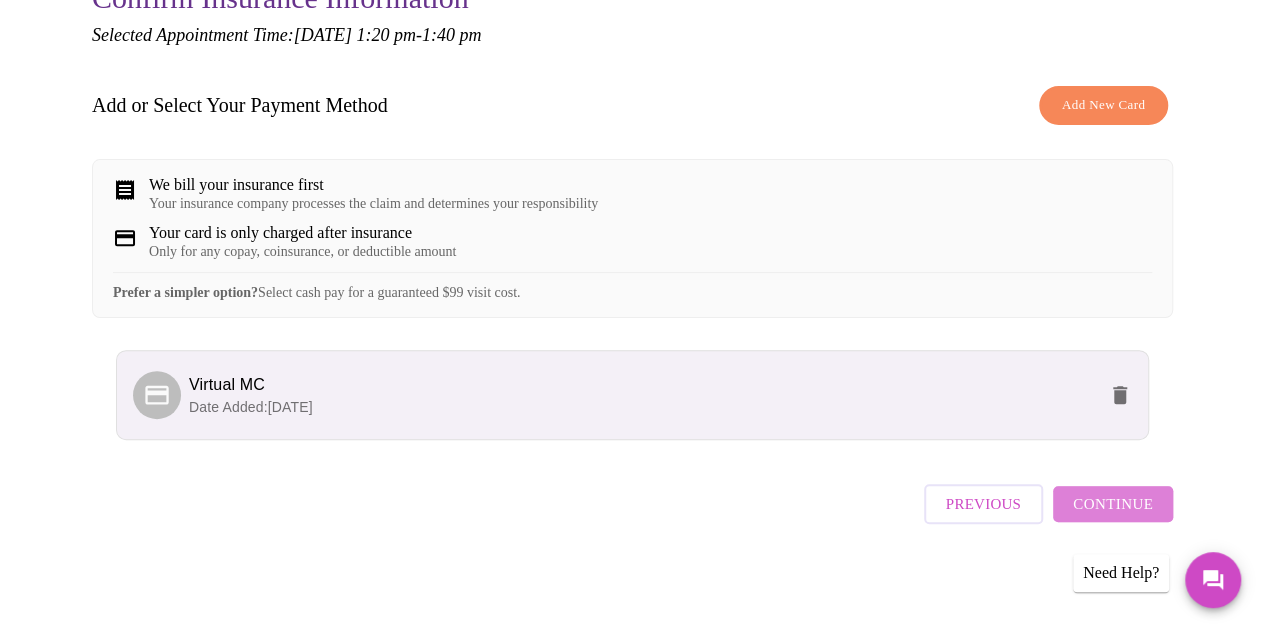 click on "Continue" at bounding box center [1113, 504] 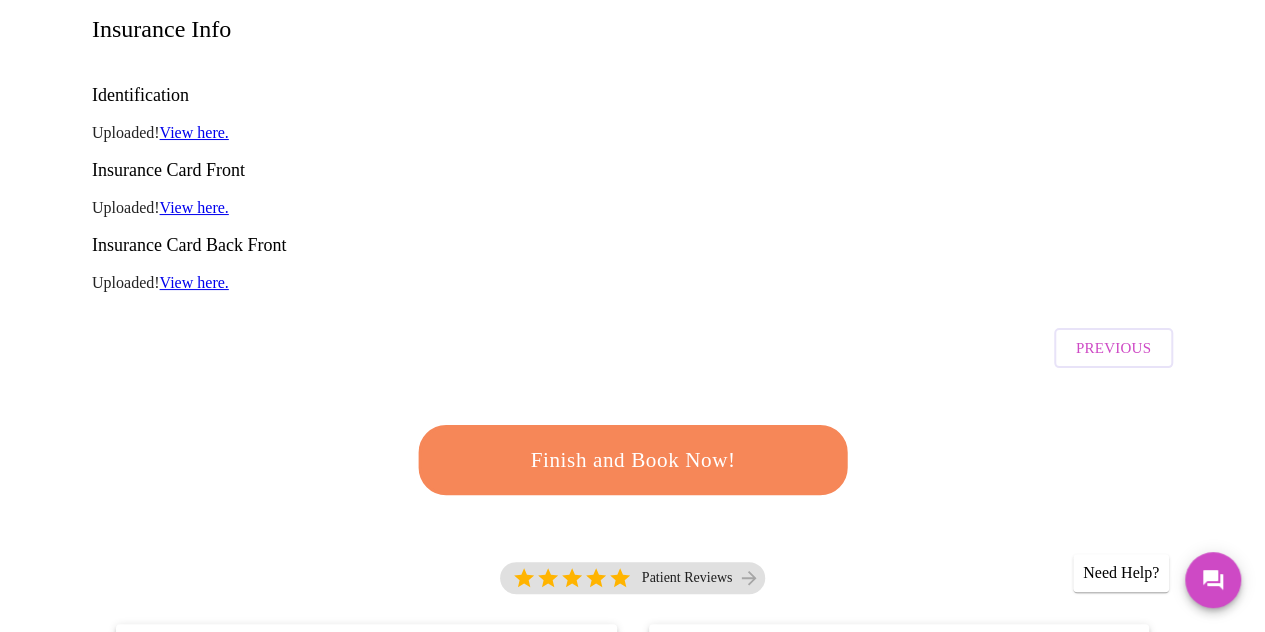 scroll, scrollTop: 337, scrollLeft: 0, axis: vertical 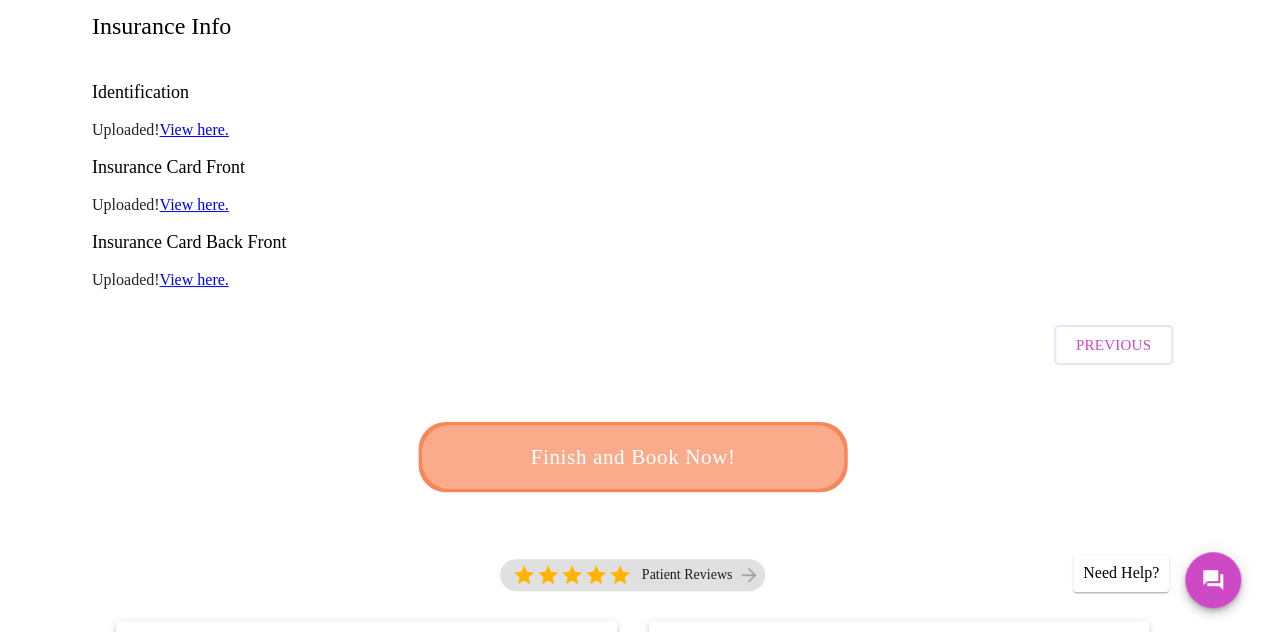 click on "Finish and Book Now!" at bounding box center [632, 457] 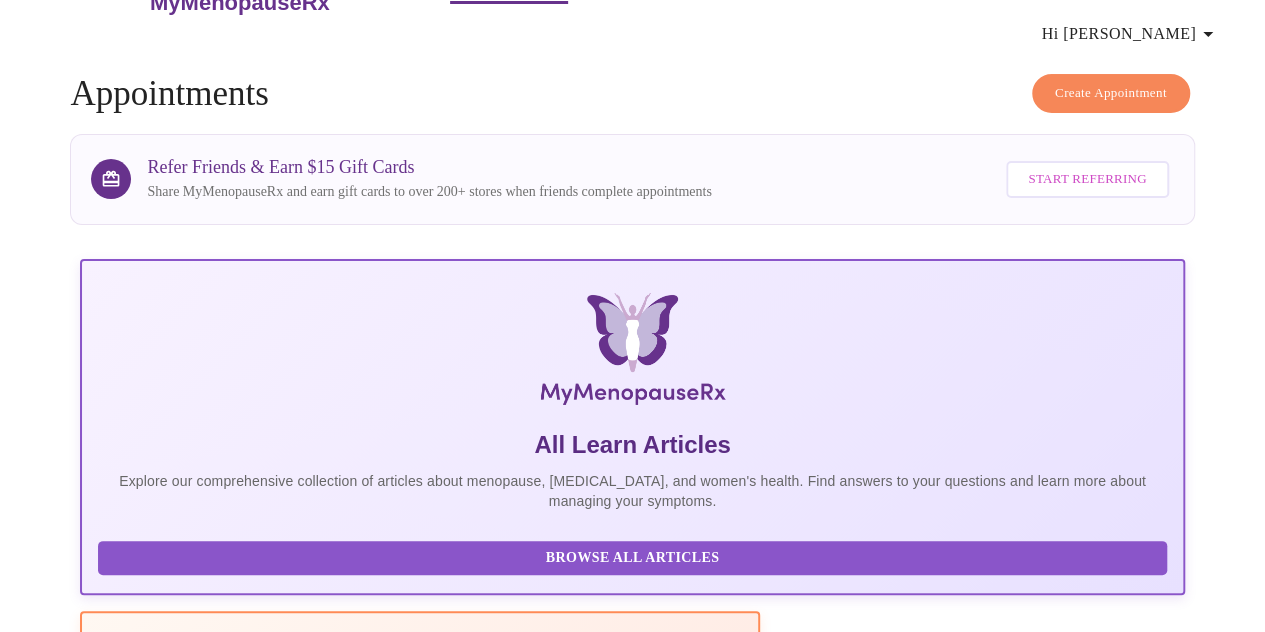 scroll, scrollTop: 32, scrollLeft: 0, axis: vertical 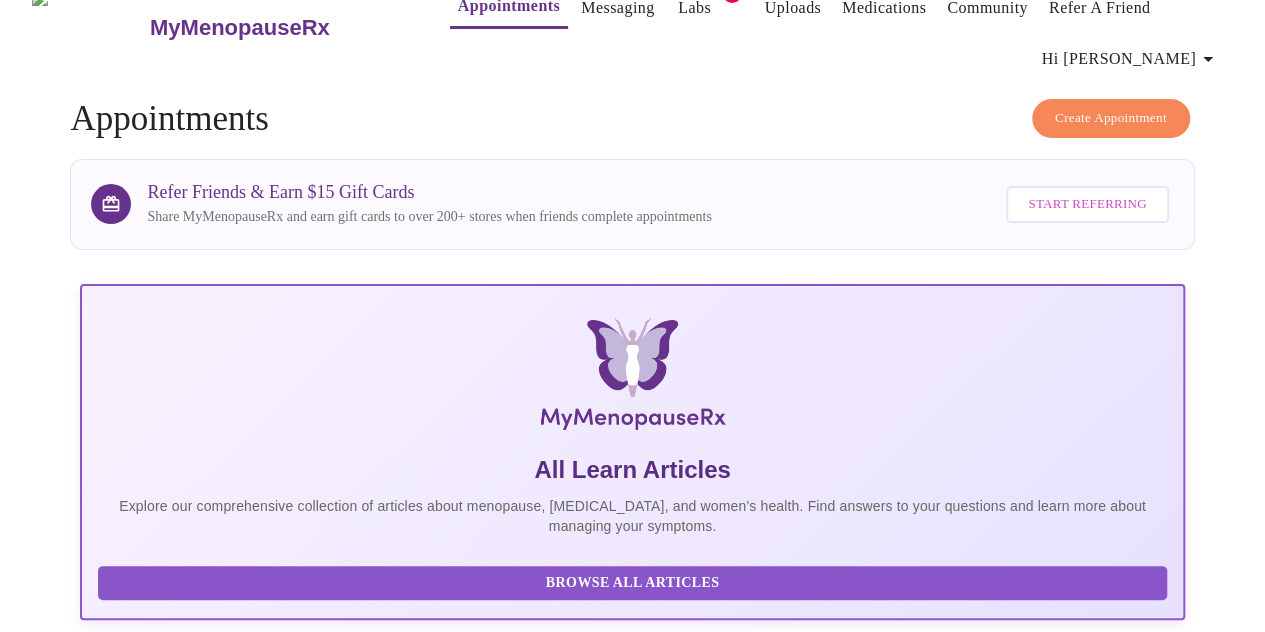 click on "Create Appointment" at bounding box center [1111, 118] 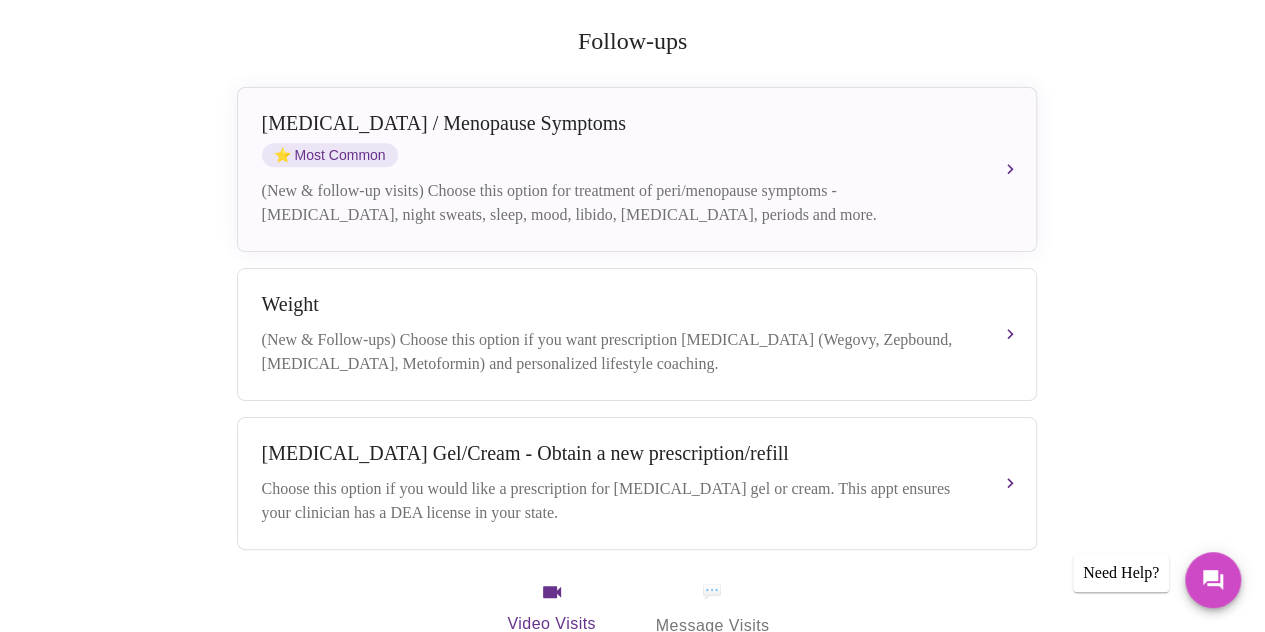scroll, scrollTop: 412, scrollLeft: 0, axis: vertical 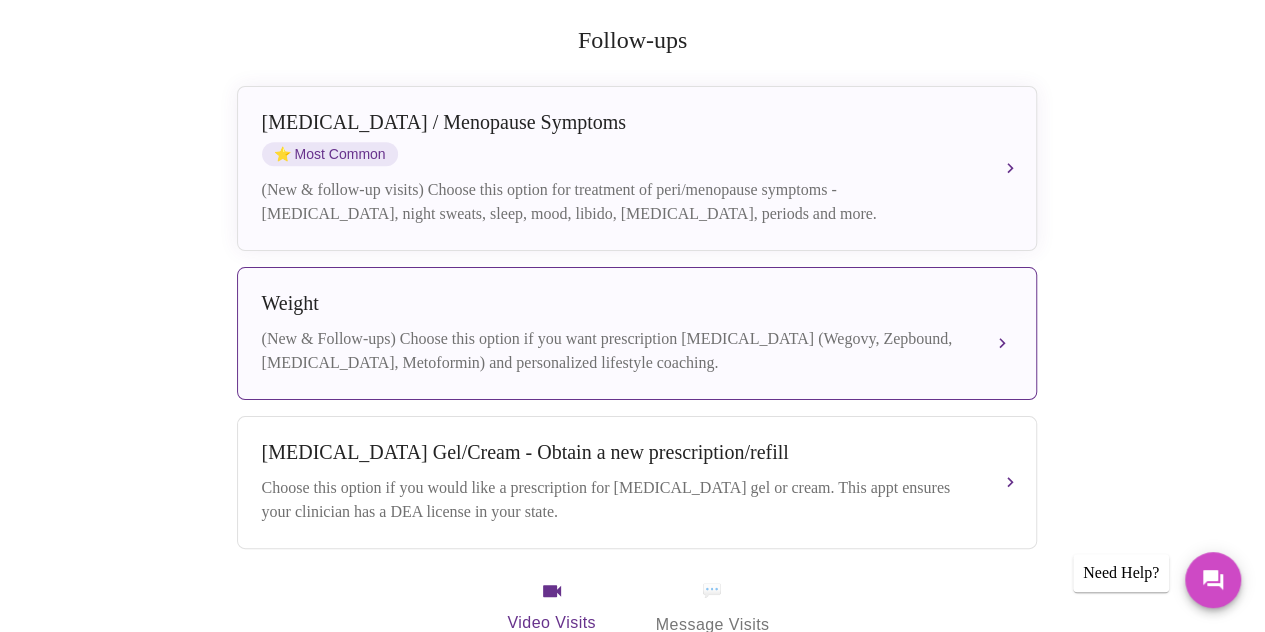 click on "Weight (New & Follow-ups) Choose this option if you want prescription weight management (Wegovy, Zepbound, Contrave, Metoformin) and personalized lifestyle coaching." at bounding box center (637, 333) 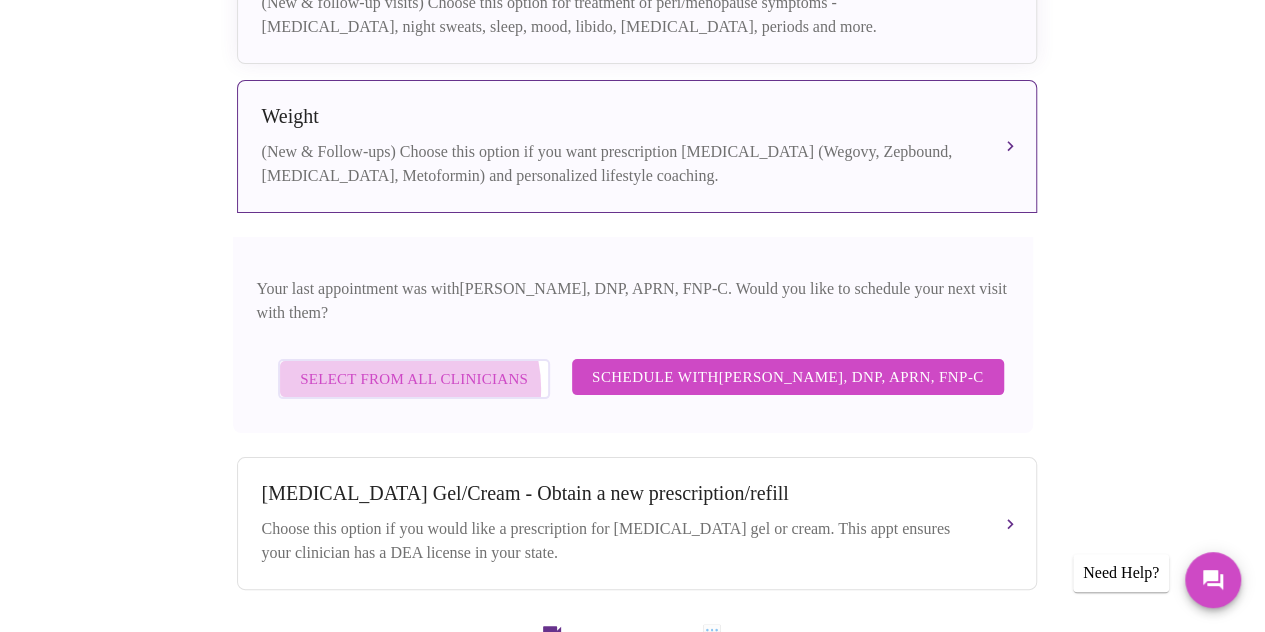 click on "Select from All Clinicians" at bounding box center (414, 379) 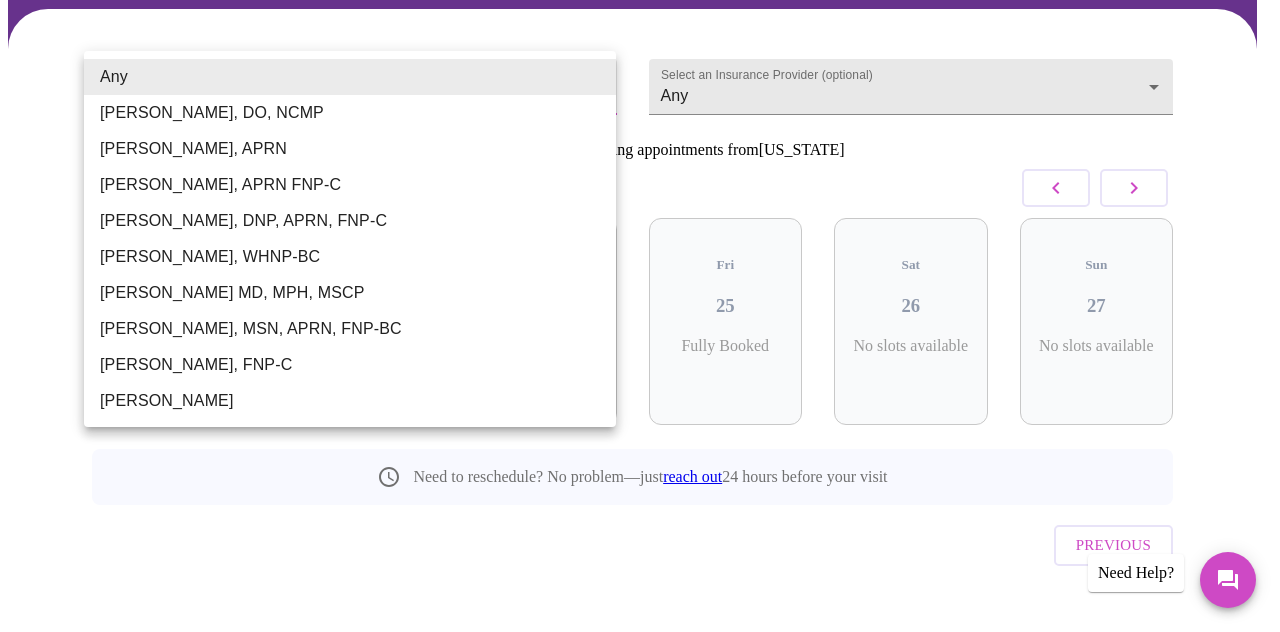 click on "MyMenopauseRx Appointments Messaging Labs 1 Uploads Medications Community Refer a Friend Hi Helen    Confirm appointment time 1 2 CONFIRM 3 4 5 Select a Provider (optional) Any Any Select an Insurance Provider (optional) Any Any 9  Patients  currently booking appointments from  Illinois July 2025 Tue 22 Fully Booked Wed 23 Fully Booked Thu 24 Fully Booked Fri 25 Fully Booked Sat 26 No slots available Sun 27 No slots available Need to reschedule? No problem—just  reach out  24 hours before your visit Previous Need Help? Settings Billing Invoices Log out Any Barbra S Hanna, DO, NCMP Emilie McLain, APRN Kelly Perisin, APRN FNP-C Jillian Montefusco, DNP, APRN, FNP-C Meghan Matz, WHNP-BC Vadim Gelman MD, MPH, MSCP Larissa Wright, MSN, APRN, FNP-BC Elizabeth Hederman, FNP-C Dr. Heather Krantz" at bounding box center [640, 246] 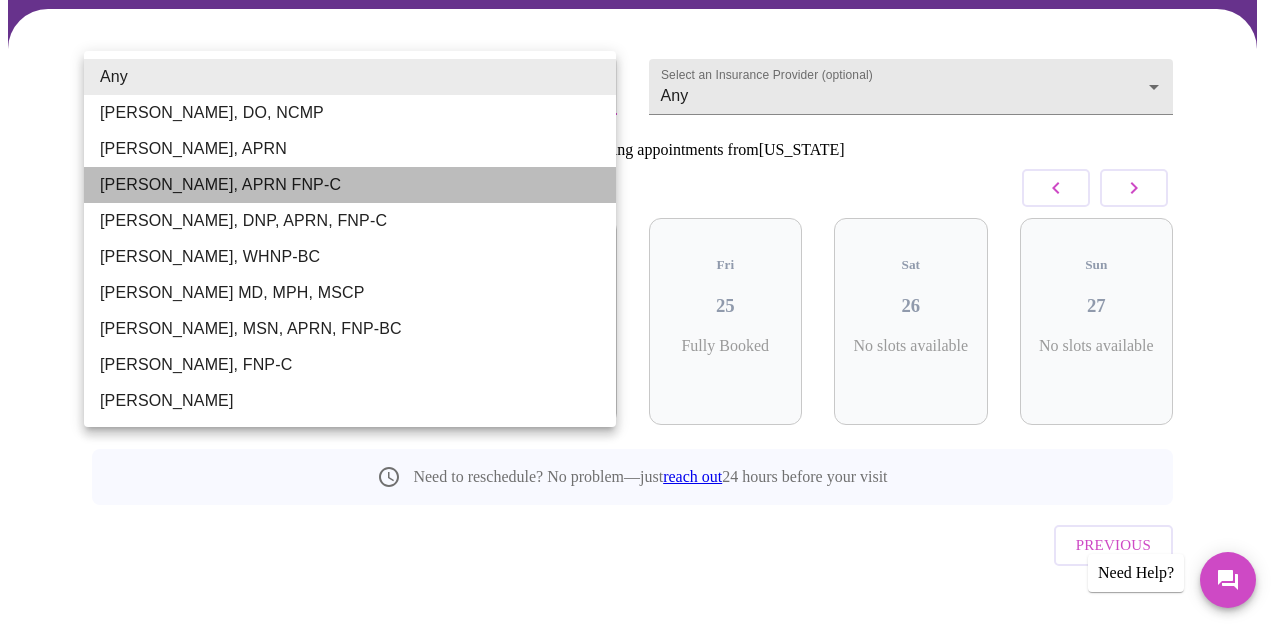 click on "[PERSON_NAME], APRN FNP-C" at bounding box center [350, 185] 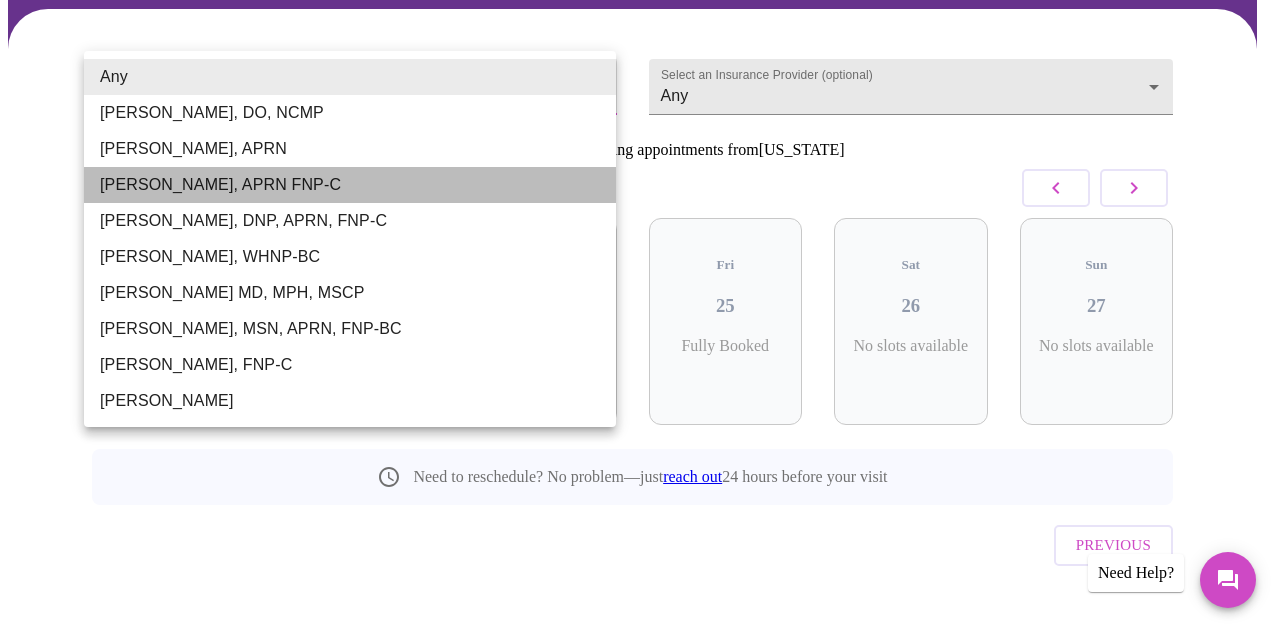 type on "[PERSON_NAME], APRN FNP-C" 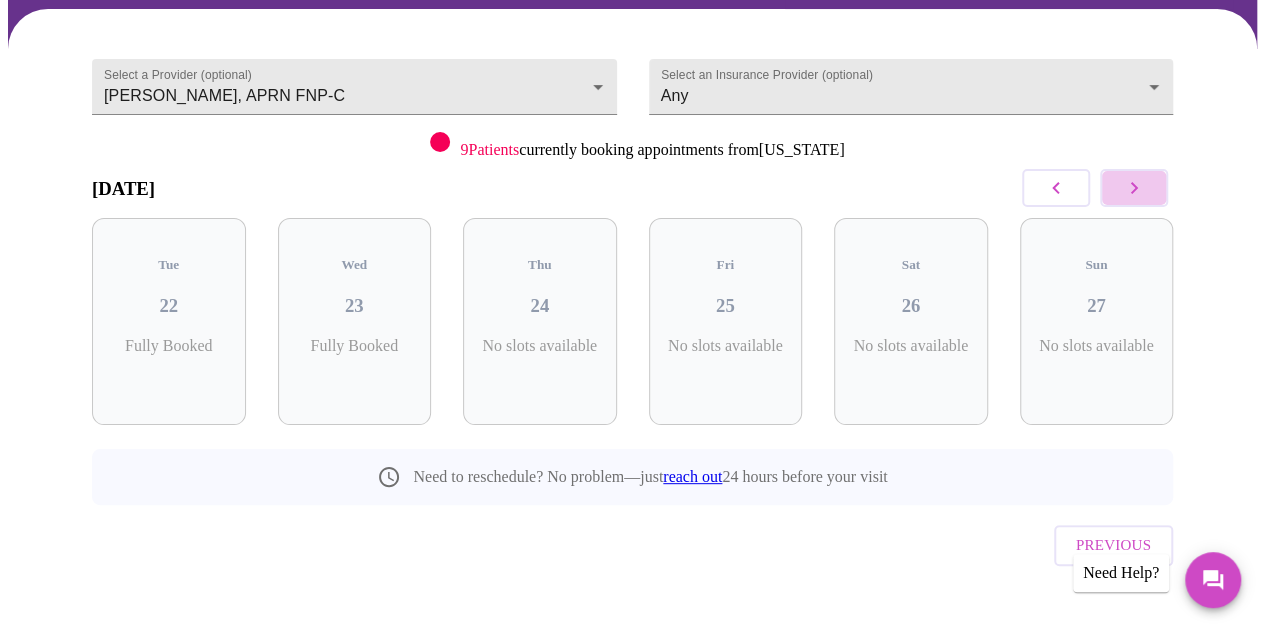 click 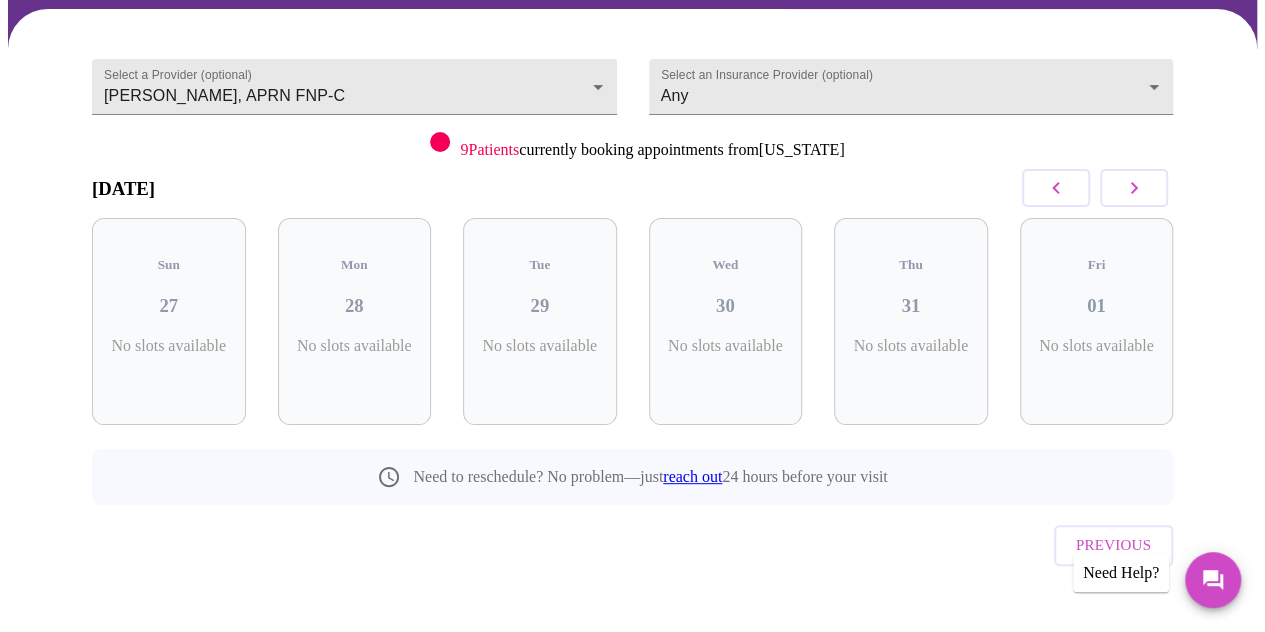 click 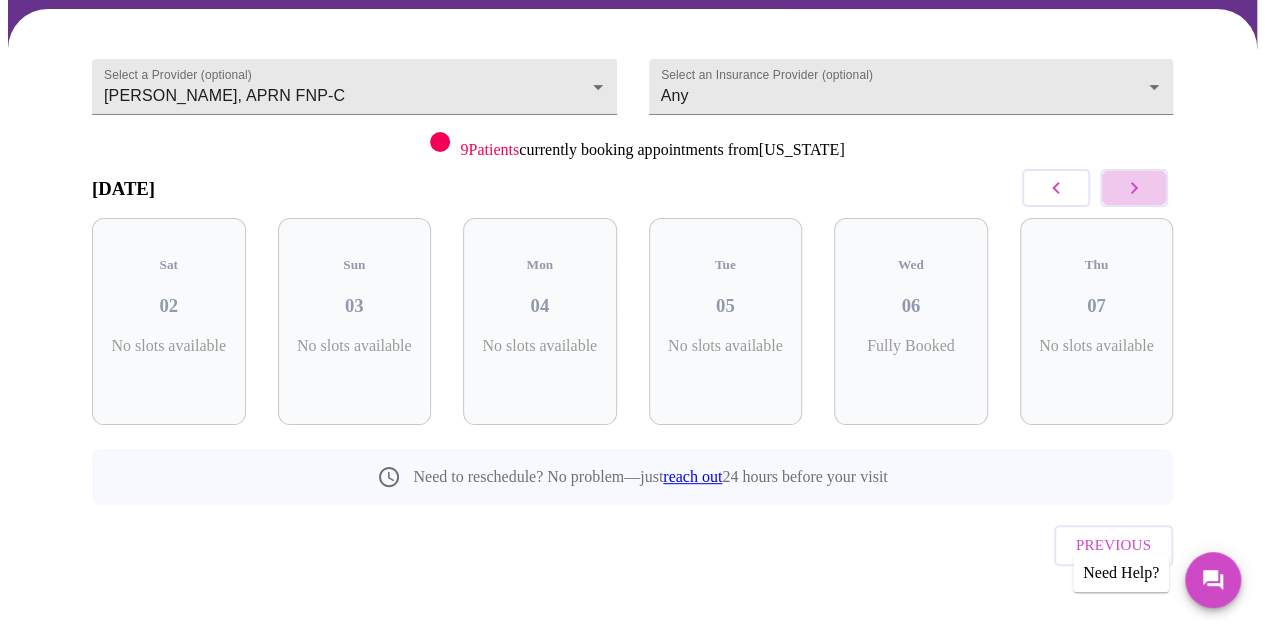 click 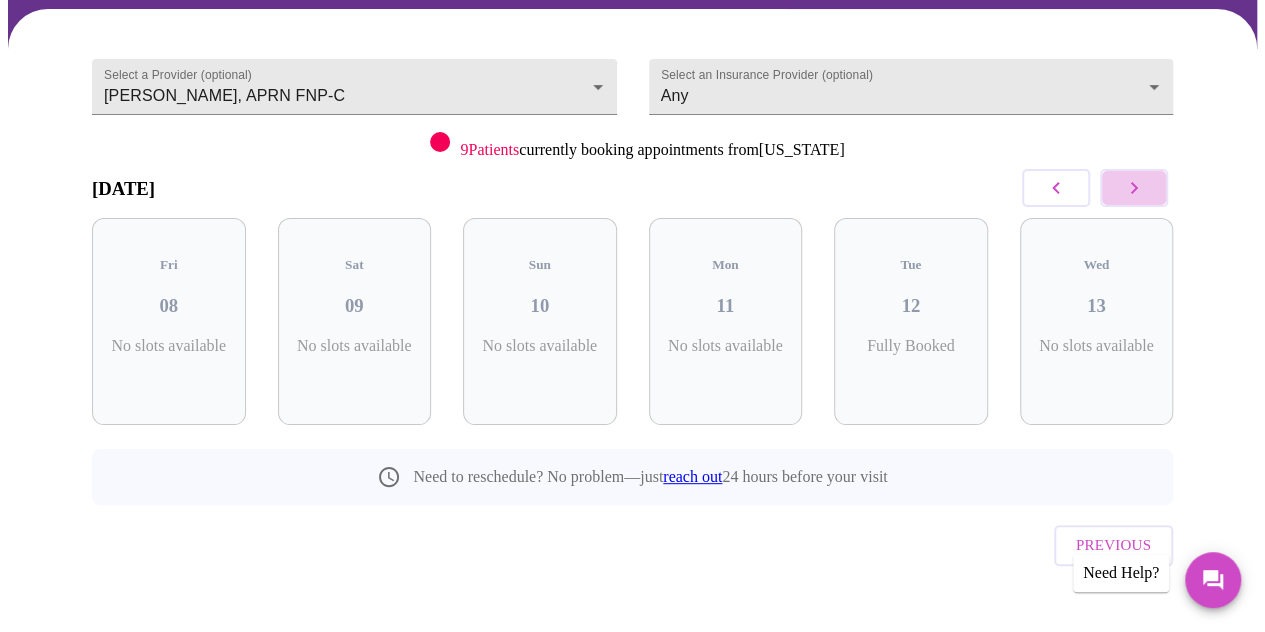 click 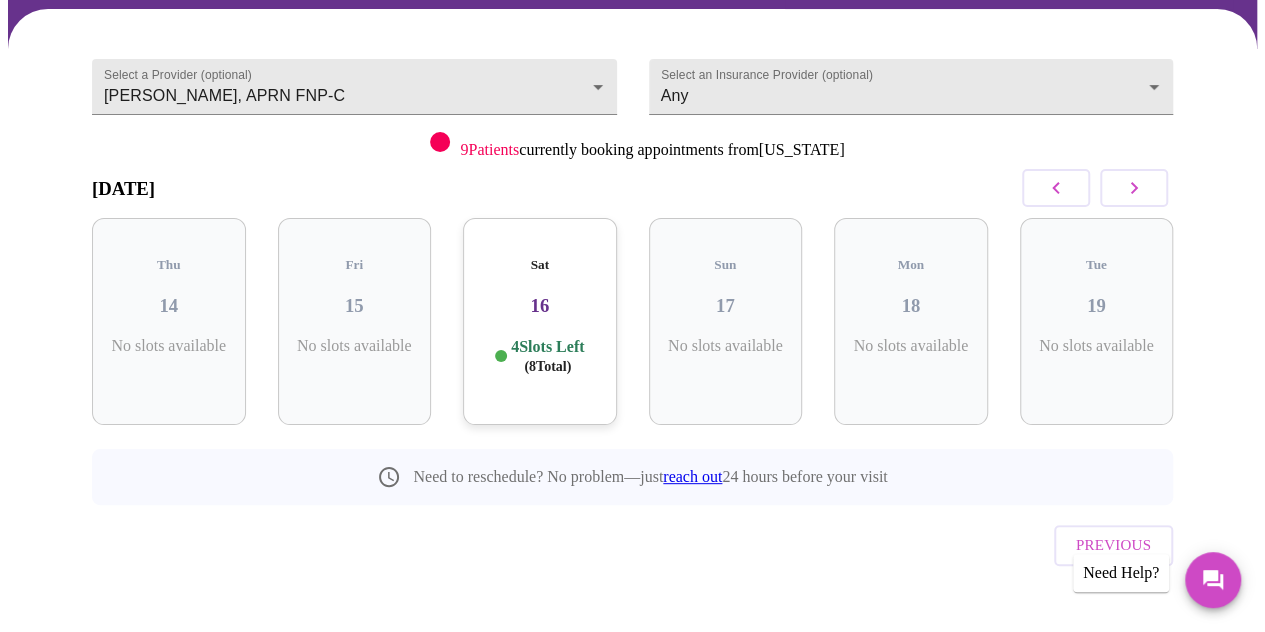 click at bounding box center (1134, 188) 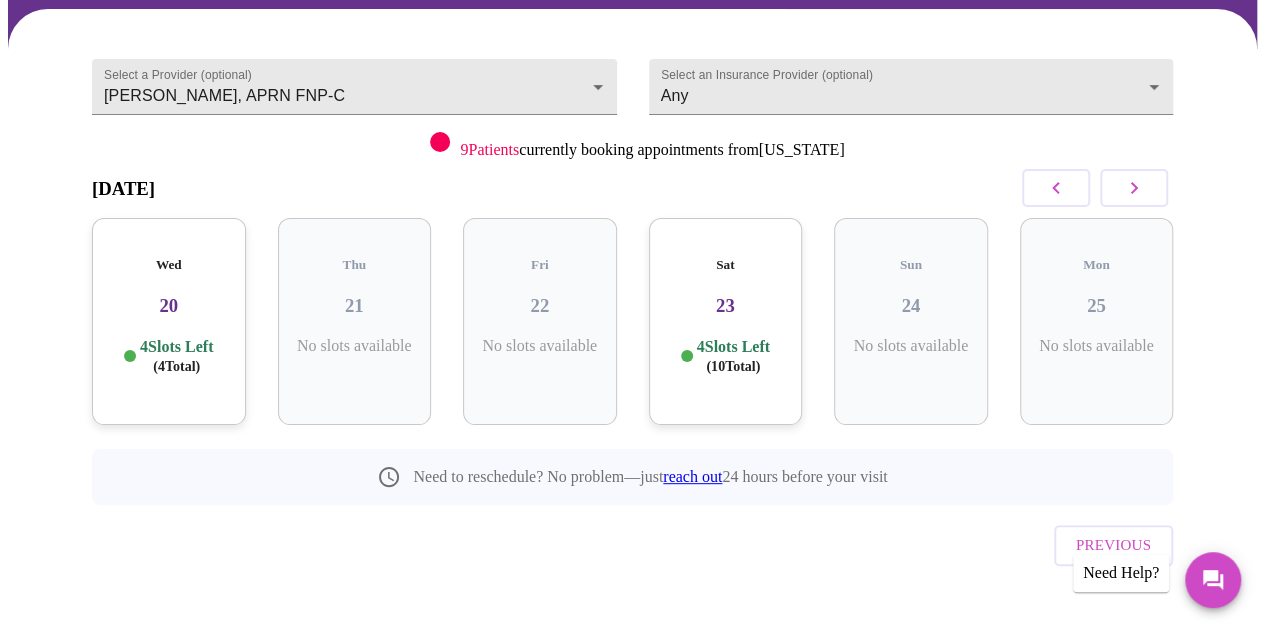 click on "20" at bounding box center [169, 306] 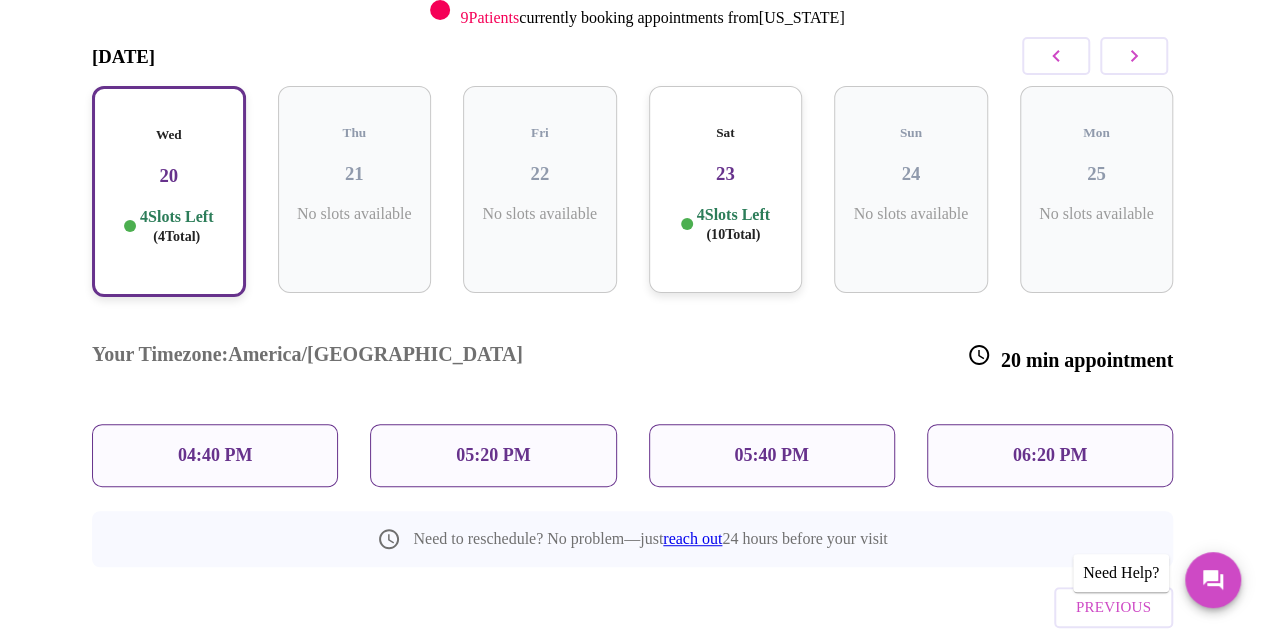 scroll, scrollTop: 313, scrollLeft: 0, axis: vertical 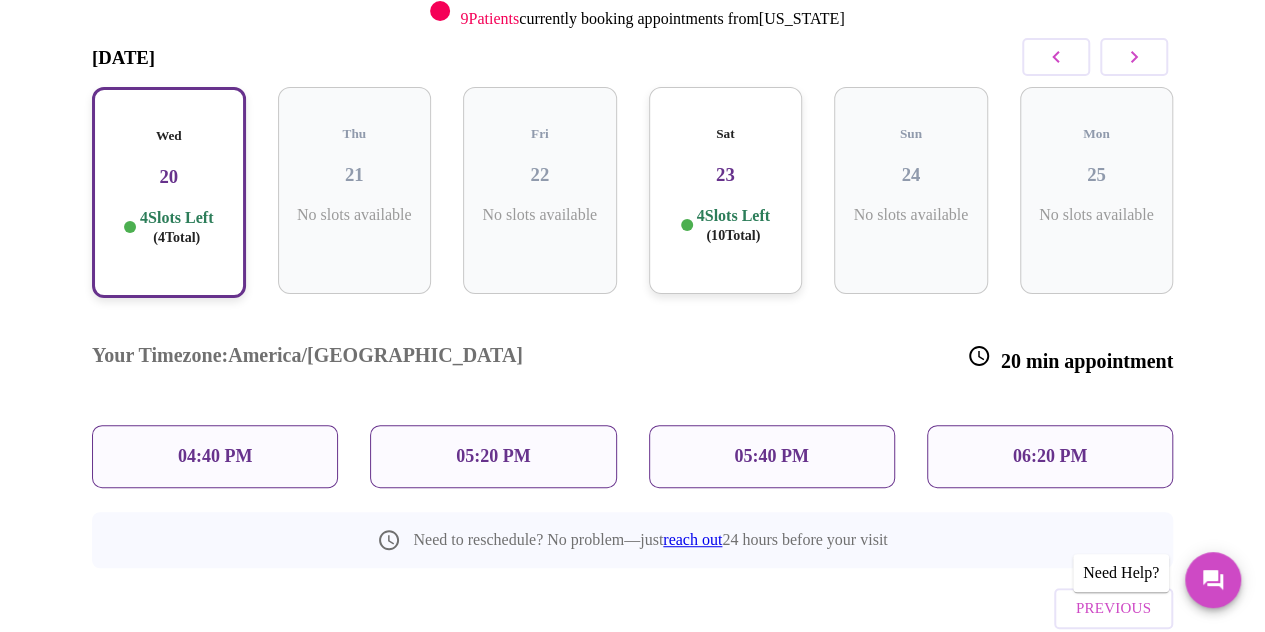 click on "04:40 PM" at bounding box center [215, 456] 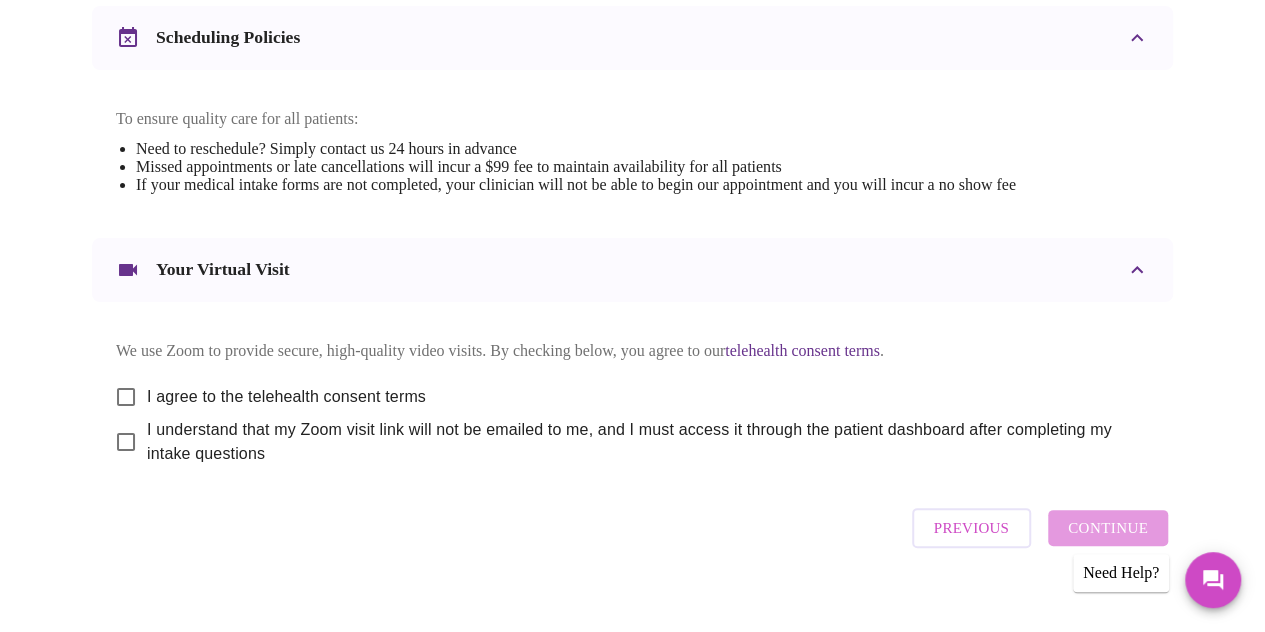 scroll, scrollTop: 827, scrollLeft: 0, axis: vertical 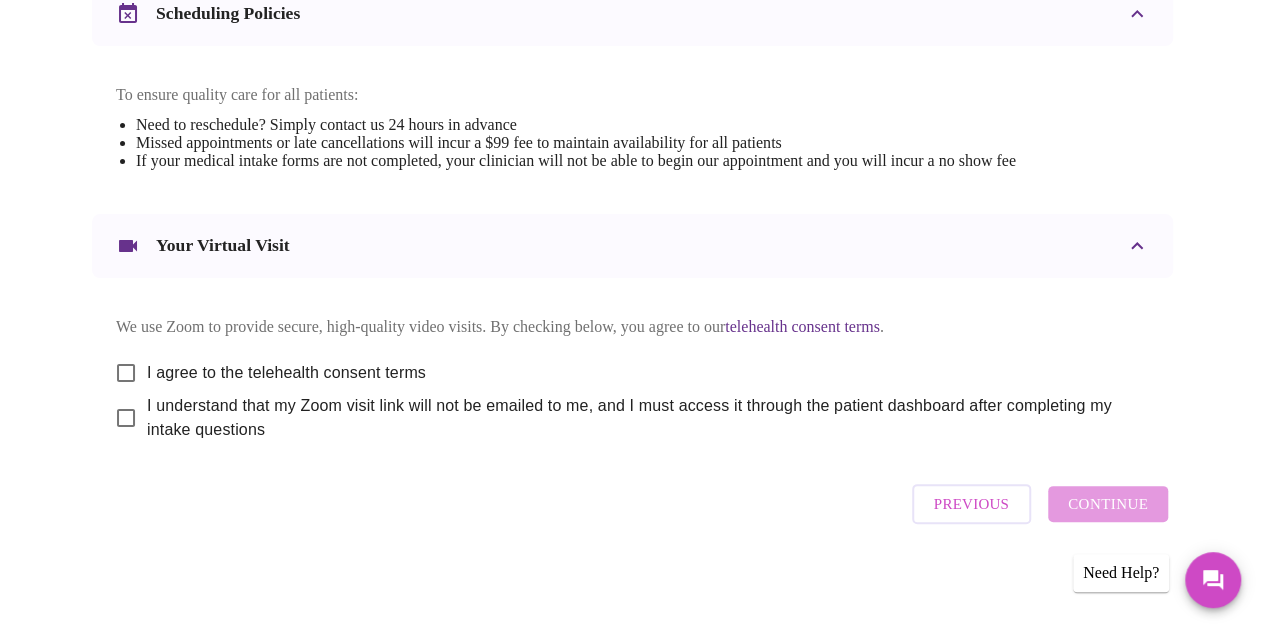 click on "I agree to the telehealth consent terms" at bounding box center (286, 373) 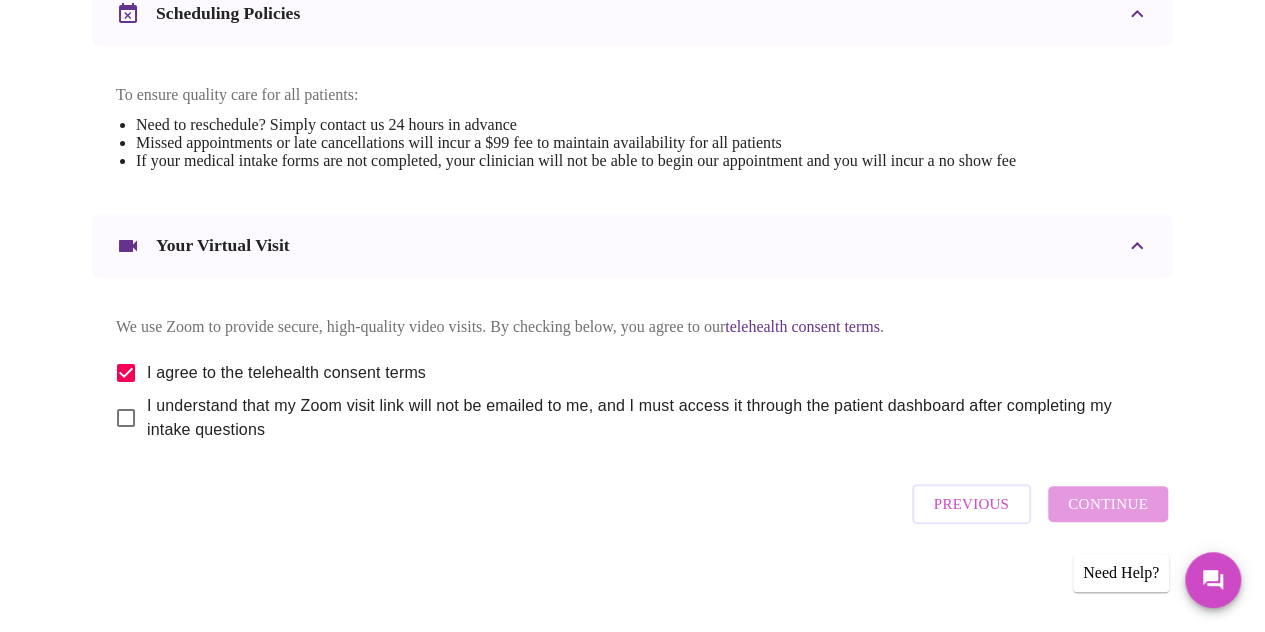click on "I understand that my Zoom visit link will not be emailed to me, and I must access it through the patient dashboard after completing my intake questions" at bounding box center [640, 418] 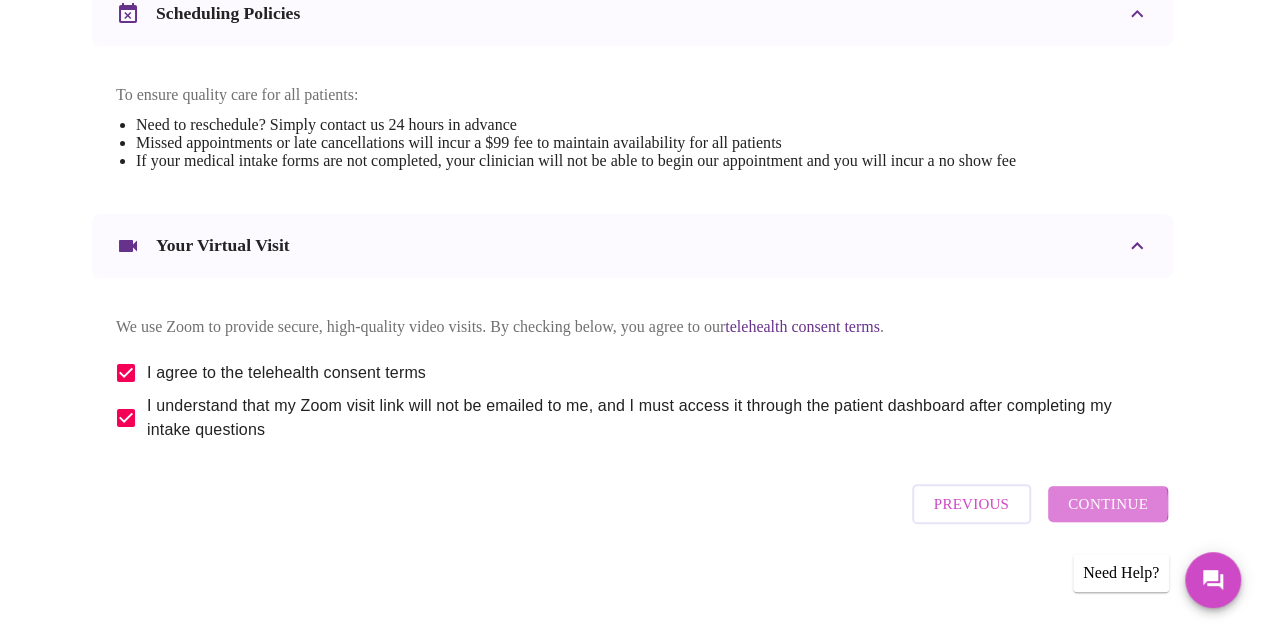 click on "Continue" at bounding box center [1108, 504] 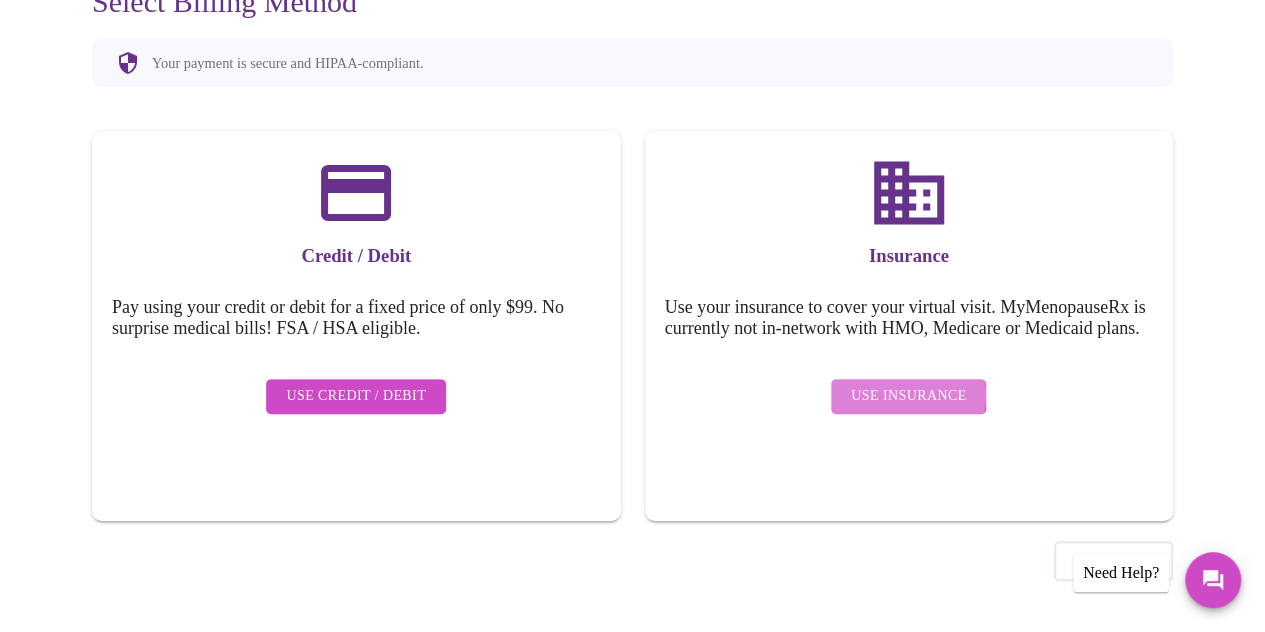 click on "Use Insurance" at bounding box center (908, 396) 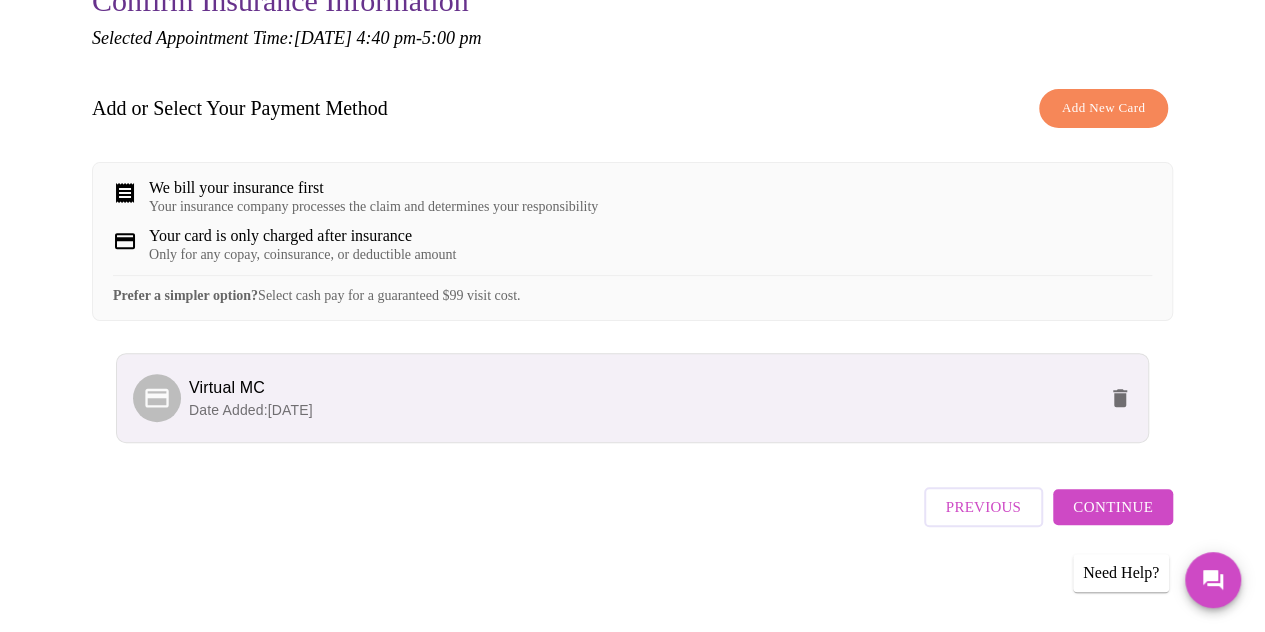 scroll, scrollTop: 249, scrollLeft: 0, axis: vertical 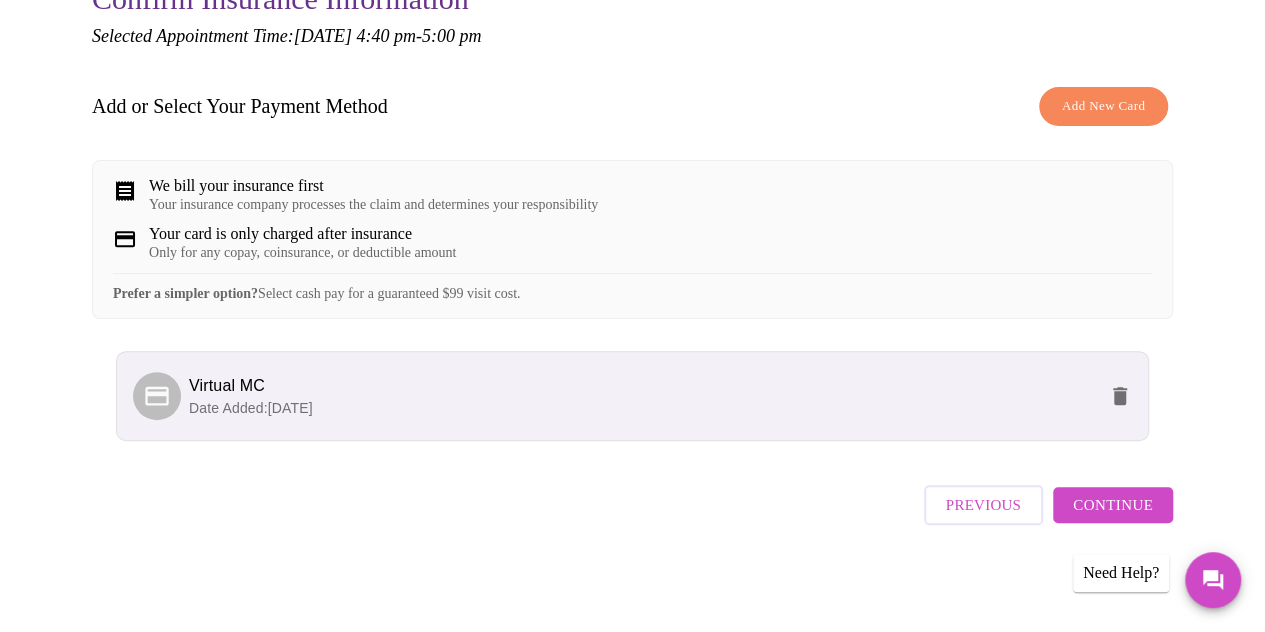 click on "Continue" at bounding box center [1113, 505] 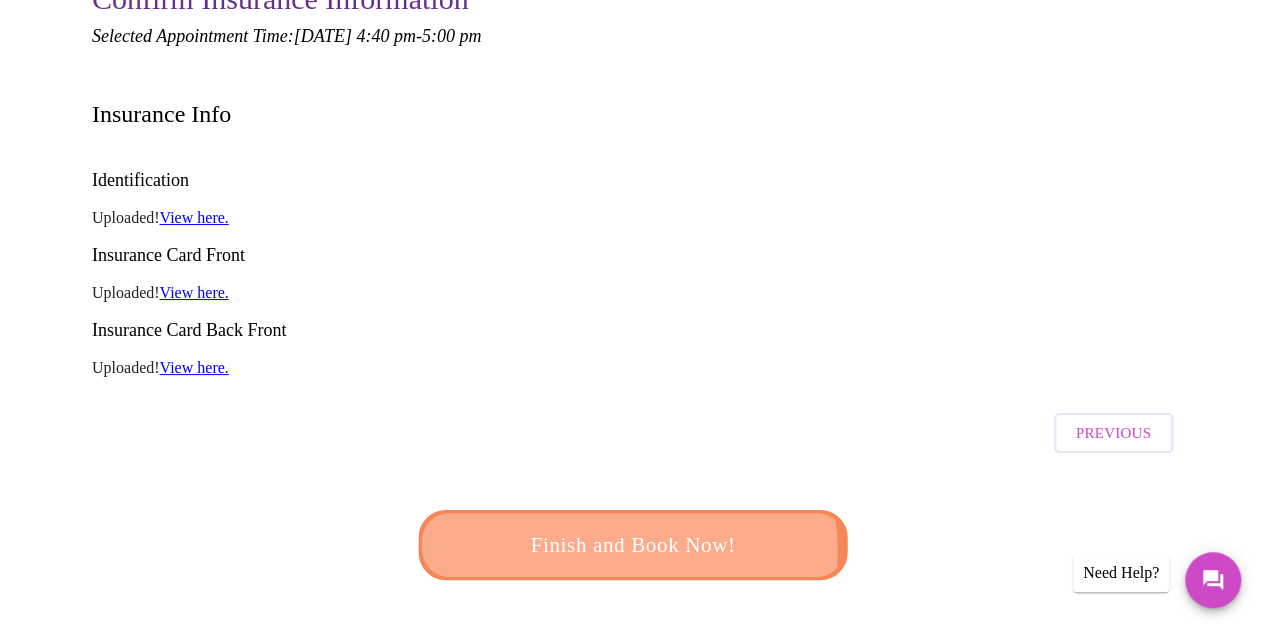 click on "Finish and Book Now!" at bounding box center [632, 545] 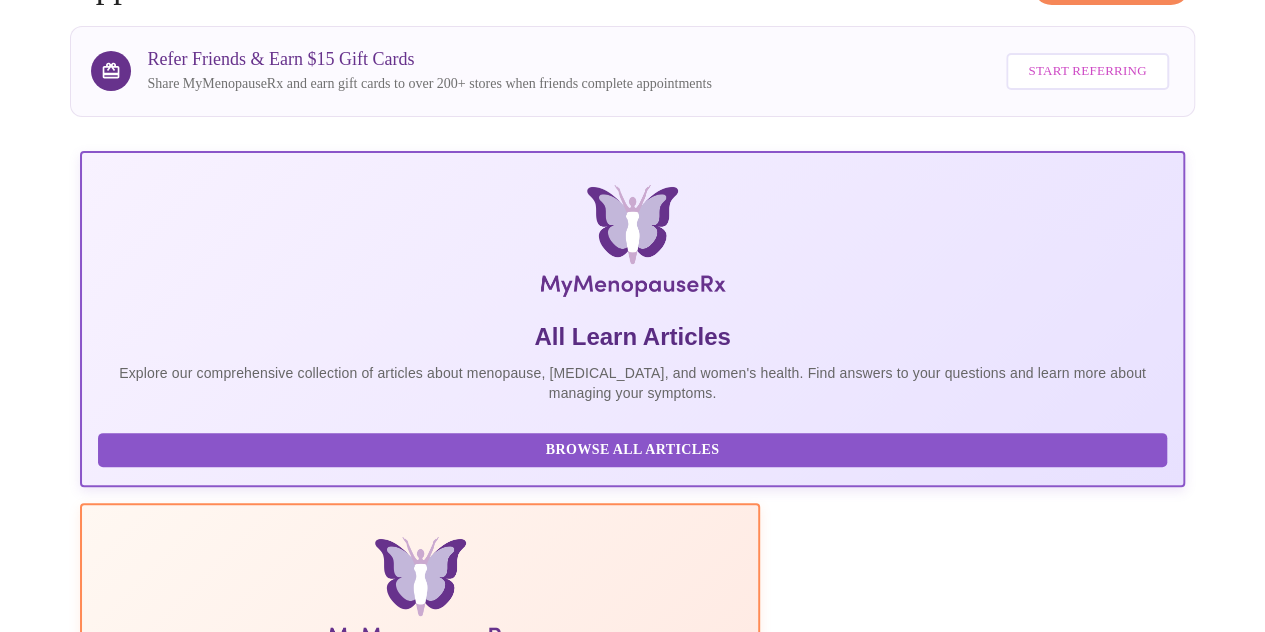 scroll, scrollTop: 0, scrollLeft: 0, axis: both 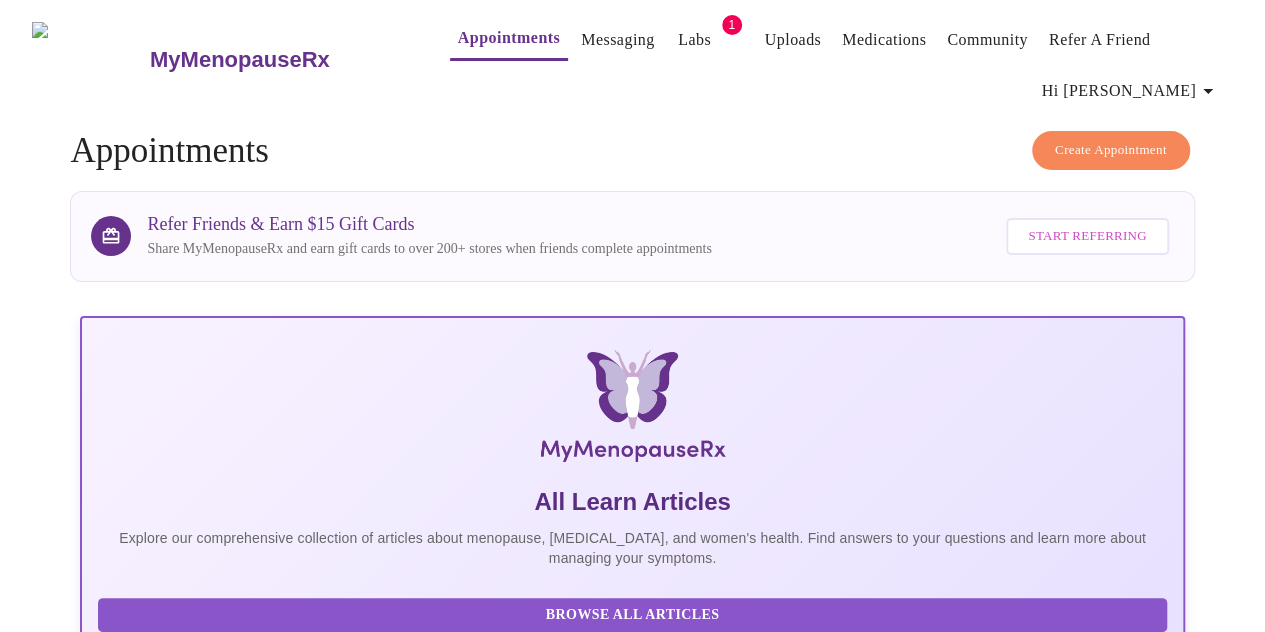 click on "Create Appointment" at bounding box center (1111, 150) 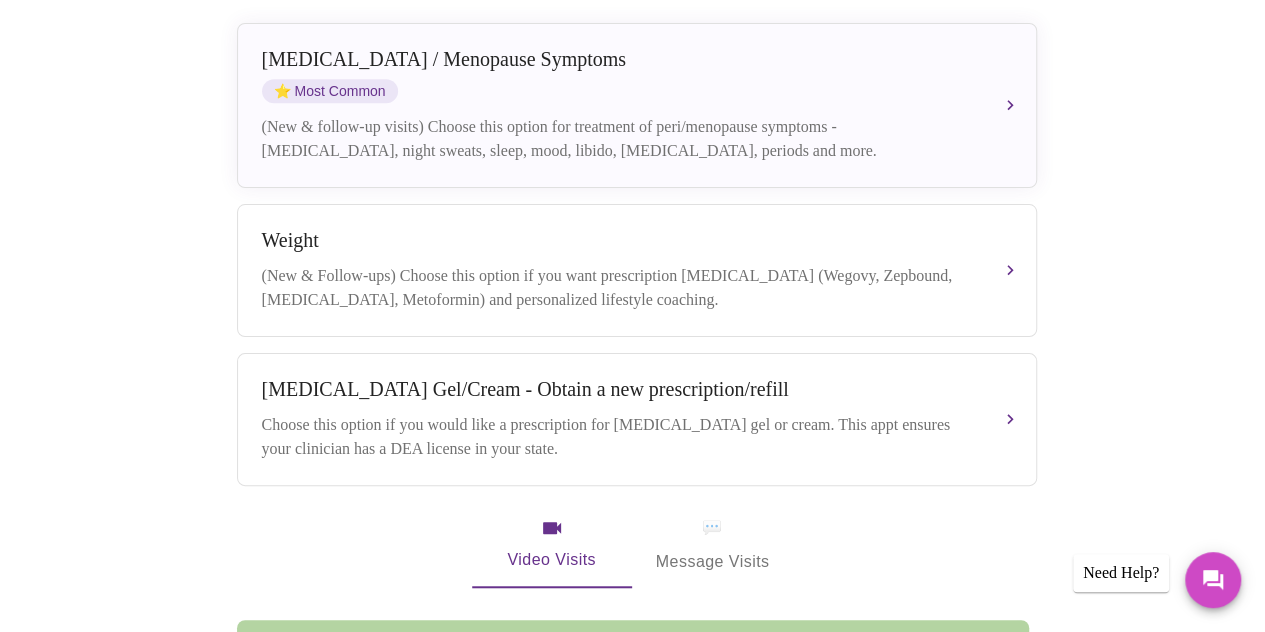scroll, scrollTop: 476, scrollLeft: 0, axis: vertical 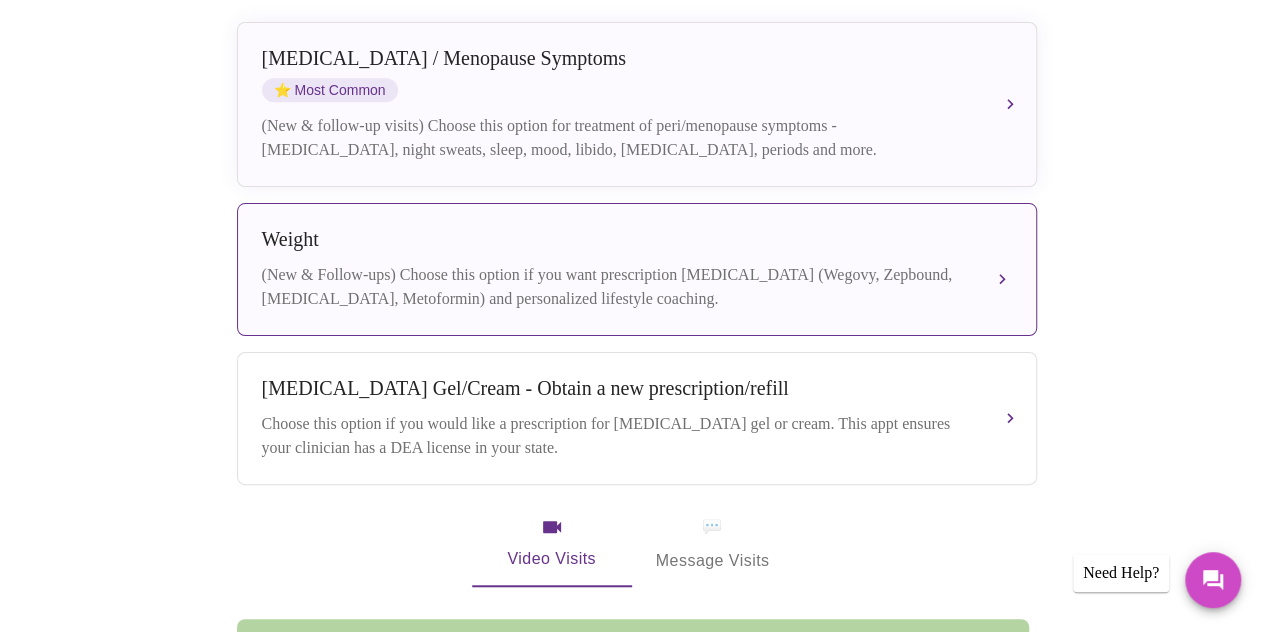 click on "Weight" at bounding box center (617, 239) 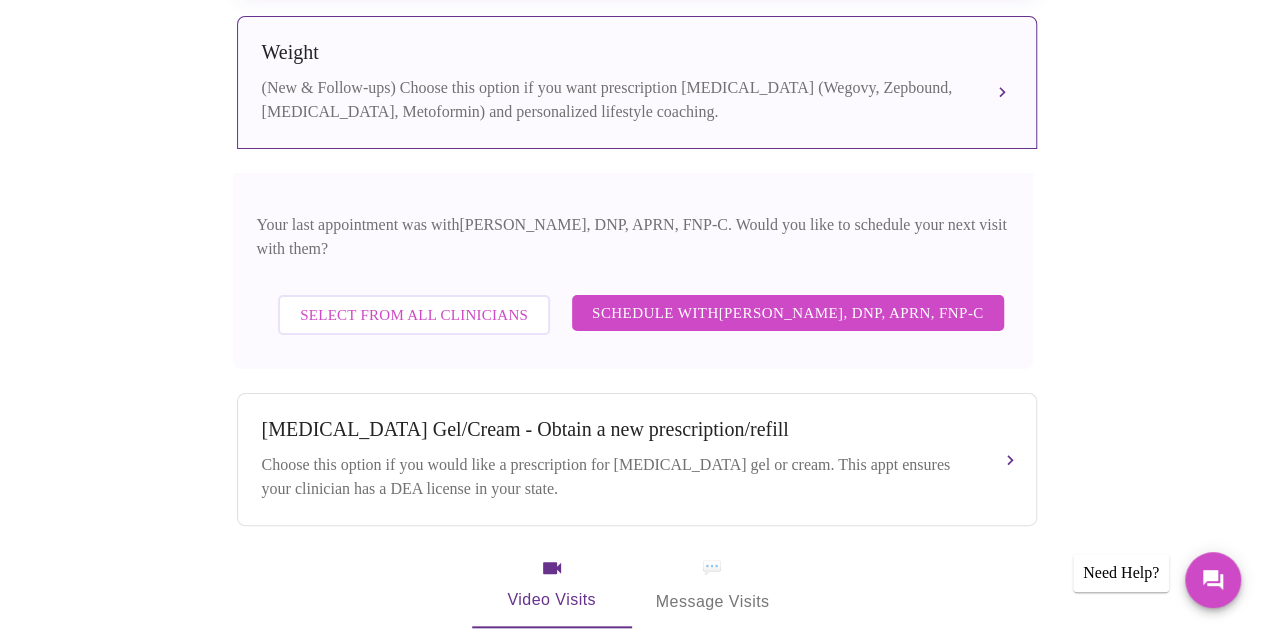scroll, scrollTop: 664, scrollLeft: 0, axis: vertical 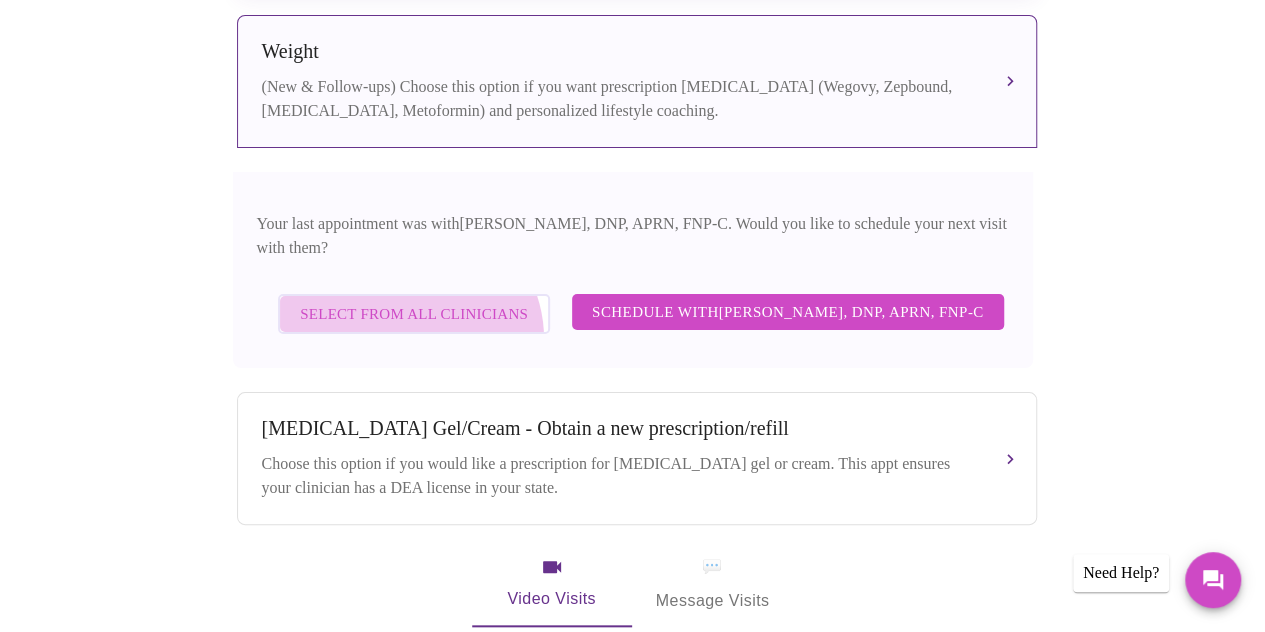click on "Select from All Clinicians" at bounding box center [414, 314] 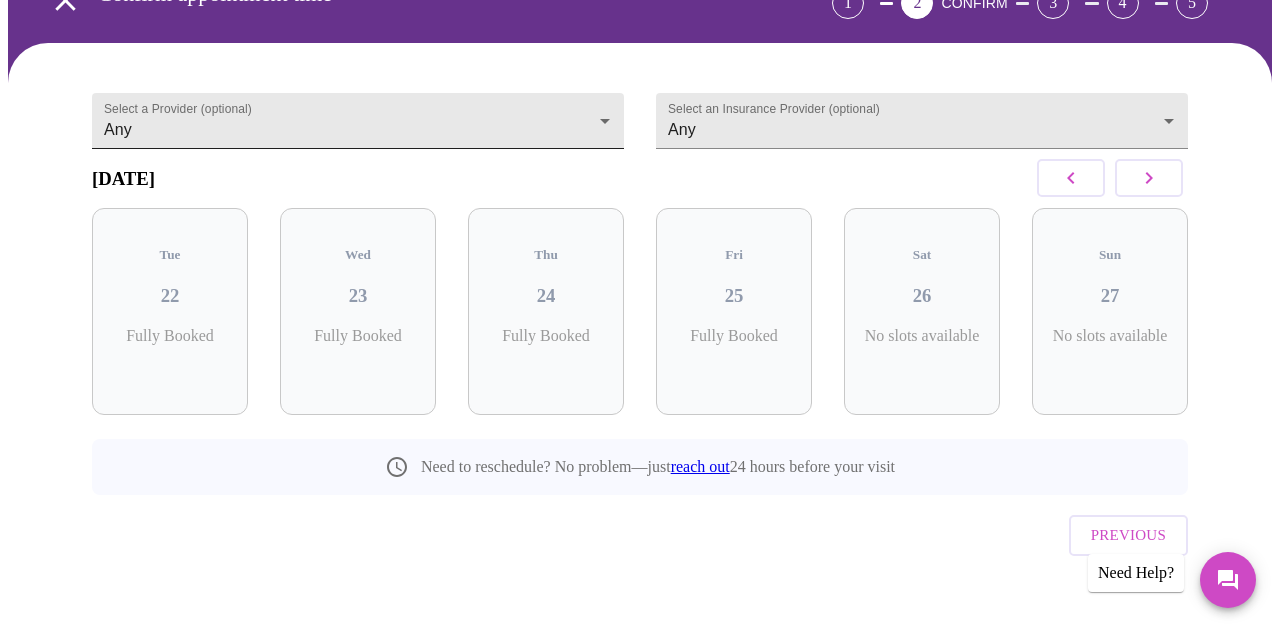 click on "MyMenopauseRx Appointments Messaging Labs 1 Uploads Medications Community Refer a Friend Hi Helen    Confirm appointment time 1 2 CONFIRM 3 4 5 Select a Provider (optional) Any Any Select an Insurance Provider (optional) Any Any July 2025 Tue 22 Fully Booked Wed 23 Fully Booked Thu 24 Fully Booked Fri 25 Fully Booked Sat 26 No slots available Sun 27 No slots available Need to reschedule? No problem—just  reach out  24 hours before your visit Previous Need Help? Settings Billing Invoices Log out" at bounding box center (640, 258) 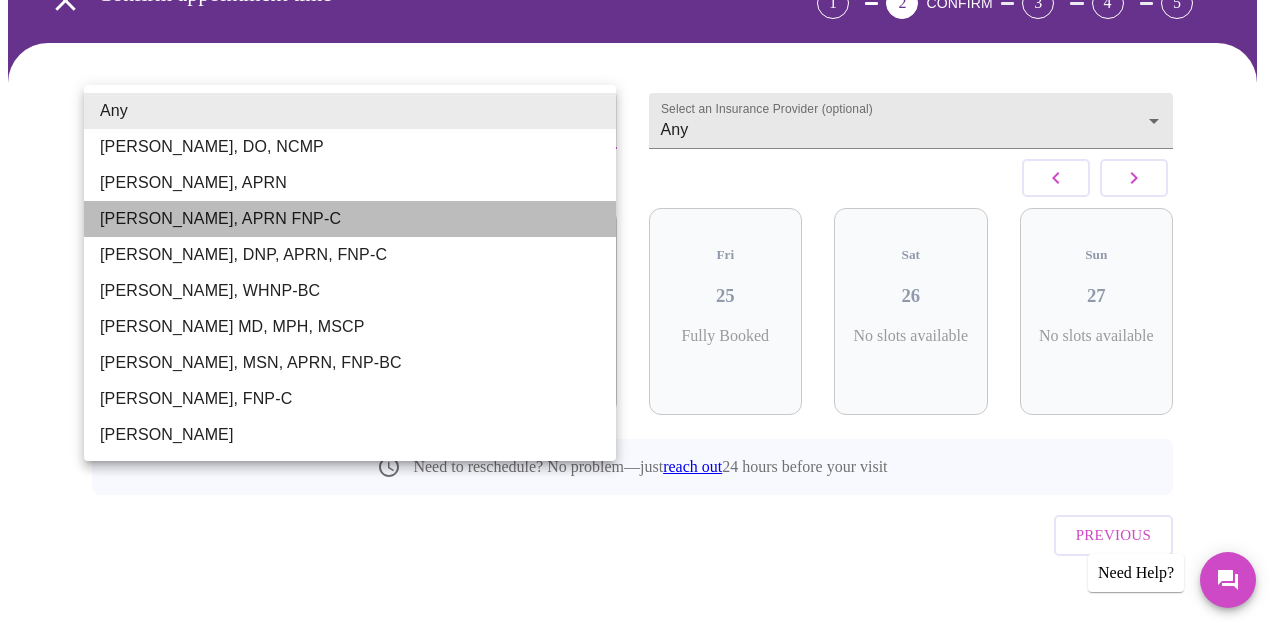 click on "[PERSON_NAME], APRN FNP-C" at bounding box center (350, 219) 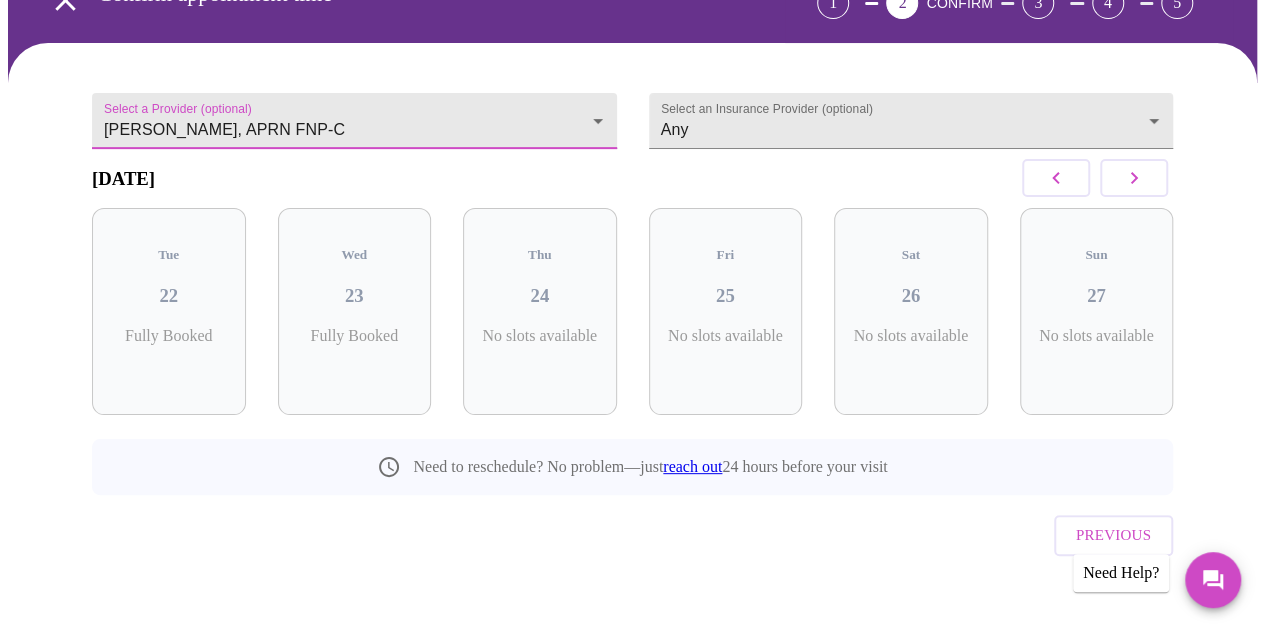 click at bounding box center (1134, 178) 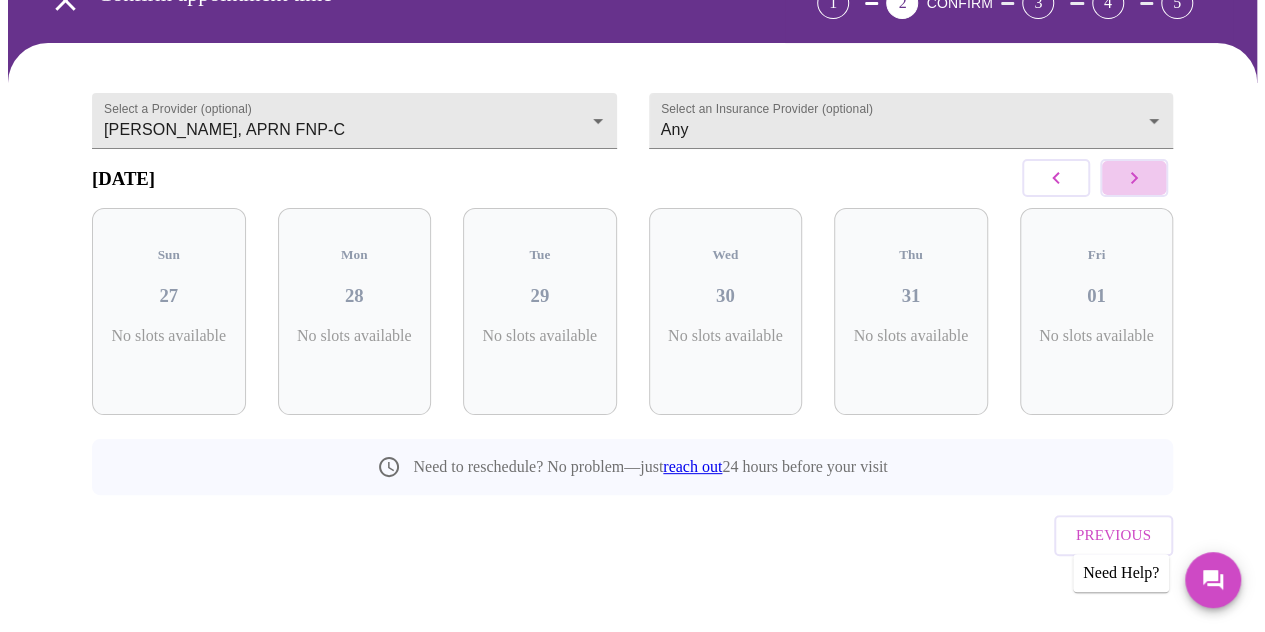 click at bounding box center [1134, 178] 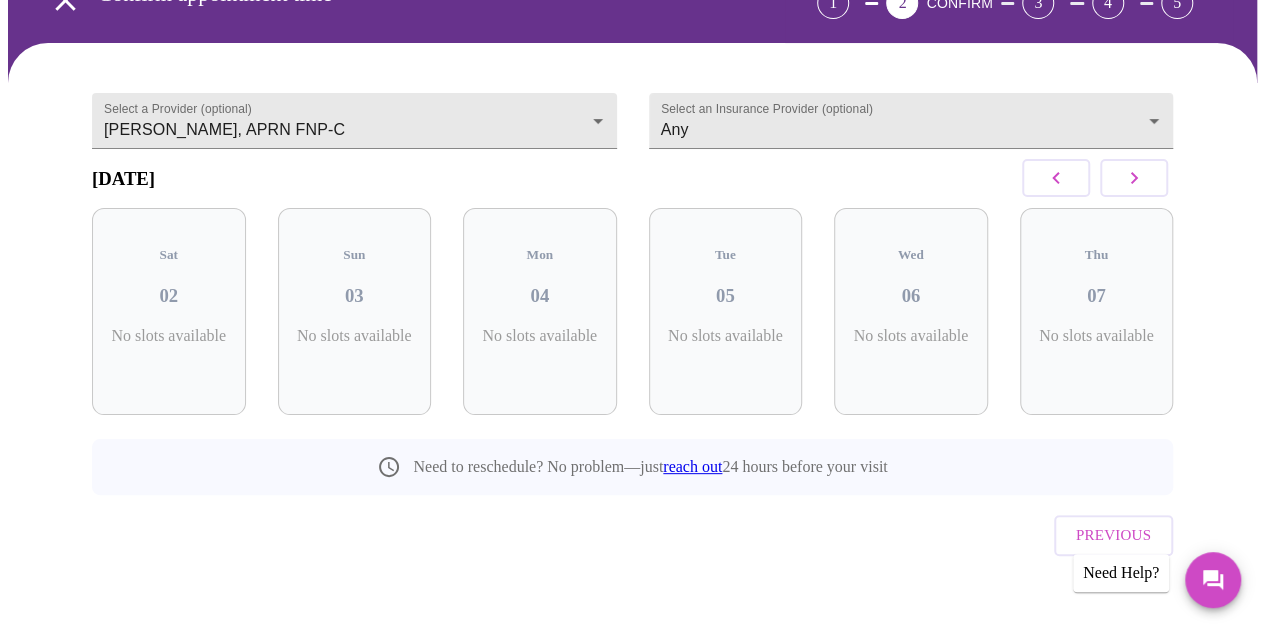 click at bounding box center (1134, 178) 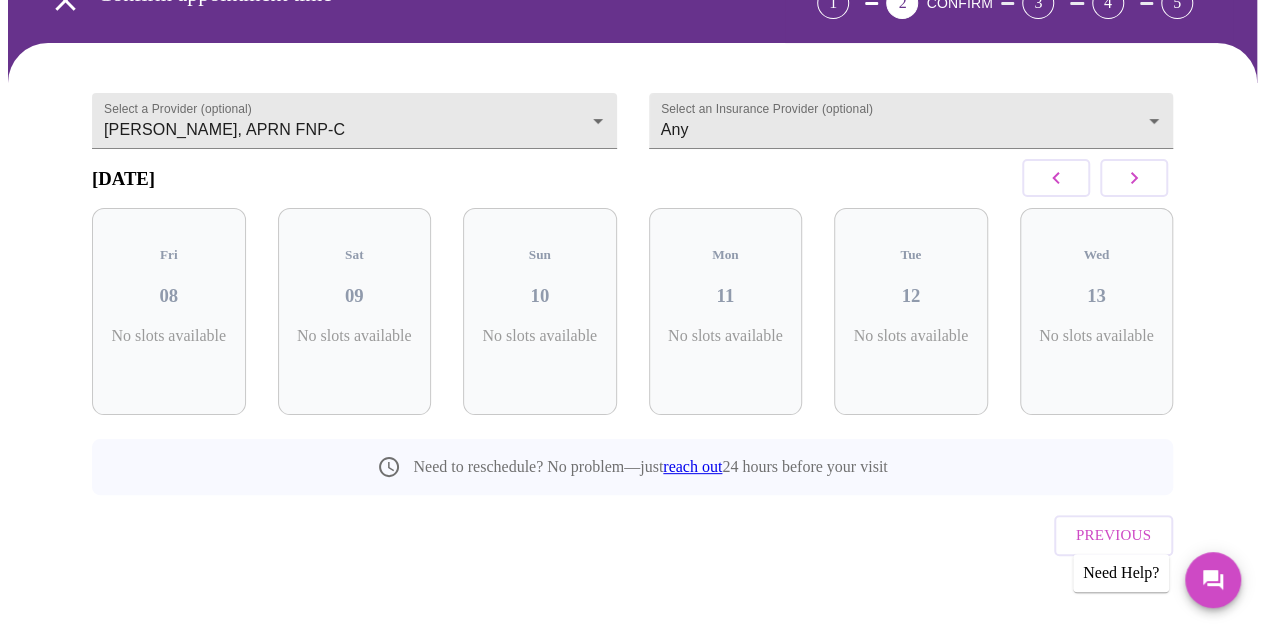 click at bounding box center [1134, 178] 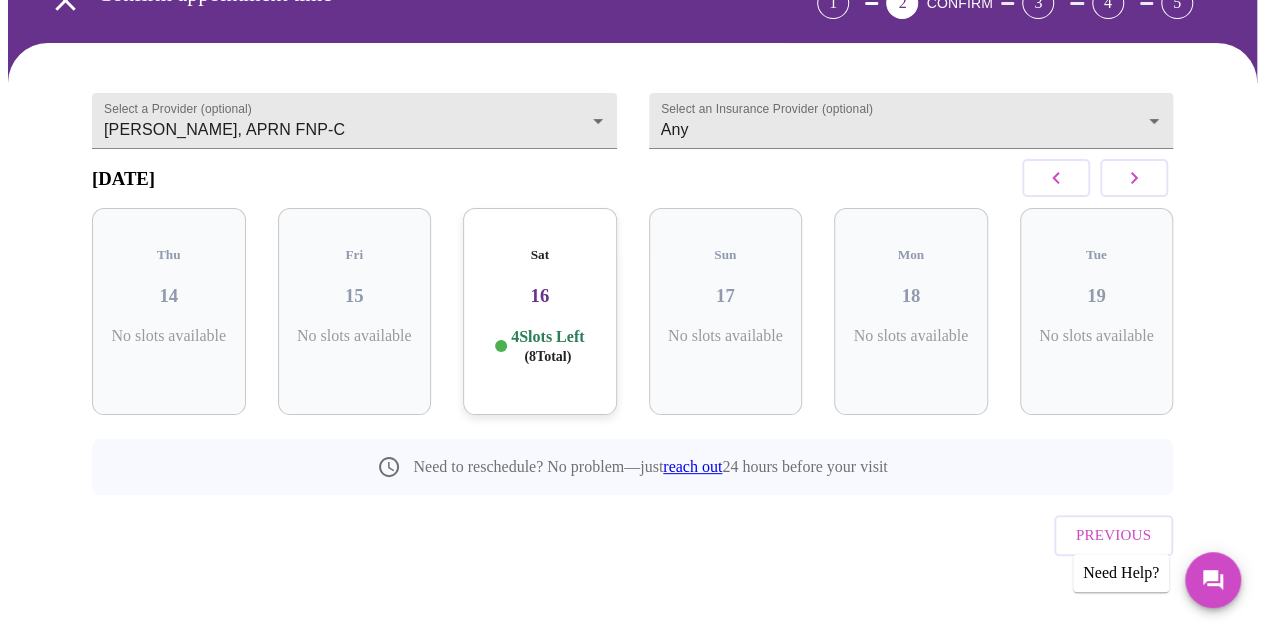 click at bounding box center (1134, 178) 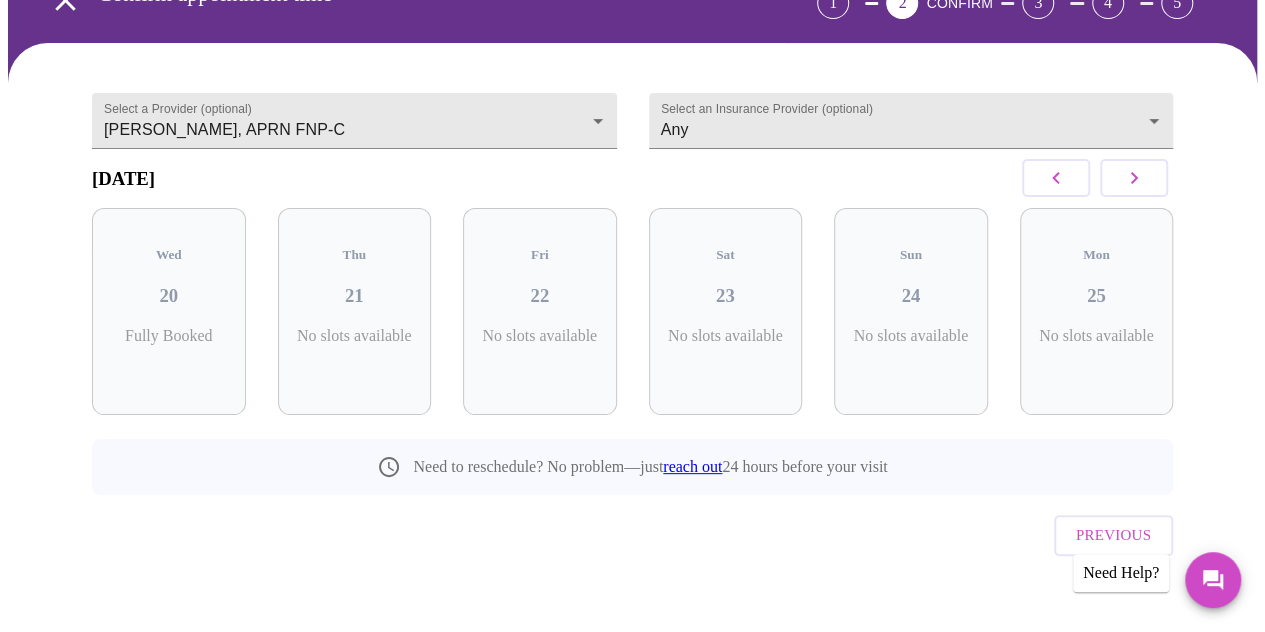 click at bounding box center (1134, 178) 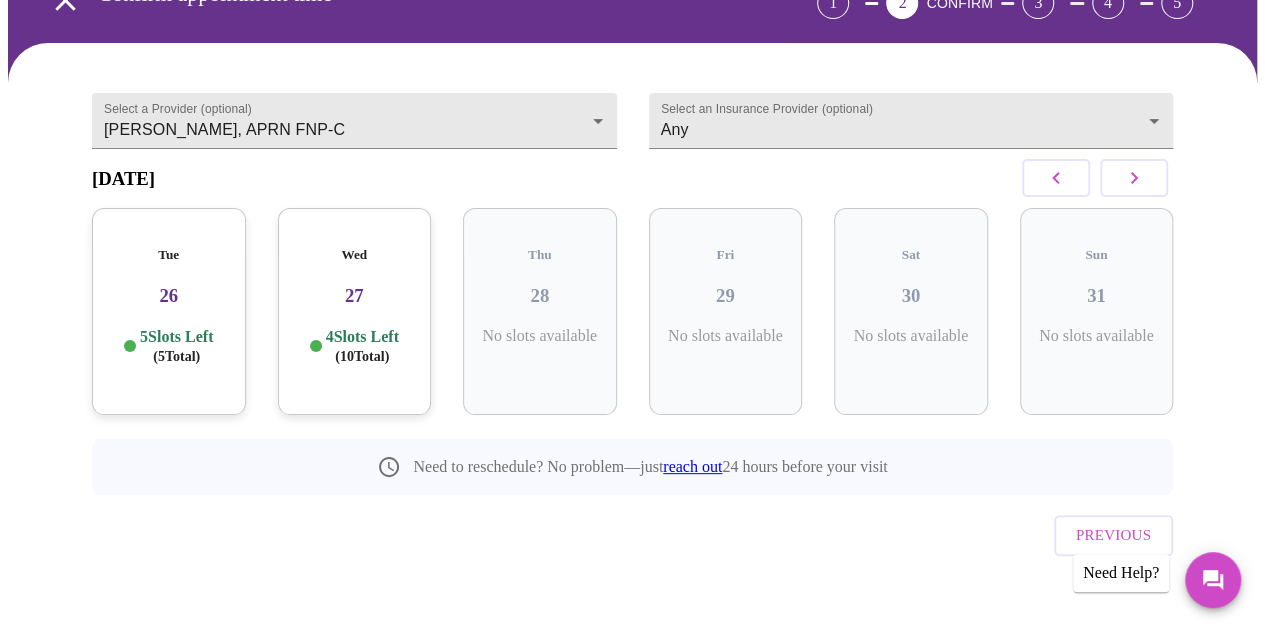 click at bounding box center (1134, 178) 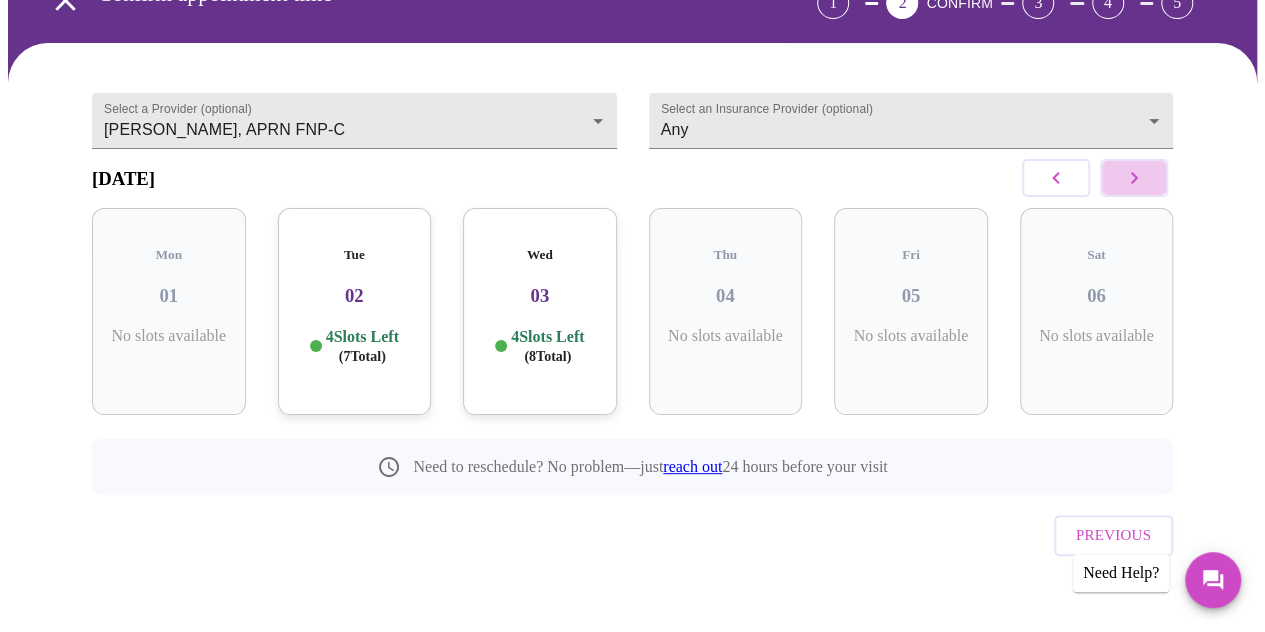 click at bounding box center [1134, 178] 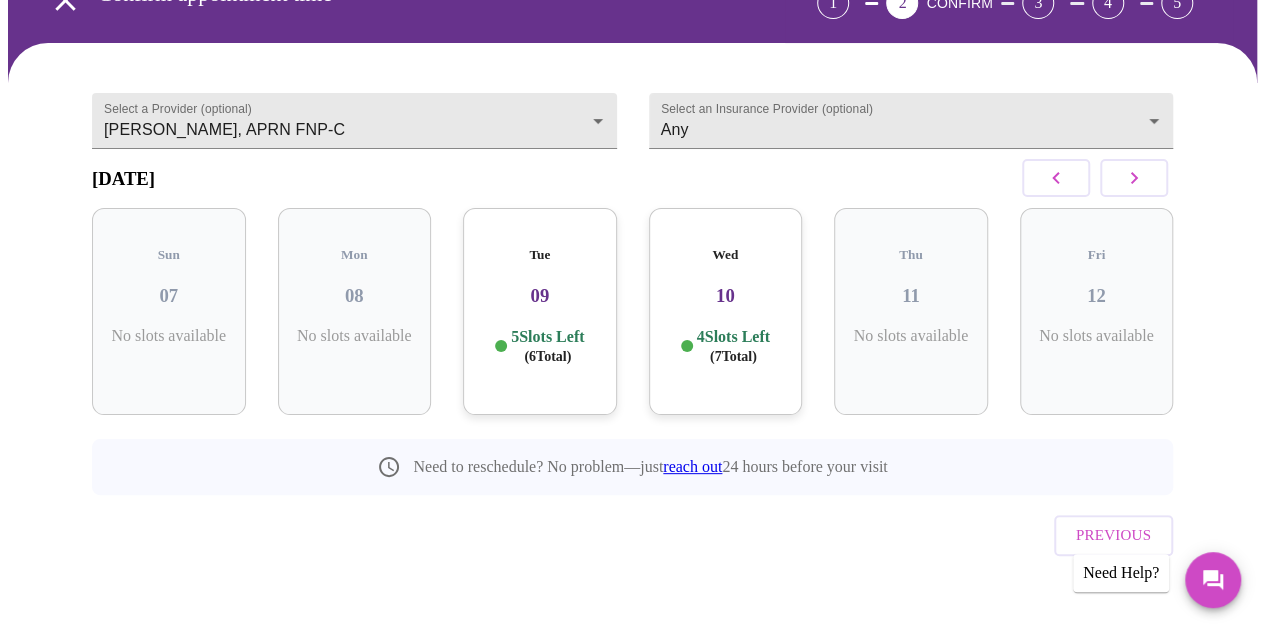 click at bounding box center [1134, 178] 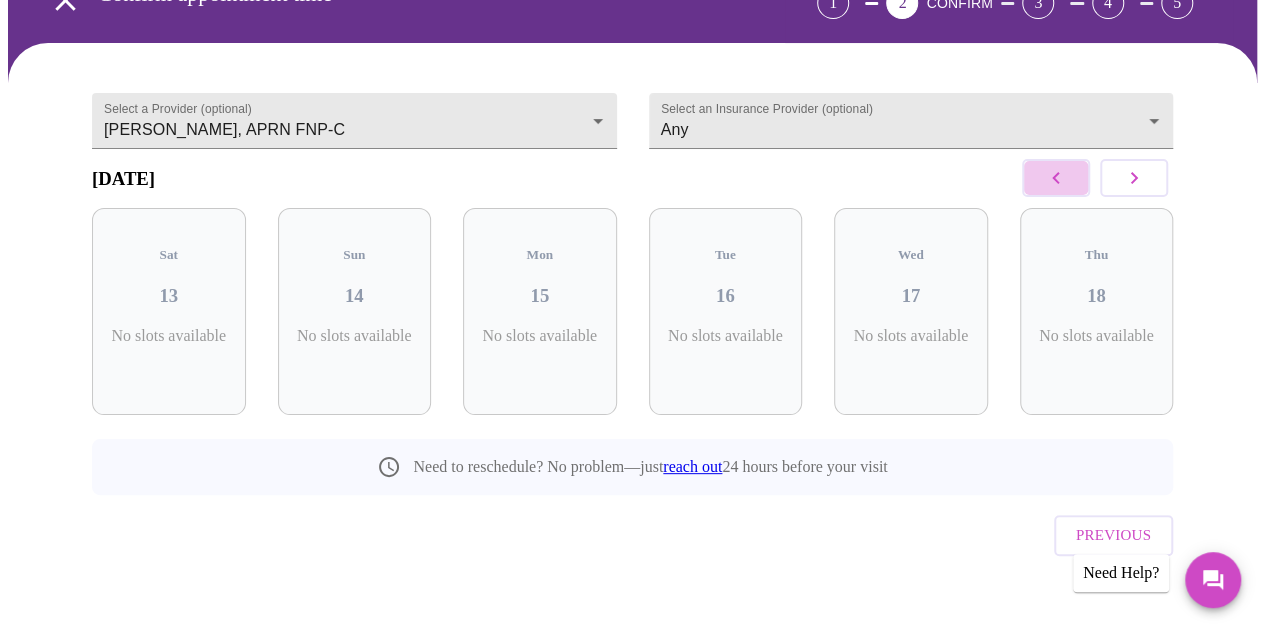 click 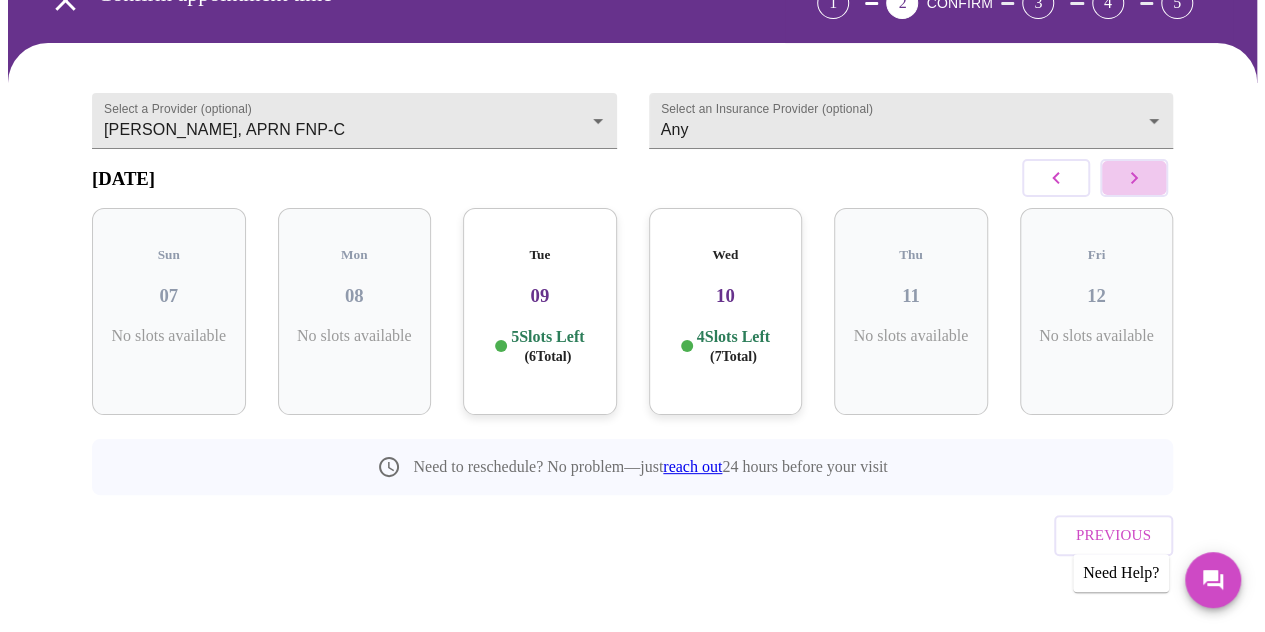 click 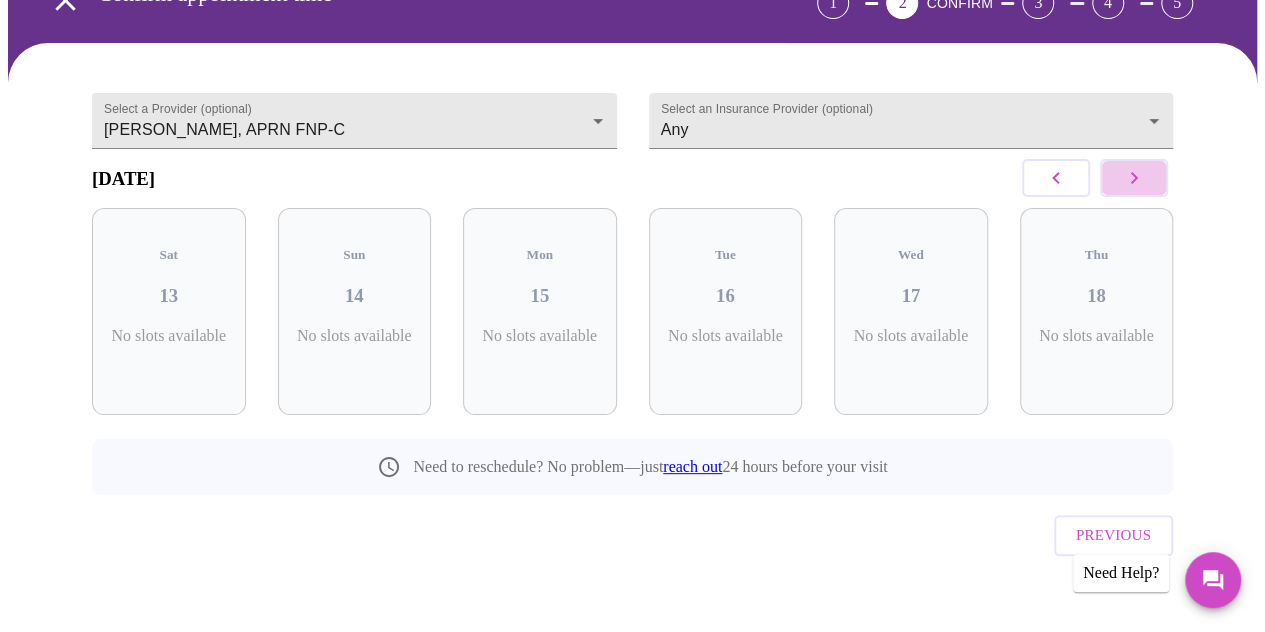 click 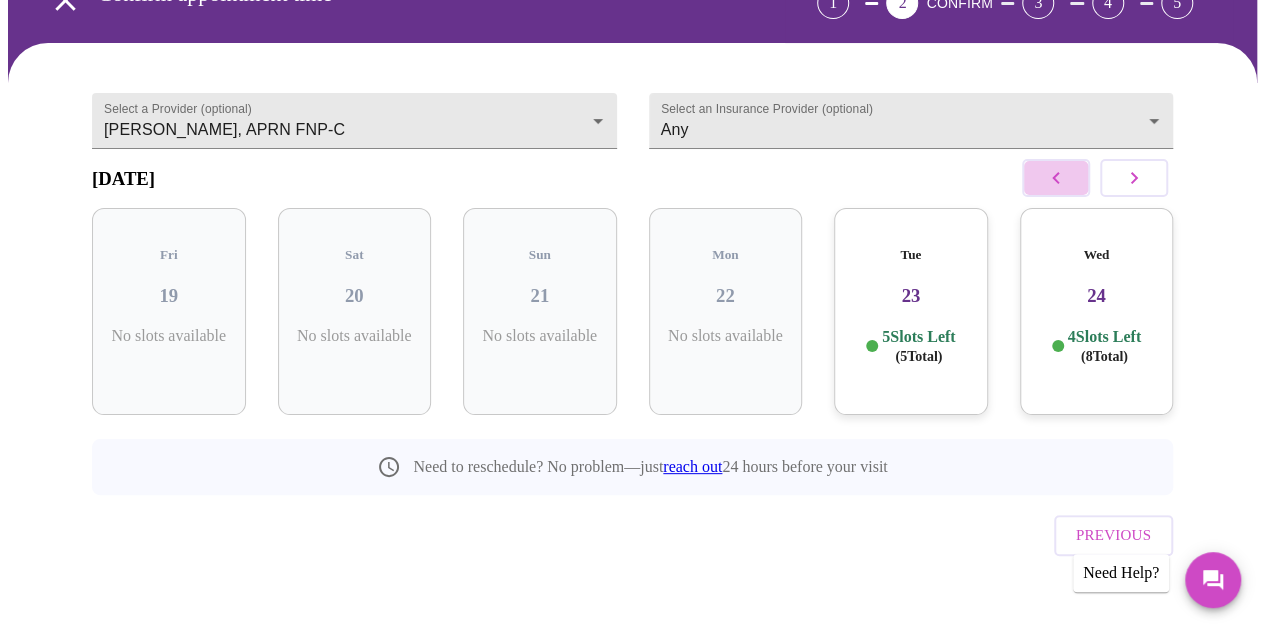 click 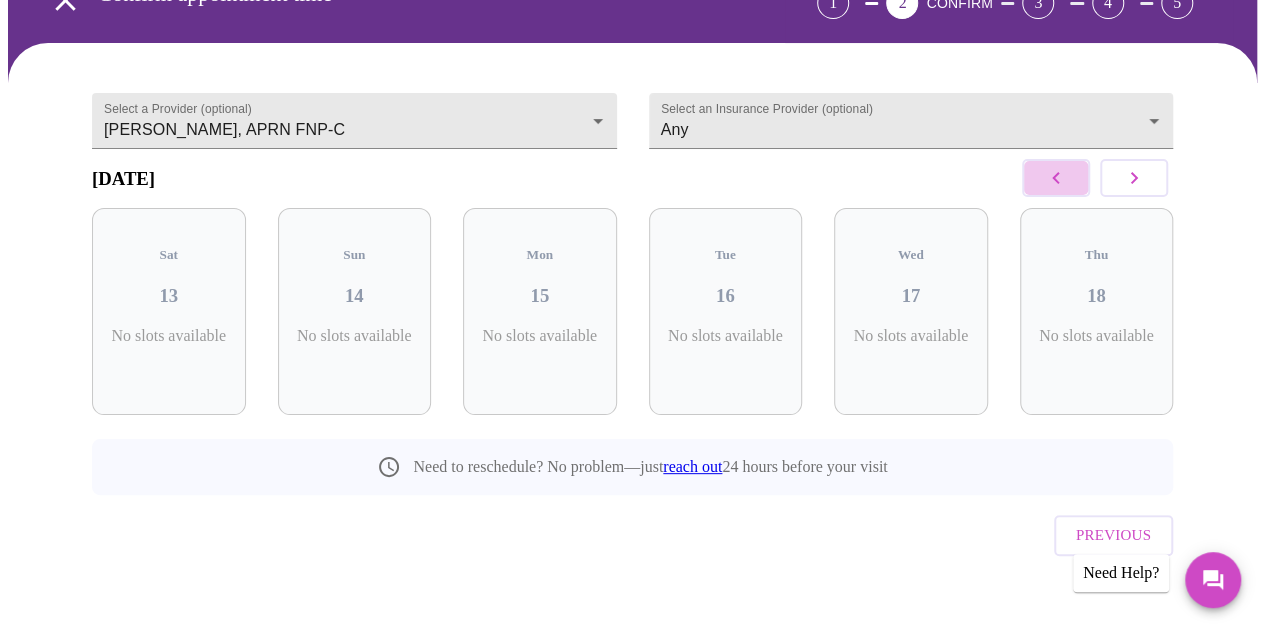 click 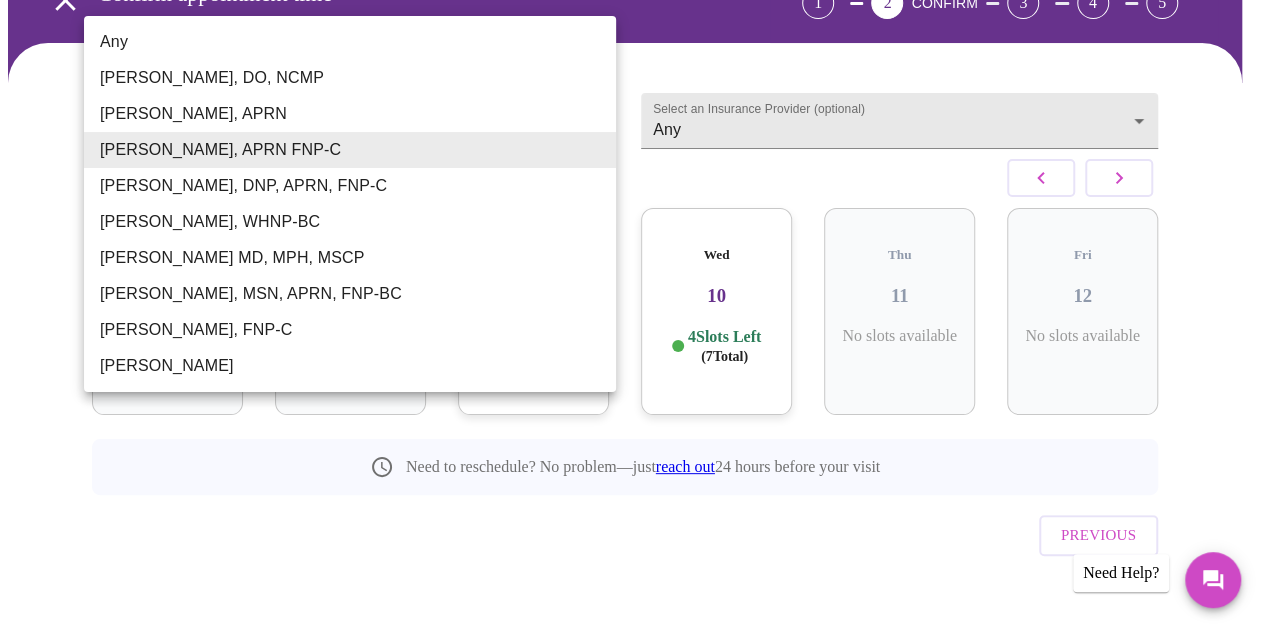 click on "MyMenopauseRx Appointments Messaging Labs 1 Uploads Medications Community Refer a Friend Hi Helen    Confirm appointment time 1 2 CONFIRM 3 4 5 Select a Provider (optional) Kelly Perisin, APRN FNP-C Kelly Perisin, APRN FNP-C Select an Insurance Provider (optional) Any Any September 2025 Sun 07 No slots available Mon 08 No slots available Tue 09 5  Slots Left ( 6  Total) Wed 10 4  Slots Left ( 7  Total) Thu 11 No slots available Fri 12 No slots available Need to reschedule? No problem—just  reach out  24 hours before your visit Previous Need Help? Settings Billing Invoices Log out Any Barbra S Hanna, DO, NCMP Emilie McLain, APRN Kelly Perisin, APRN FNP-C Jillian Montefusco, DNP, APRN, FNP-C Meghan Matz, WHNP-BC Vadim Gelman MD, MPH, MSCP Larissa Wright, MSN, APRN, FNP-BC Elizabeth Hederman, FNP-C Dr. Heather Krantz" at bounding box center [632, 258] 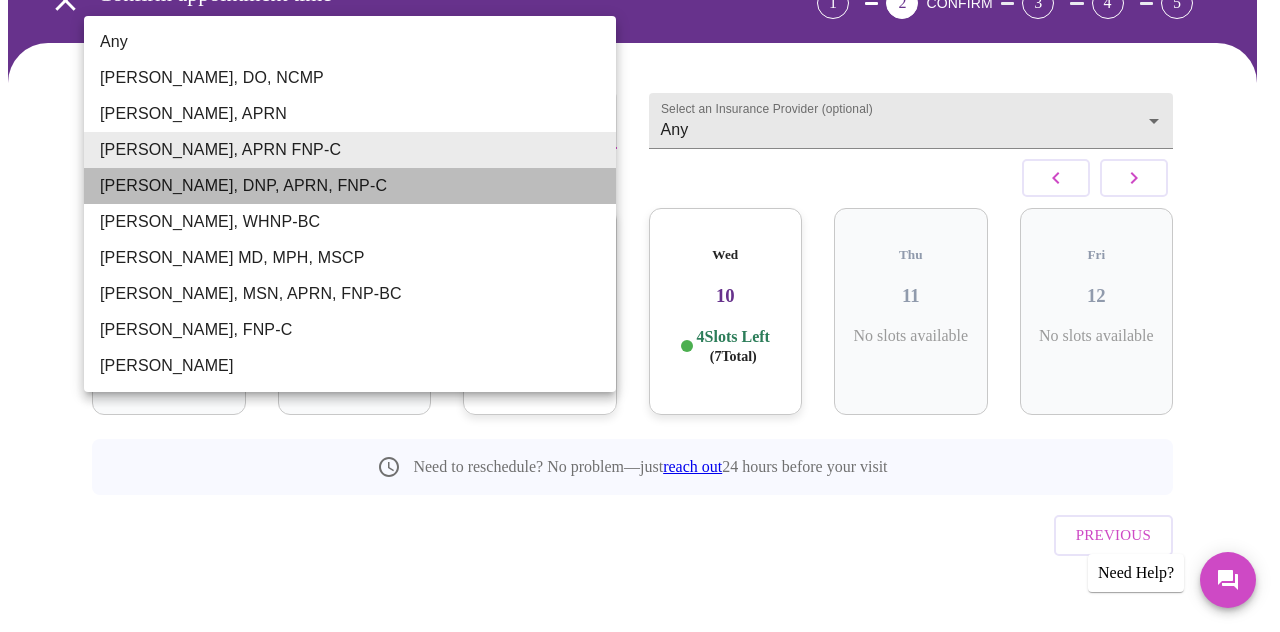 click on "[PERSON_NAME], DNP, APRN, FNP-C" at bounding box center (350, 186) 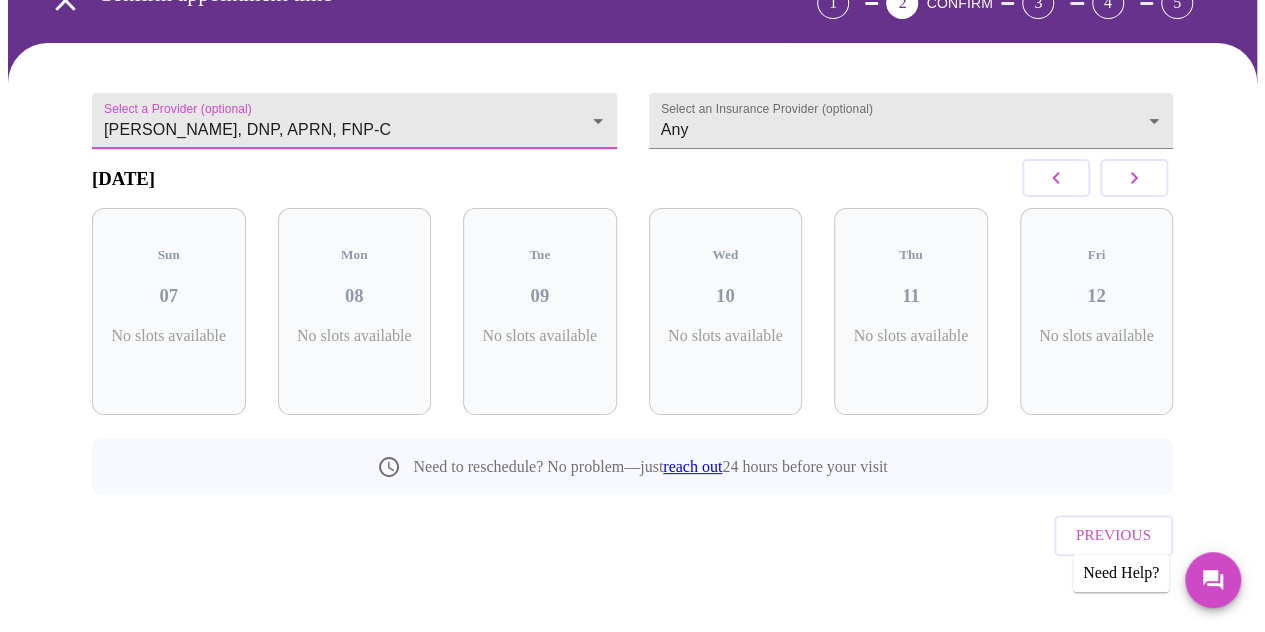 click 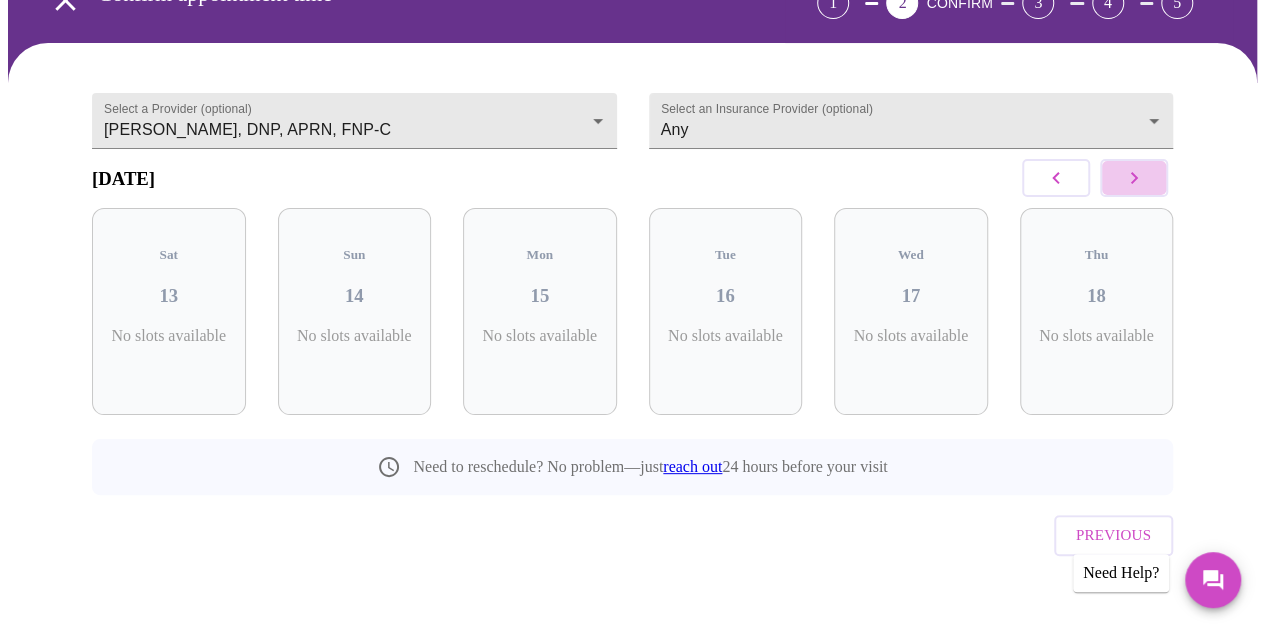 click 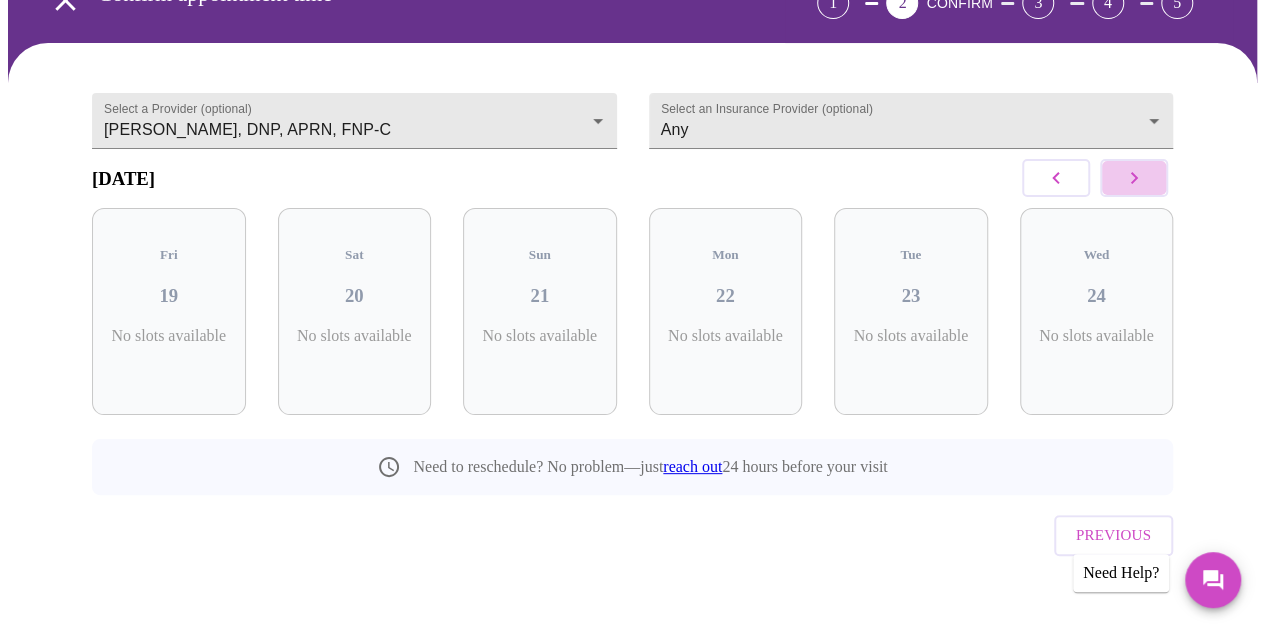 click 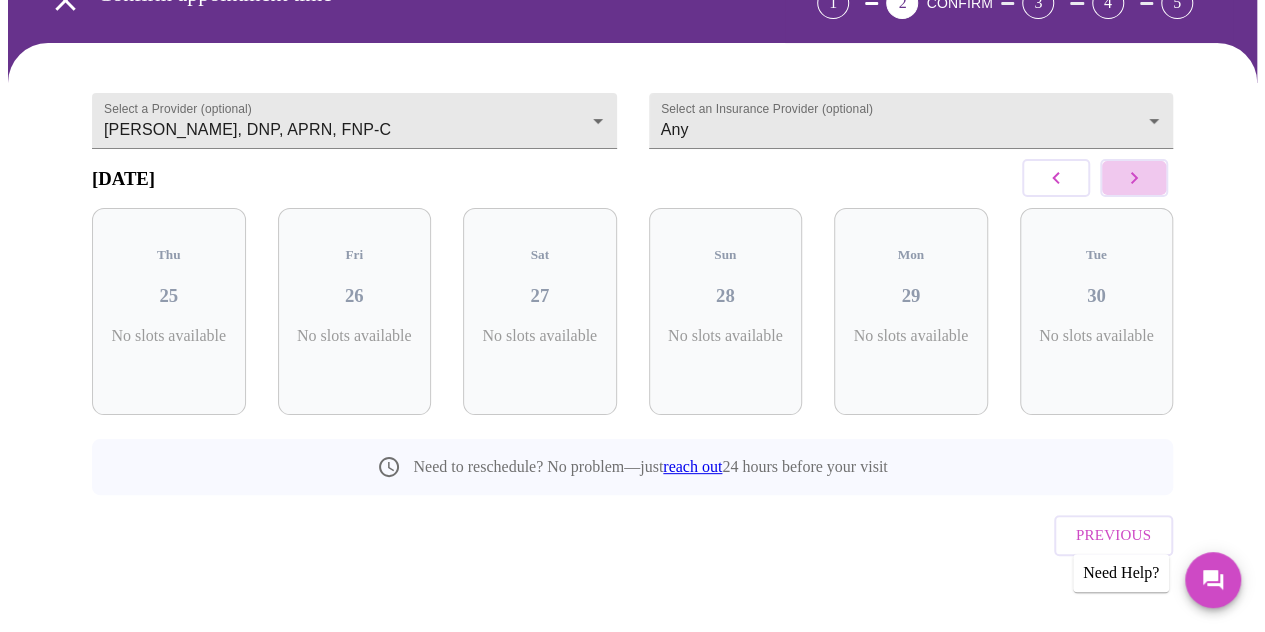 click 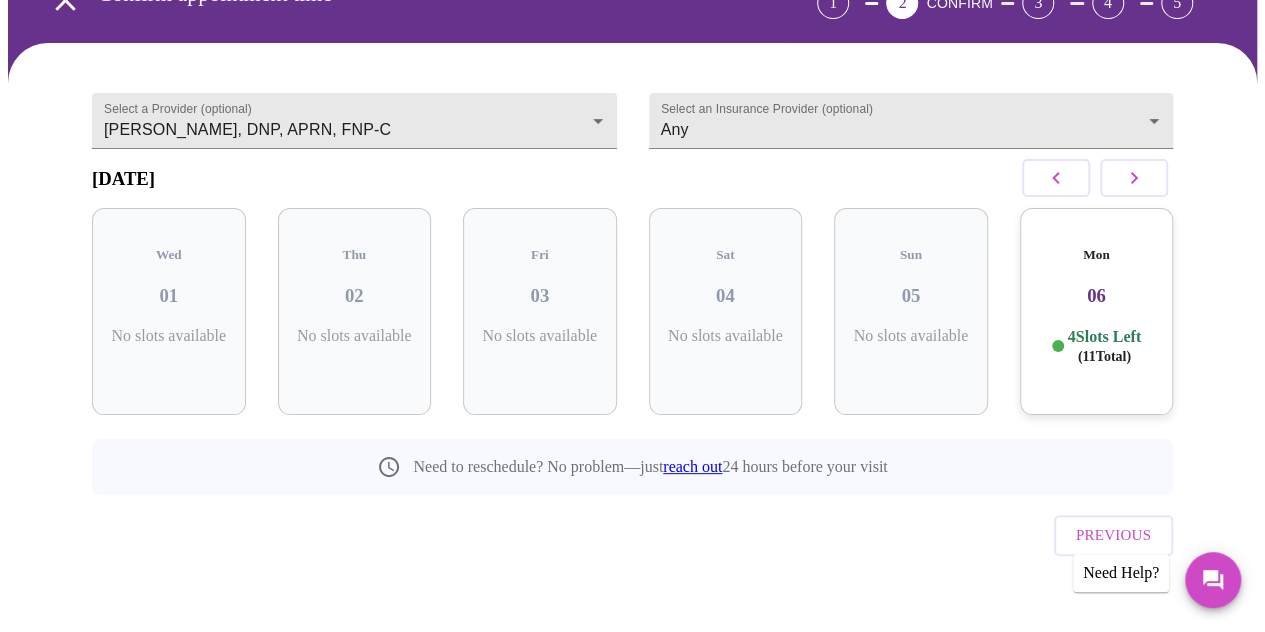 click 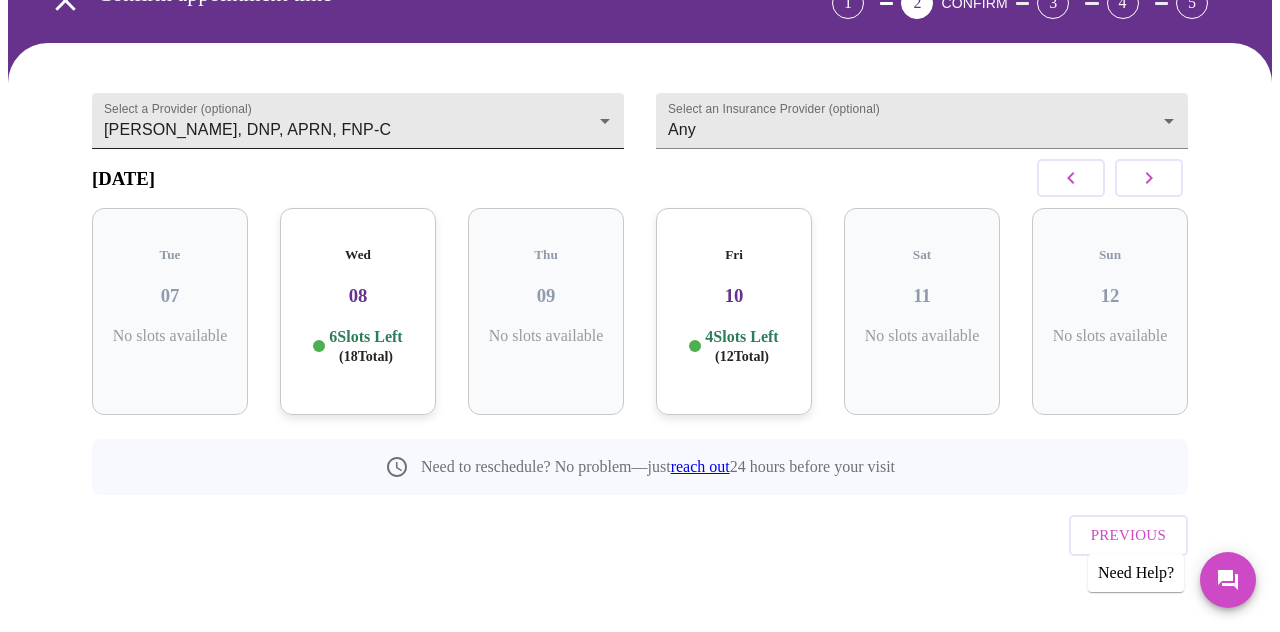 click on "MyMenopauseRx Appointments Messaging Labs 1 Uploads Medications Community Refer a Friend Hi Helen    Confirm appointment time 1 2 CONFIRM 3 4 5 Select a Provider (optional) Jillian Montefusco, DNP, APRN, FNP-C Jillian Montefusco, DNP, APRN, FNP-C Select an Insurance Provider (optional) Any Any October 2025 Tue 07 No slots available Wed 08 6  Slots Left ( 18  Total) Thu 09 No slots available Fri 10 4  Slots Left ( 12  Total) Sat 11 No slots available Sun 12 No slots available Need to reschedule? No problem—just  reach out  24 hours before your visit Previous Need Help? Settings Billing Invoices Log out" at bounding box center [640, 258] 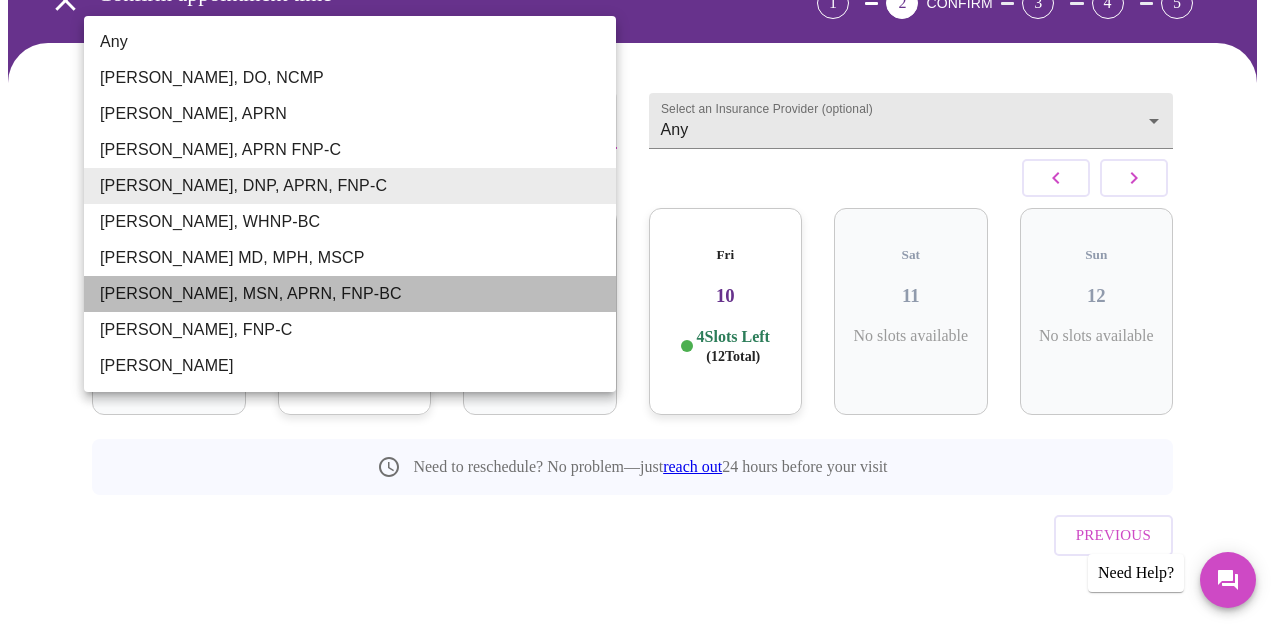 click on "[PERSON_NAME], MSN, APRN, FNP-BC" at bounding box center (350, 294) 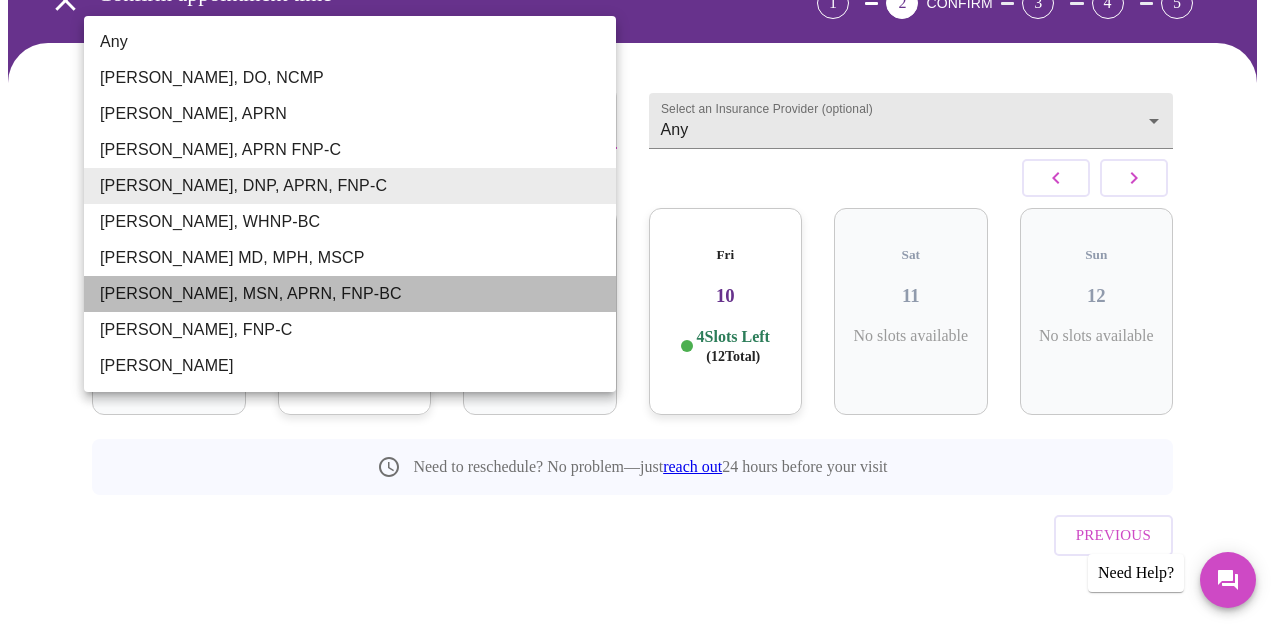 type on "[PERSON_NAME], MSN, APRN, FNP-BC" 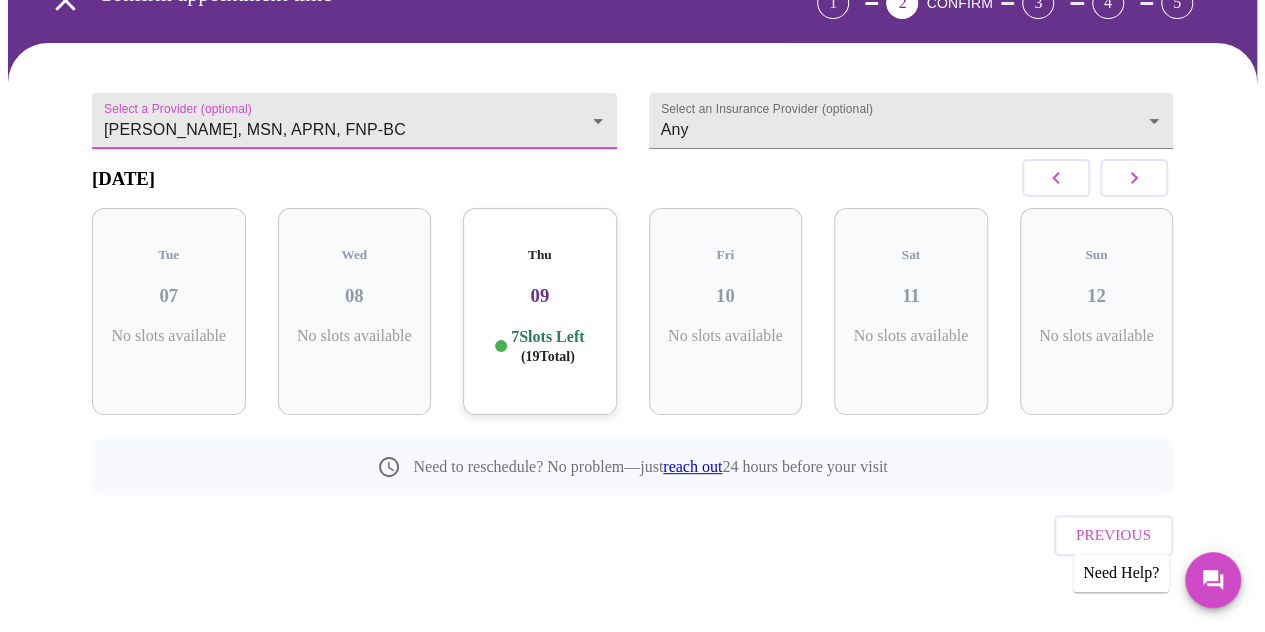click 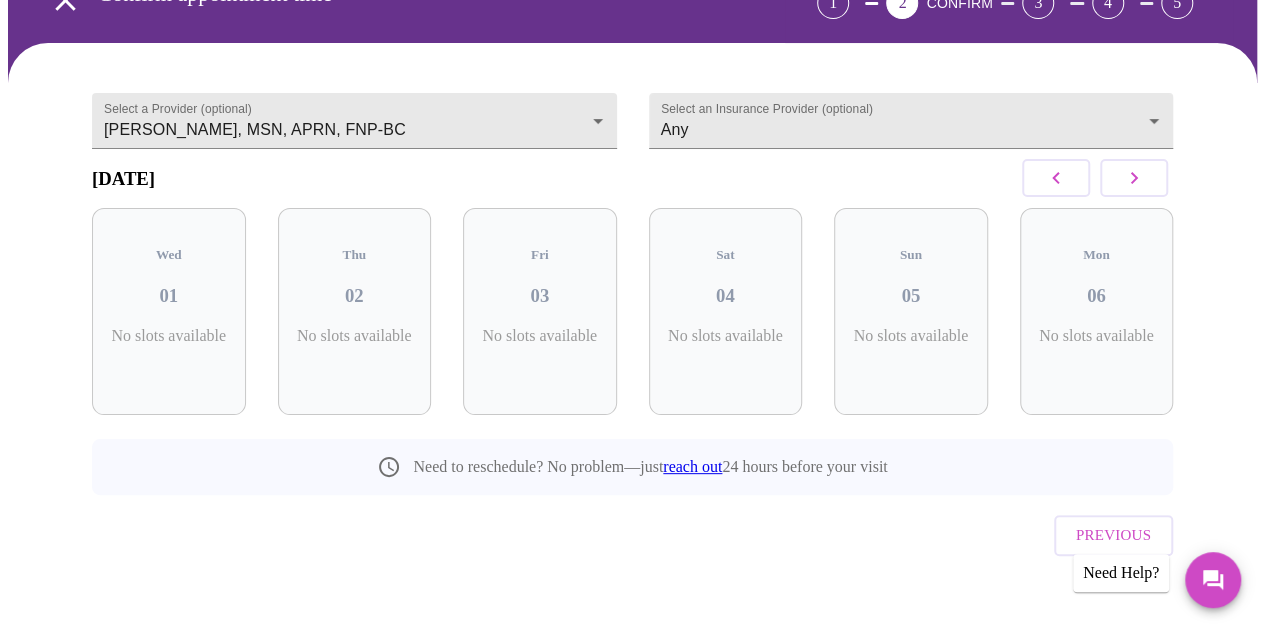 click 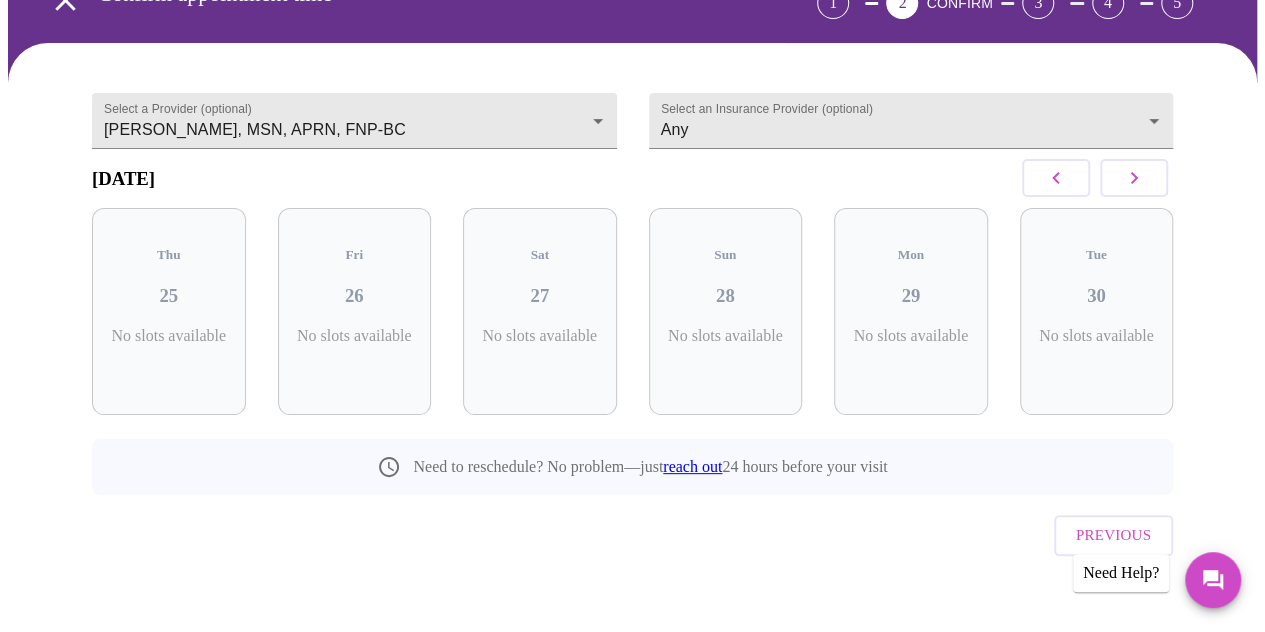 click 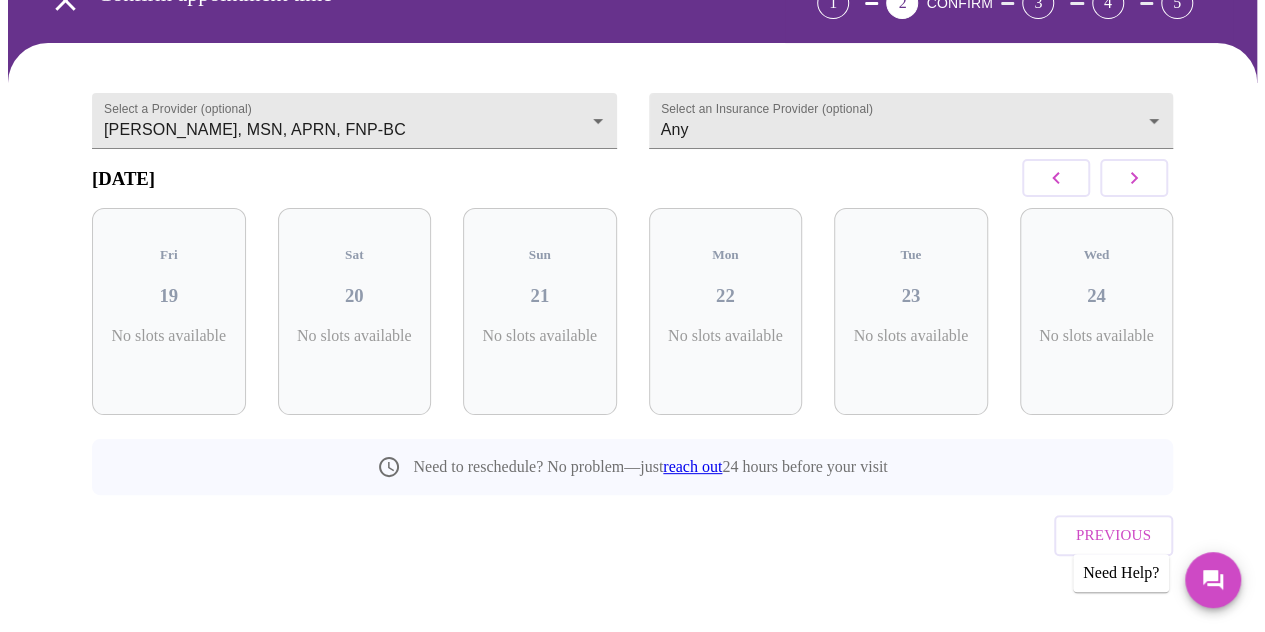 click 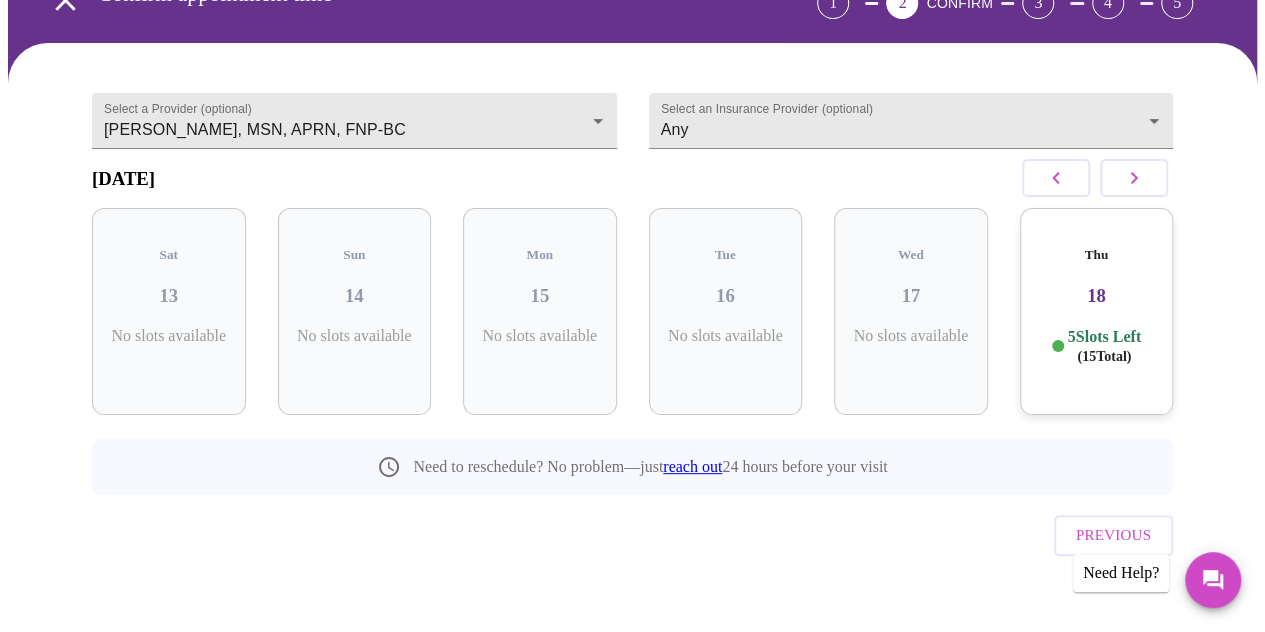 click on "Thu 18 5  Slots Left ( 15  Total)" at bounding box center (1097, 311) 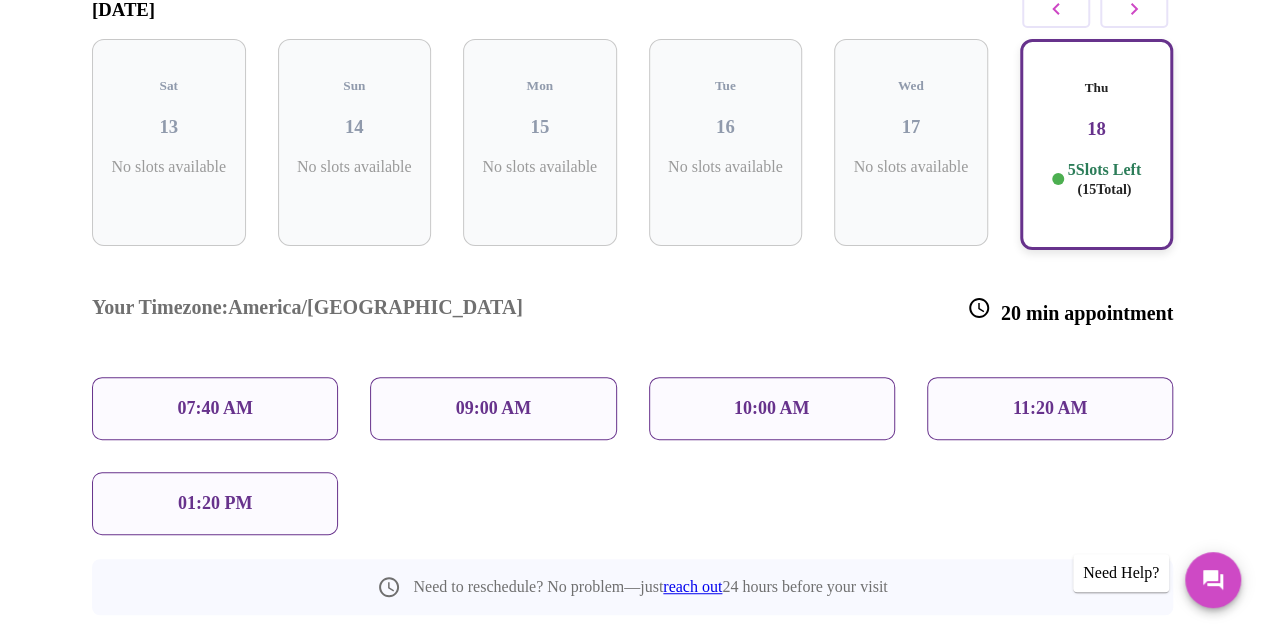 scroll, scrollTop: 341, scrollLeft: 0, axis: vertical 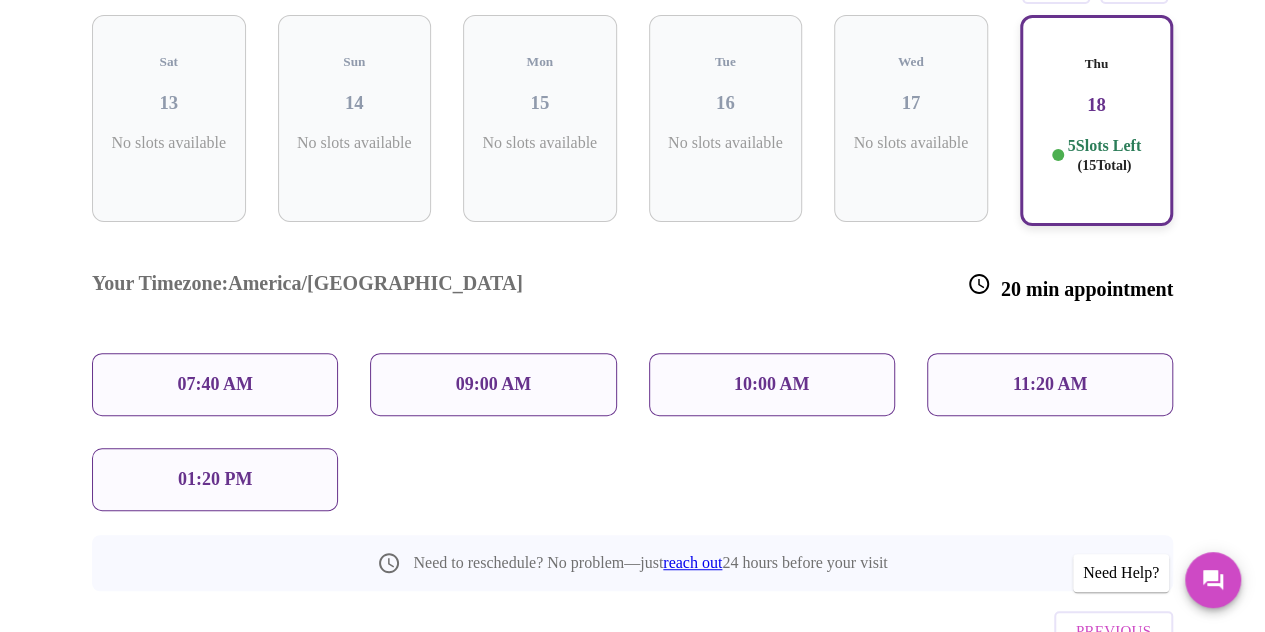 click on "01:20 PM" at bounding box center [215, 479] 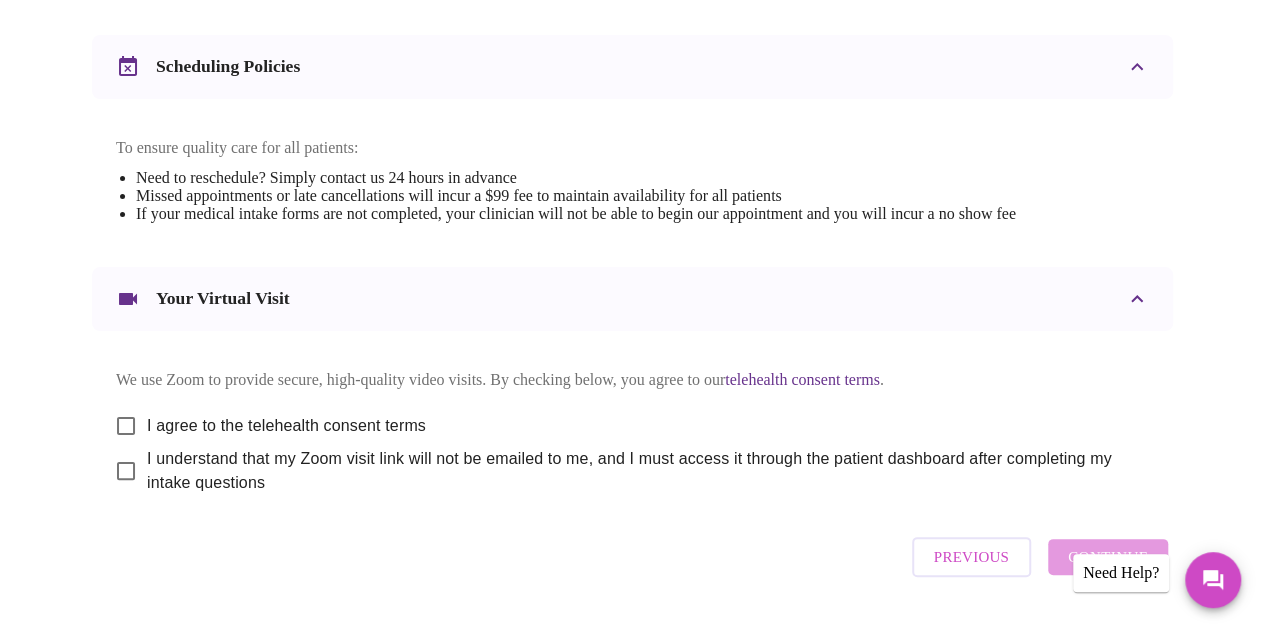 scroll, scrollTop: 820, scrollLeft: 0, axis: vertical 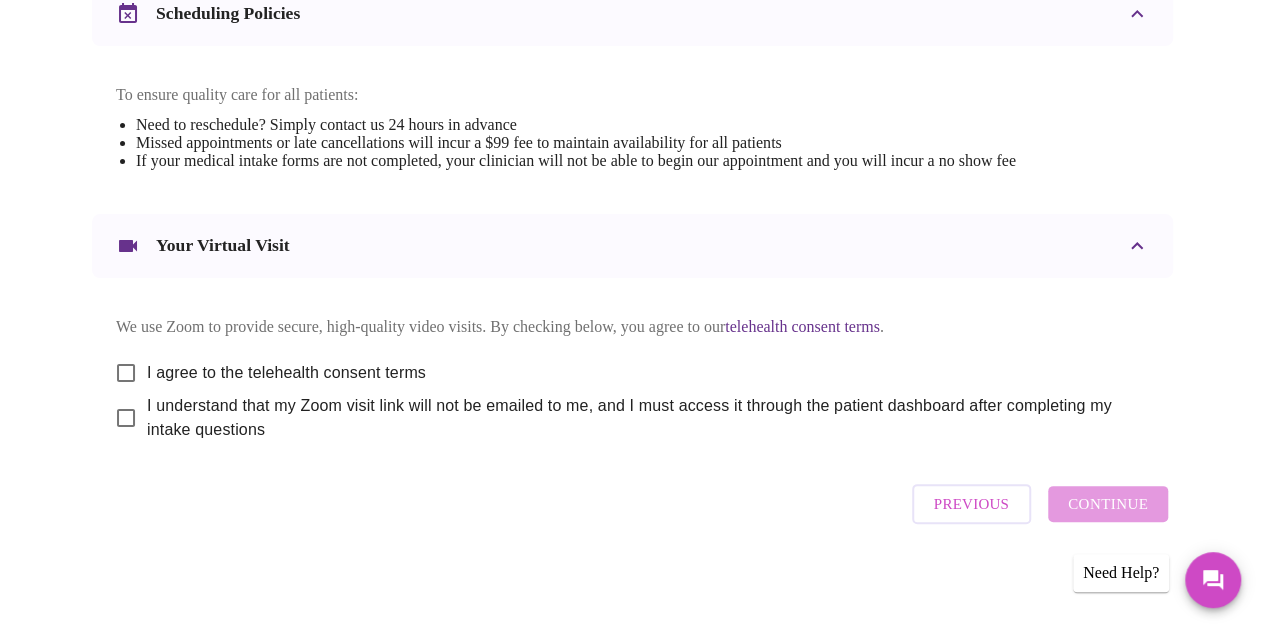 click on "I agree to the telehealth consent terms" at bounding box center (286, 373) 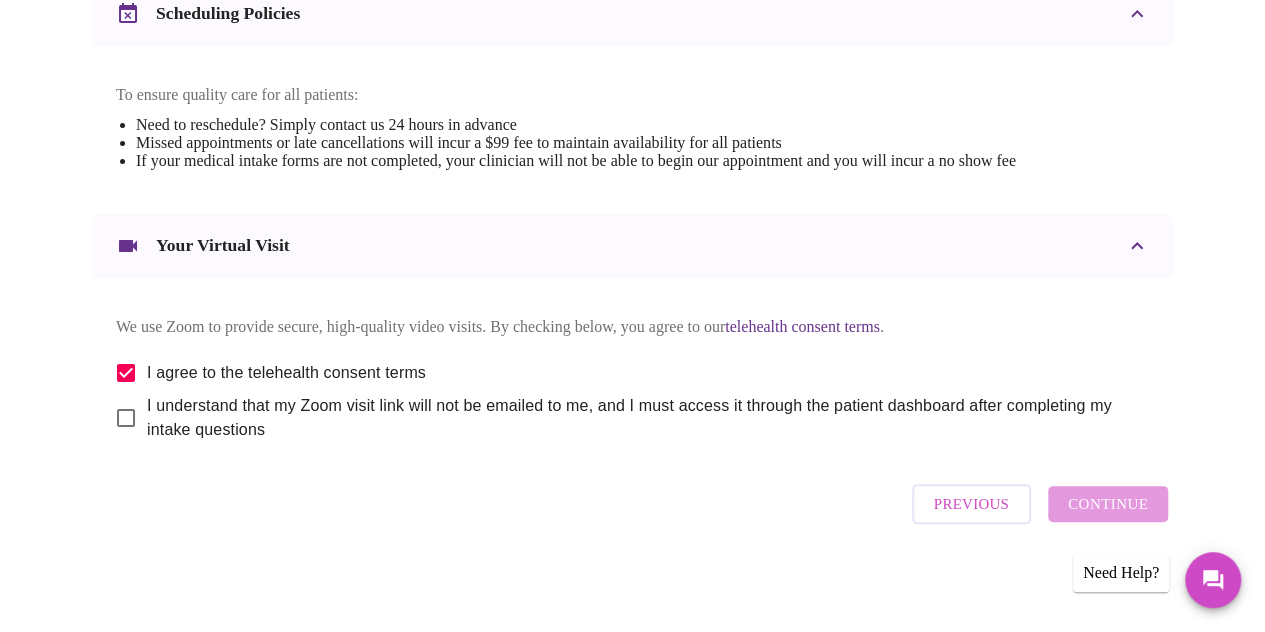 click on "I understand that my Zoom visit link will not be emailed to me, and I must access it through the patient dashboard after completing my intake questions" at bounding box center (640, 418) 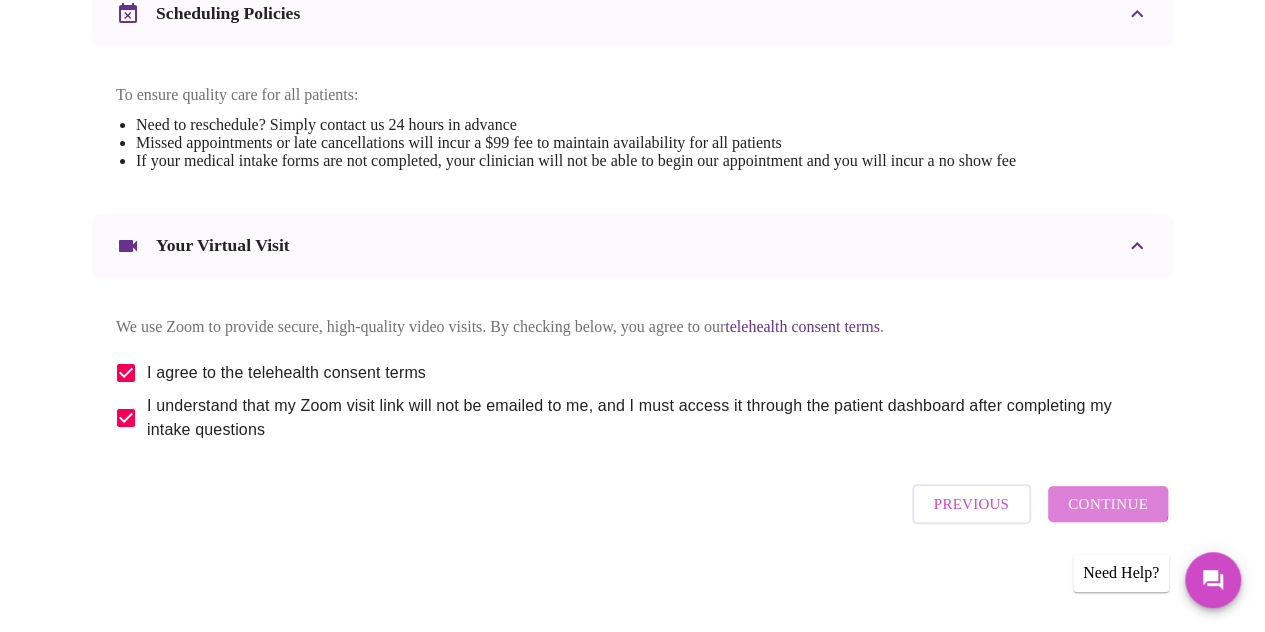 click on "Continue" at bounding box center (1108, 504) 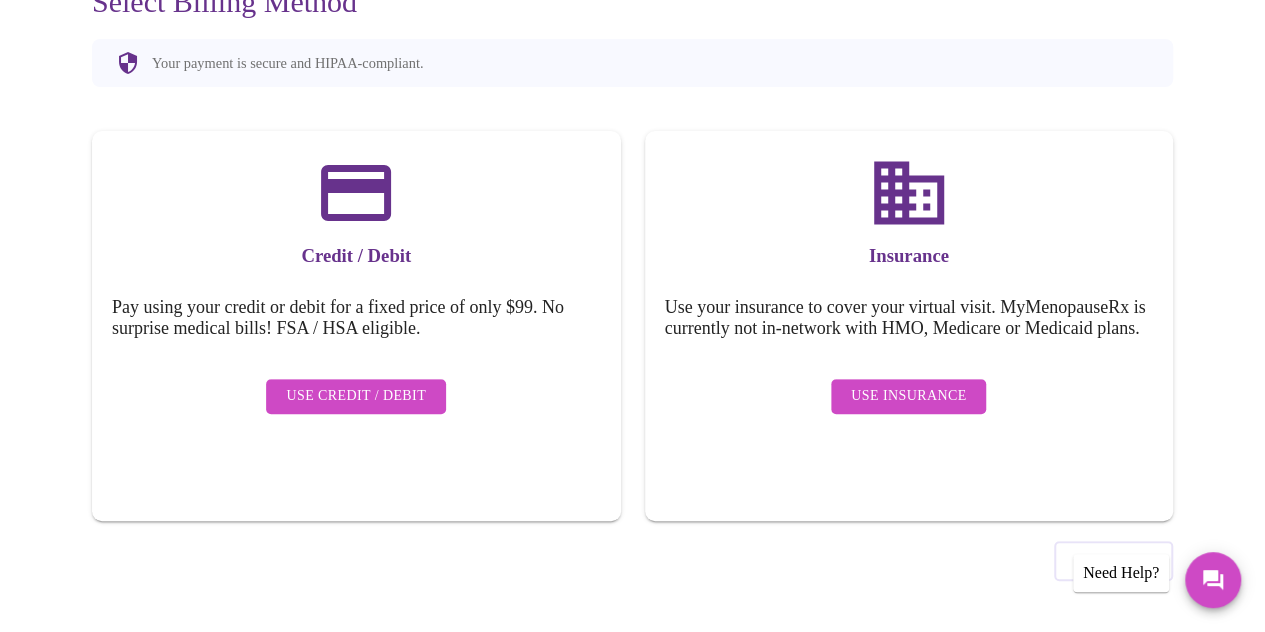 click on "Use Insurance" at bounding box center (908, 396) 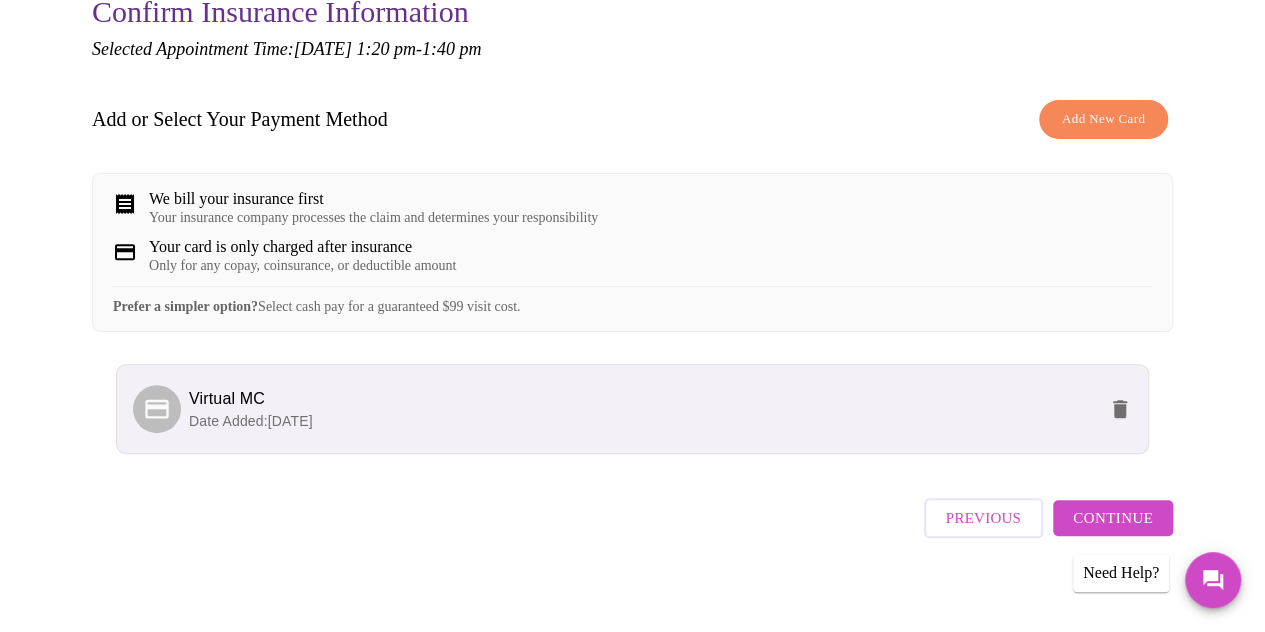 scroll, scrollTop: 237, scrollLeft: 0, axis: vertical 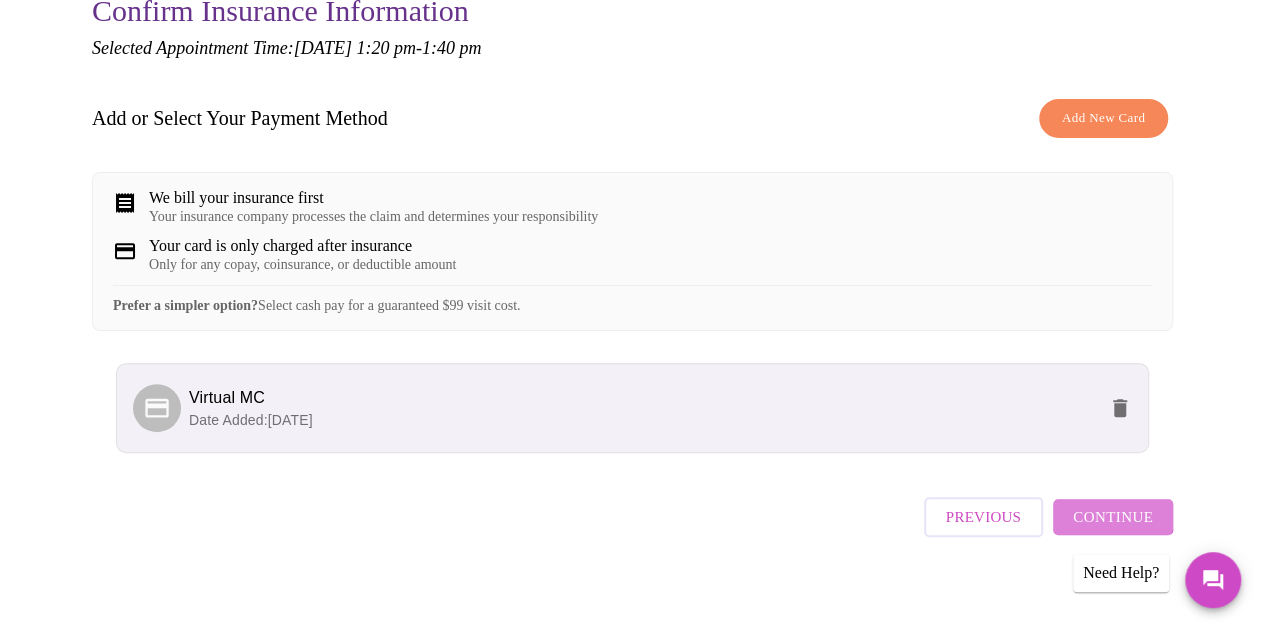 click on "Continue" at bounding box center (1113, 517) 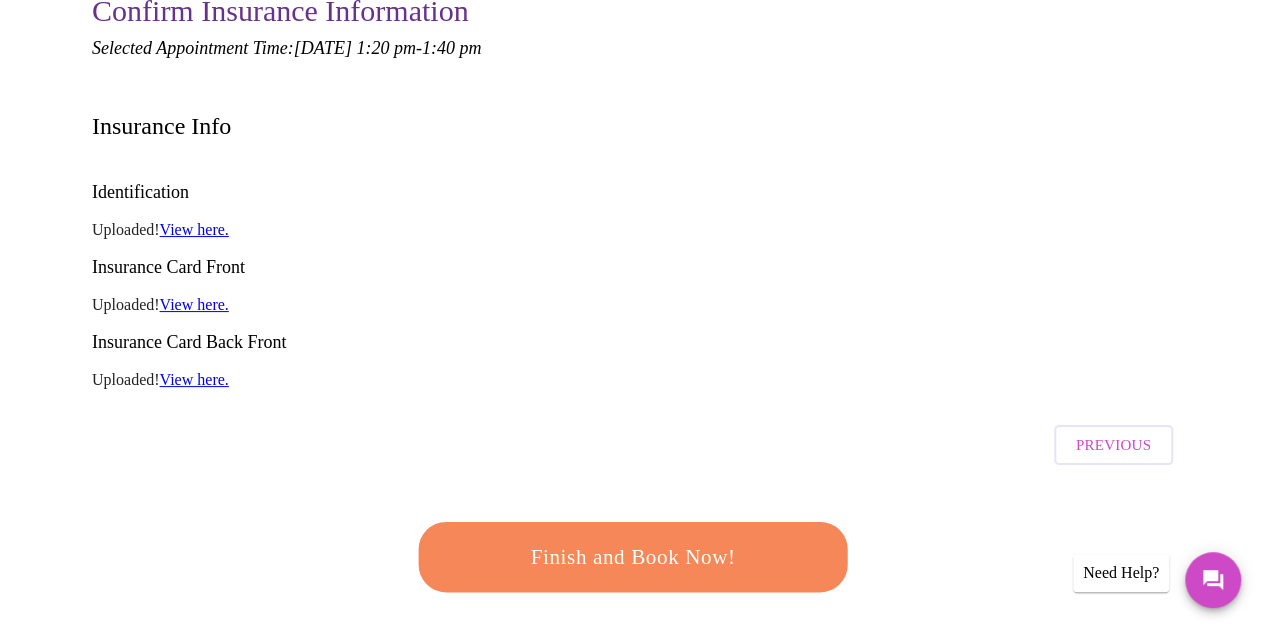 click on "Finish and Book Now!" at bounding box center [633, 557] 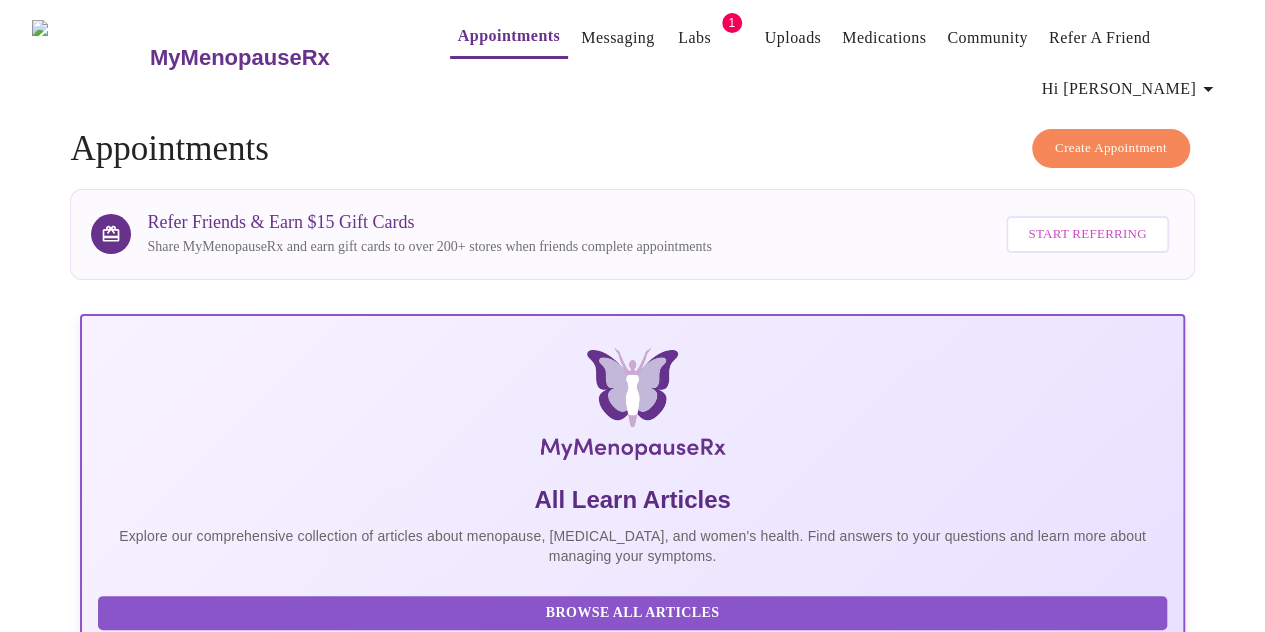 scroll, scrollTop: 0, scrollLeft: 0, axis: both 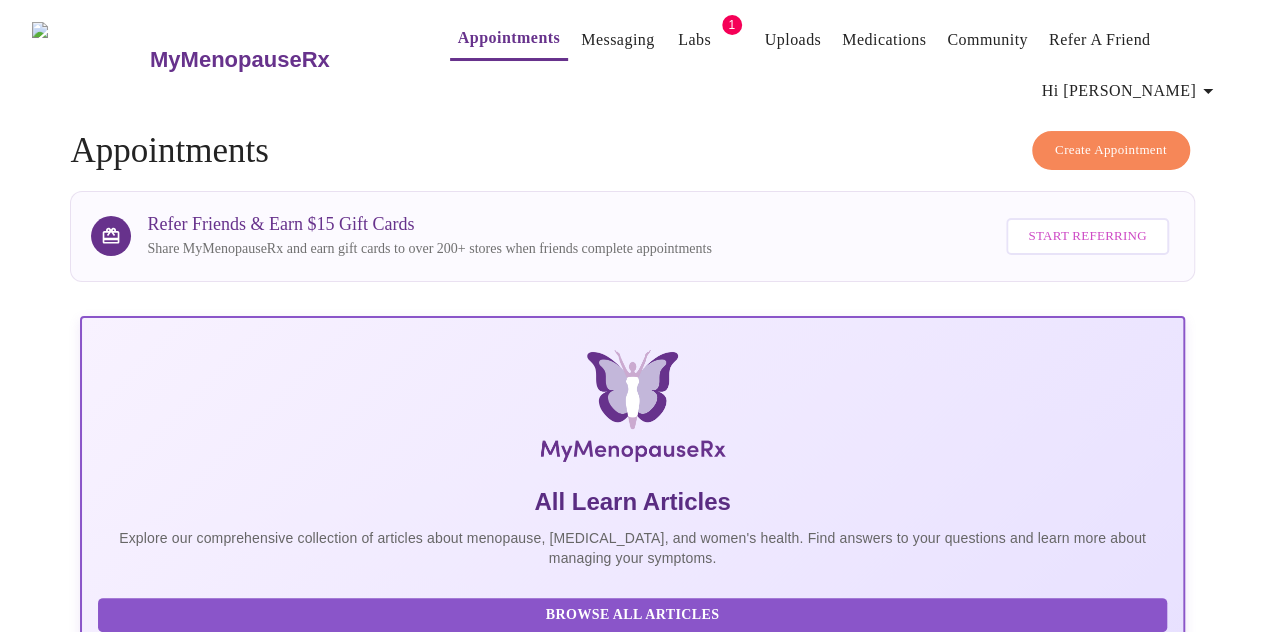 click on "Hi Helen" at bounding box center [1131, 91] 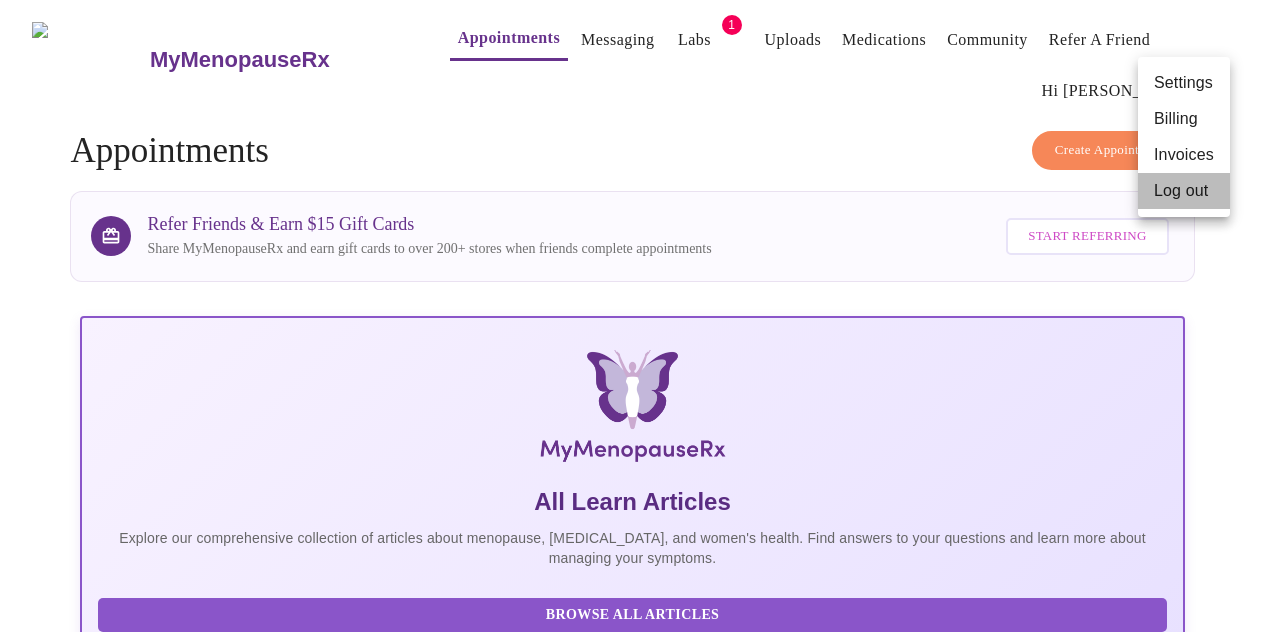 click on "Log out" at bounding box center (1184, 191) 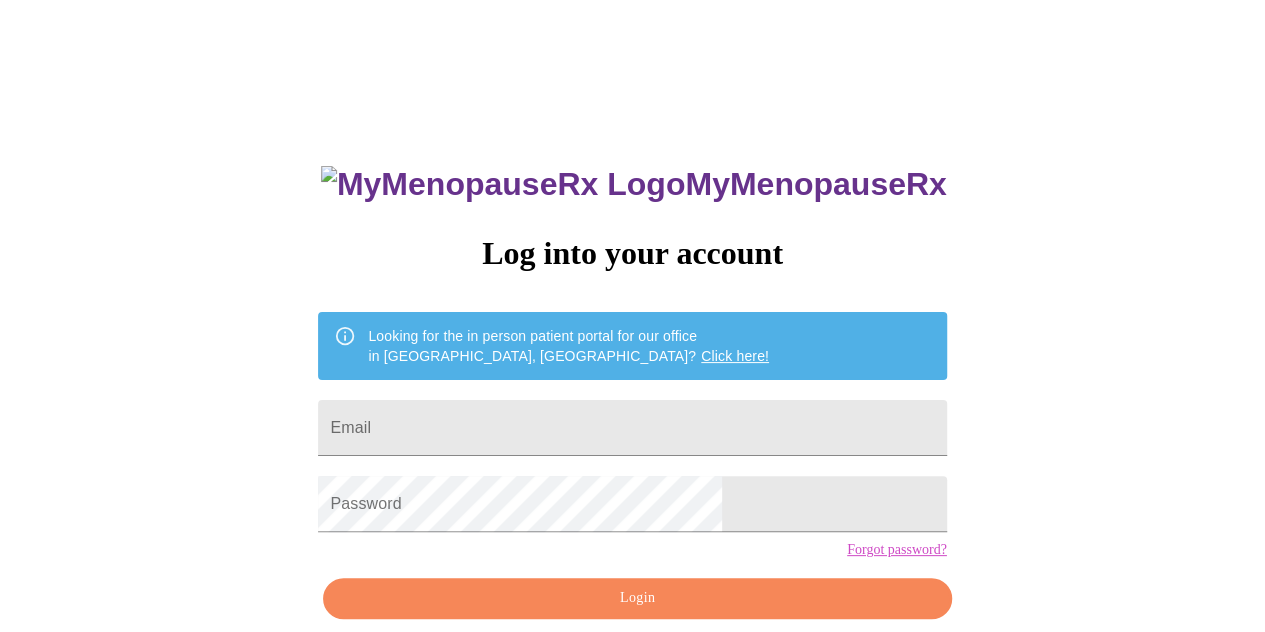 click on "Click here!" at bounding box center (735, 356) 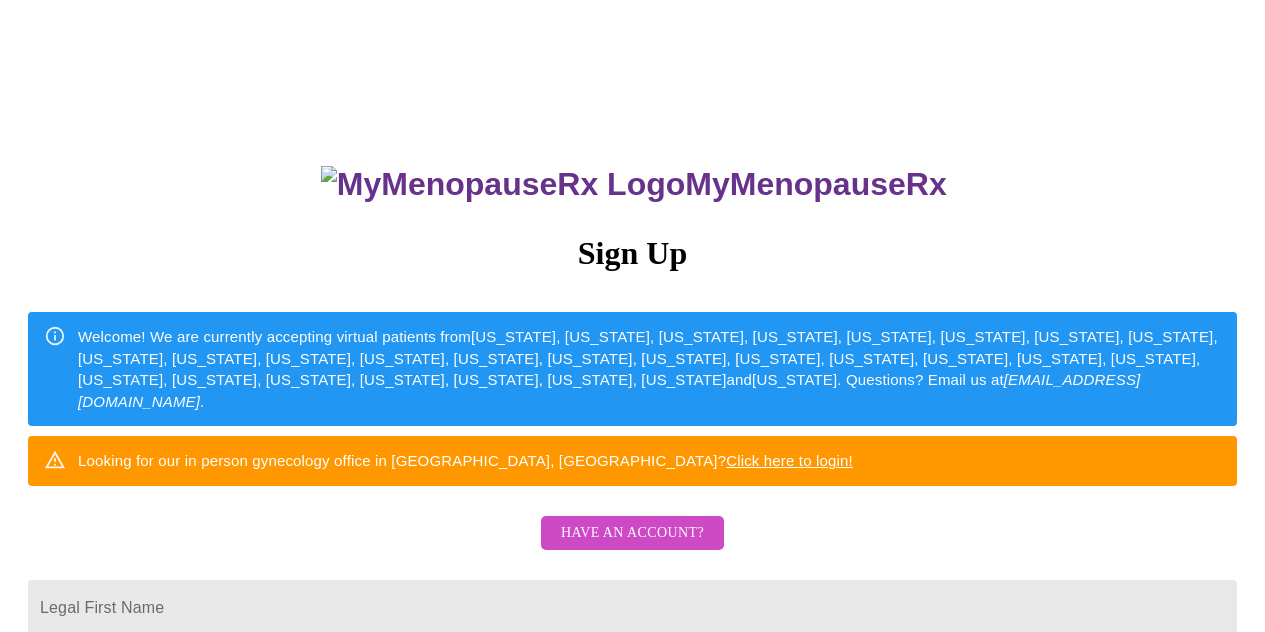 scroll, scrollTop: 0, scrollLeft: 0, axis: both 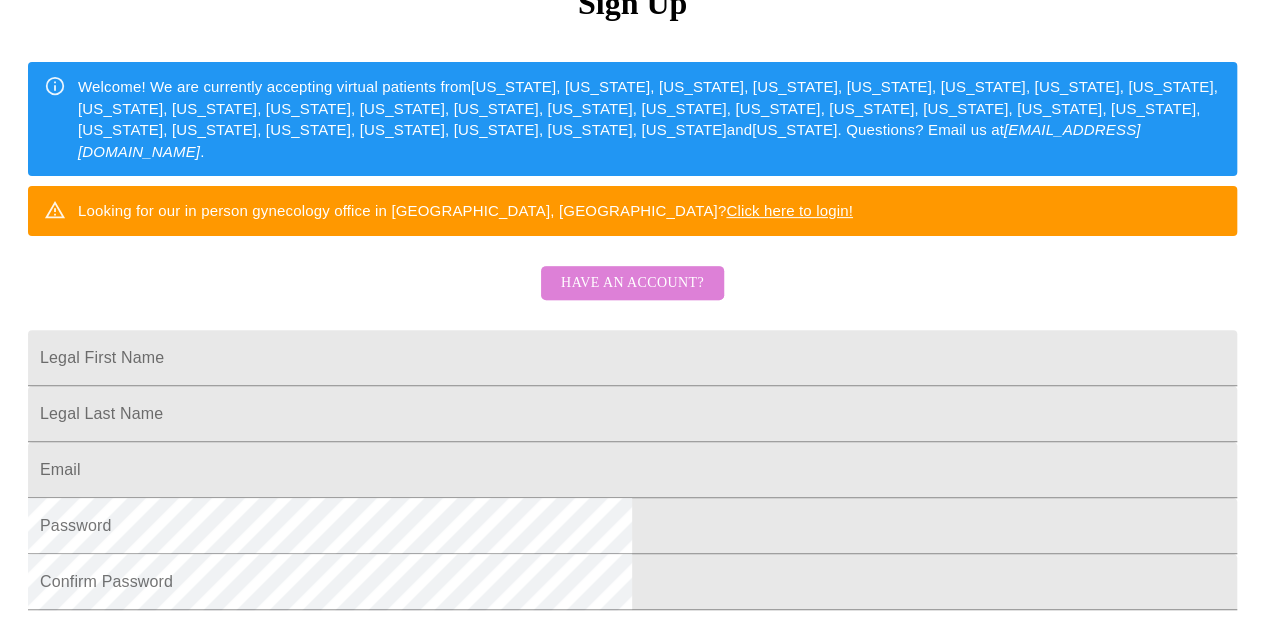 click on "Have an account?" at bounding box center [632, 283] 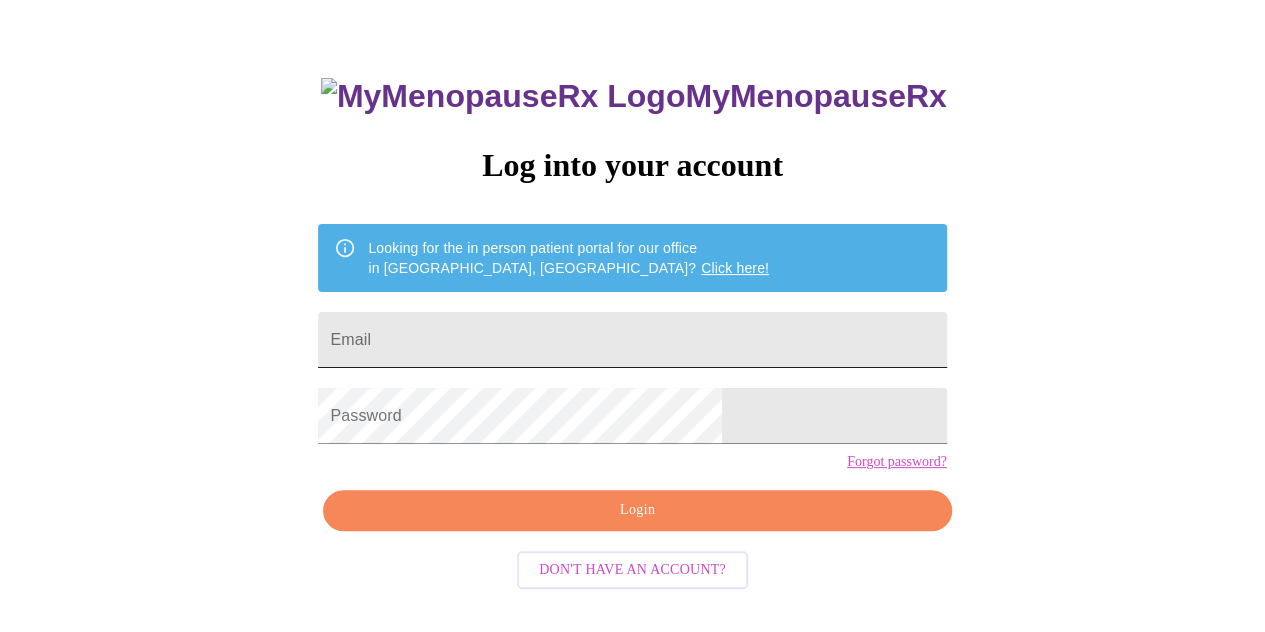 click on "Email" at bounding box center (632, 340) 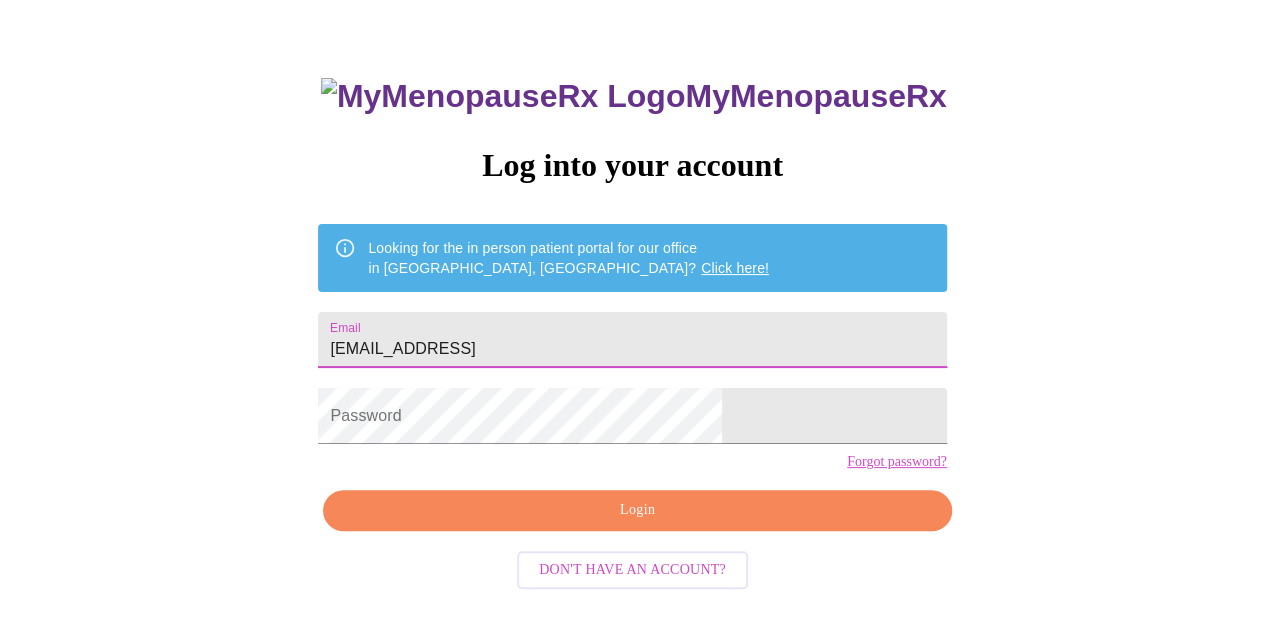 click on "[EMAIL_ADDRESS]" at bounding box center (632, 340) 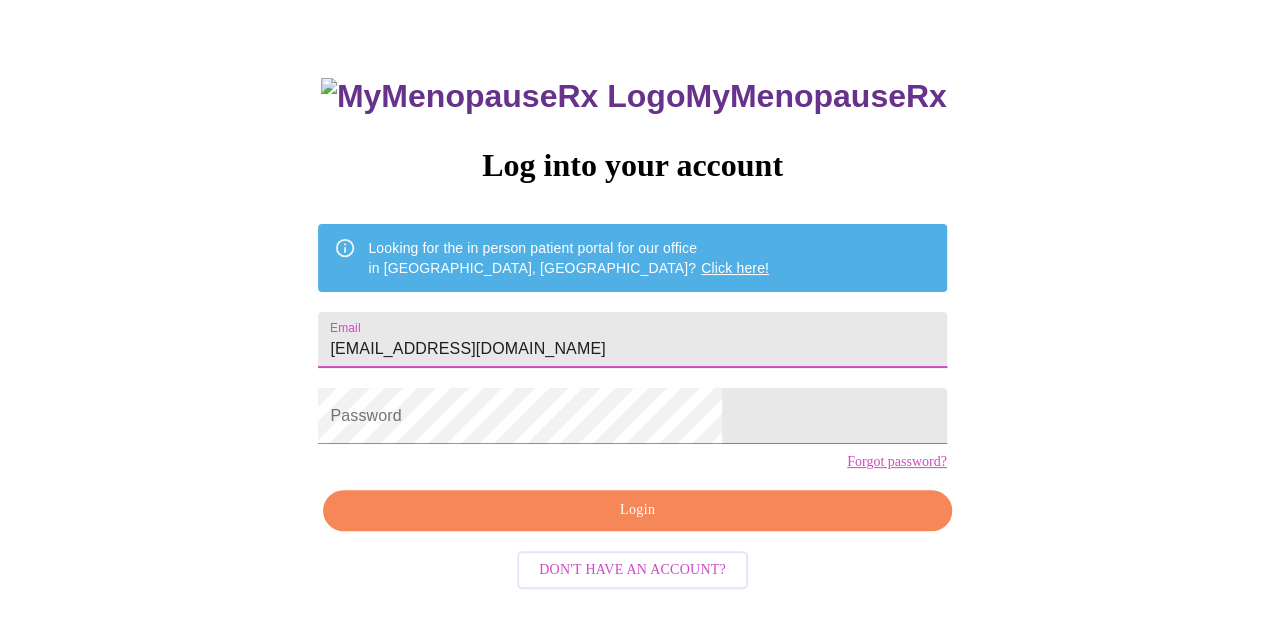 type on "[EMAIL_ADDRESS][DOMAIN_NAME]" 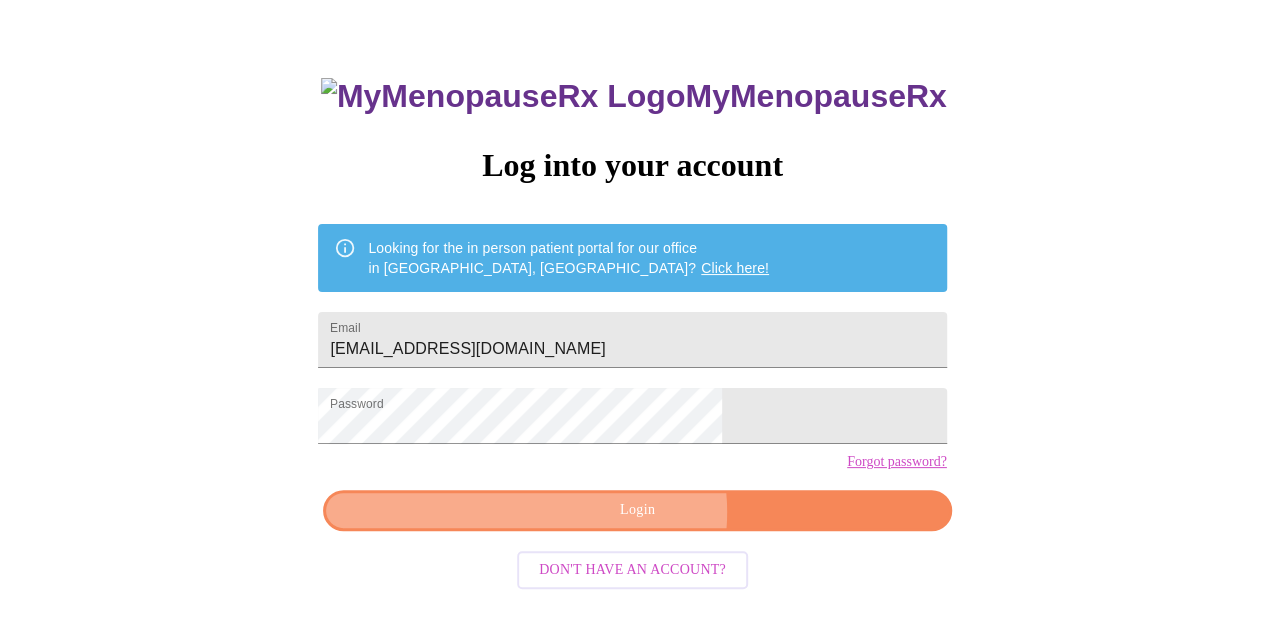 click on "Login" at bounding box center (637, 510) 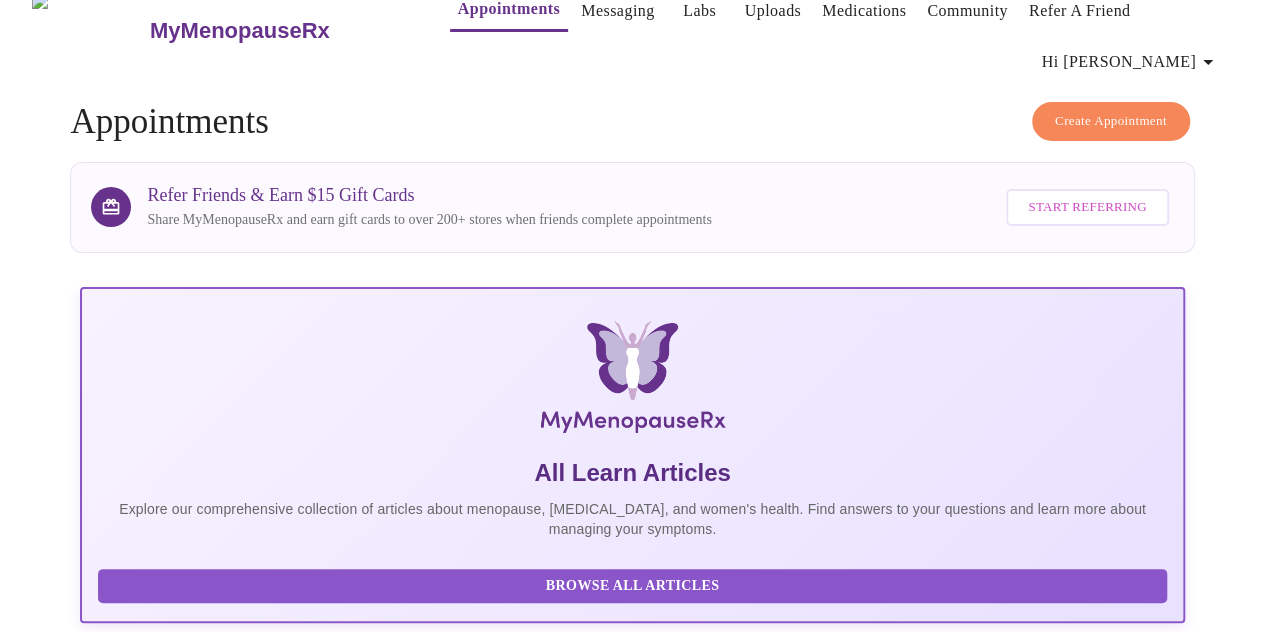 scroll, scrollTop: 0, scrollLeft: 0, axis: both 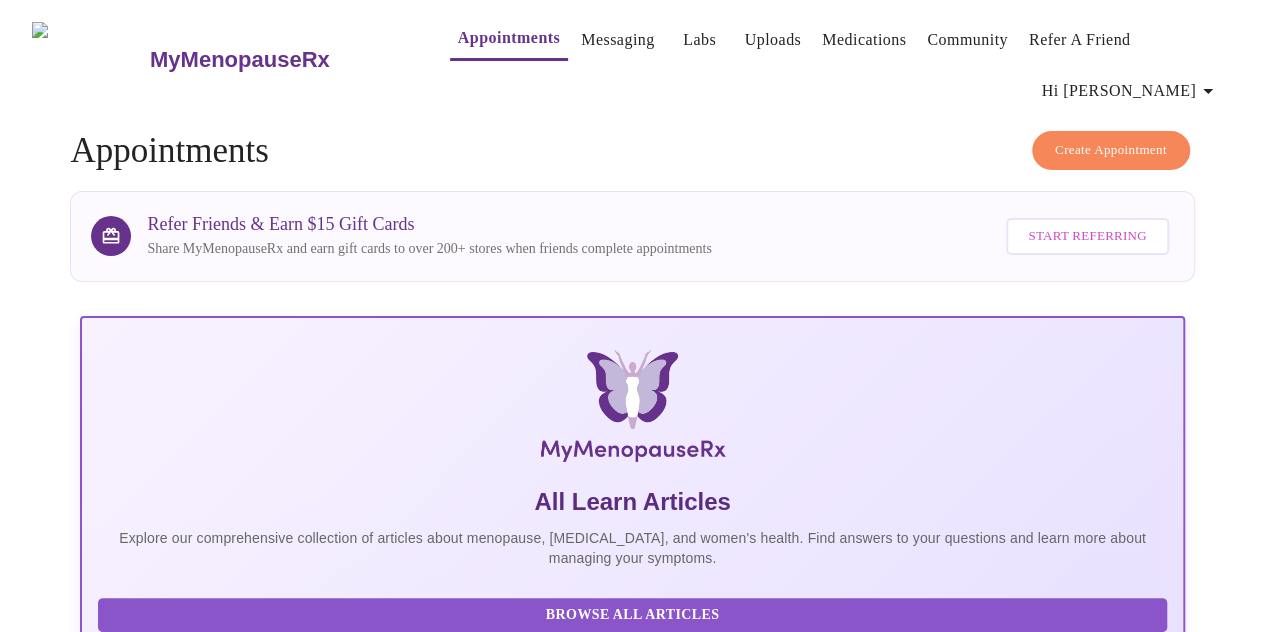 click on "Create Appointment" at bounding box center [1111, 150] 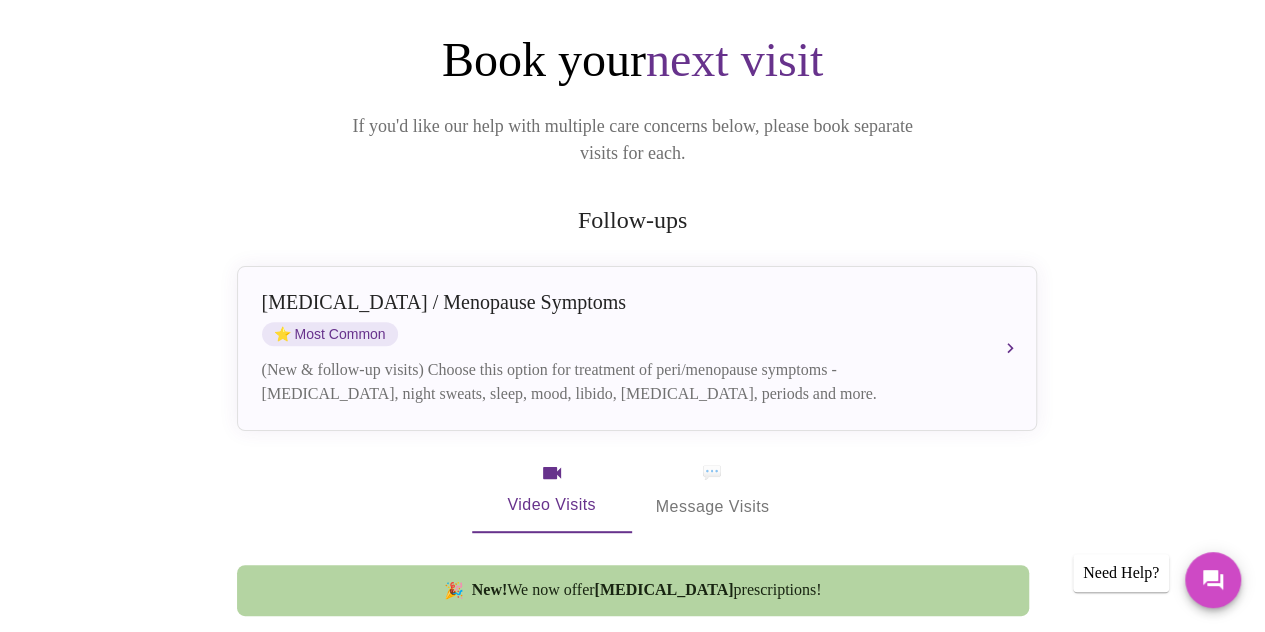 scroll, scrollTop: 332, scrollLeft: 0, axis: vertical 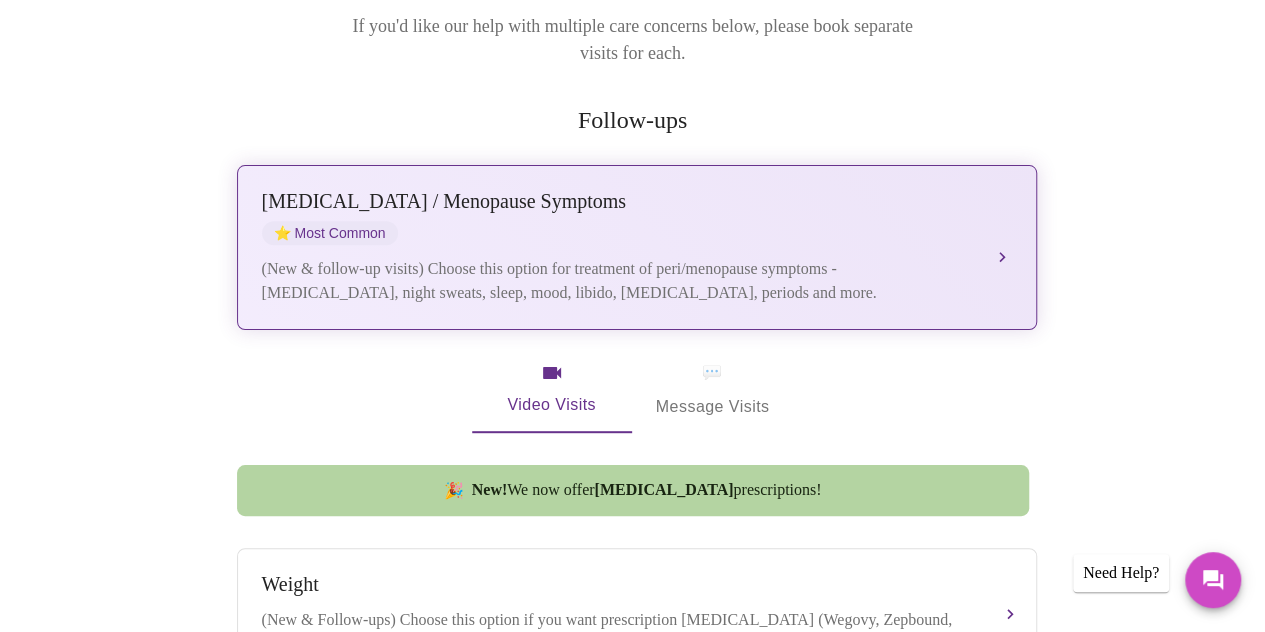 click on "[MEDICAL_DATA] / Menopause Symptoms" at bounding box center (617, 201) 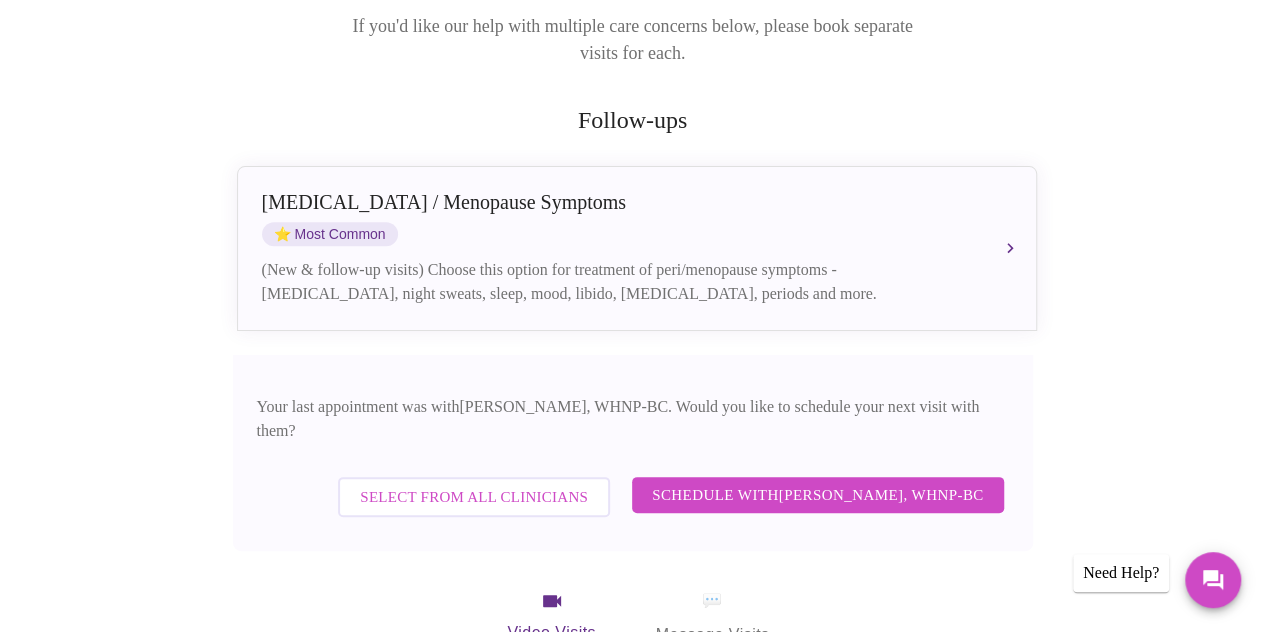 click on "Select from All Clinicians" at bounding box center [474, 497] 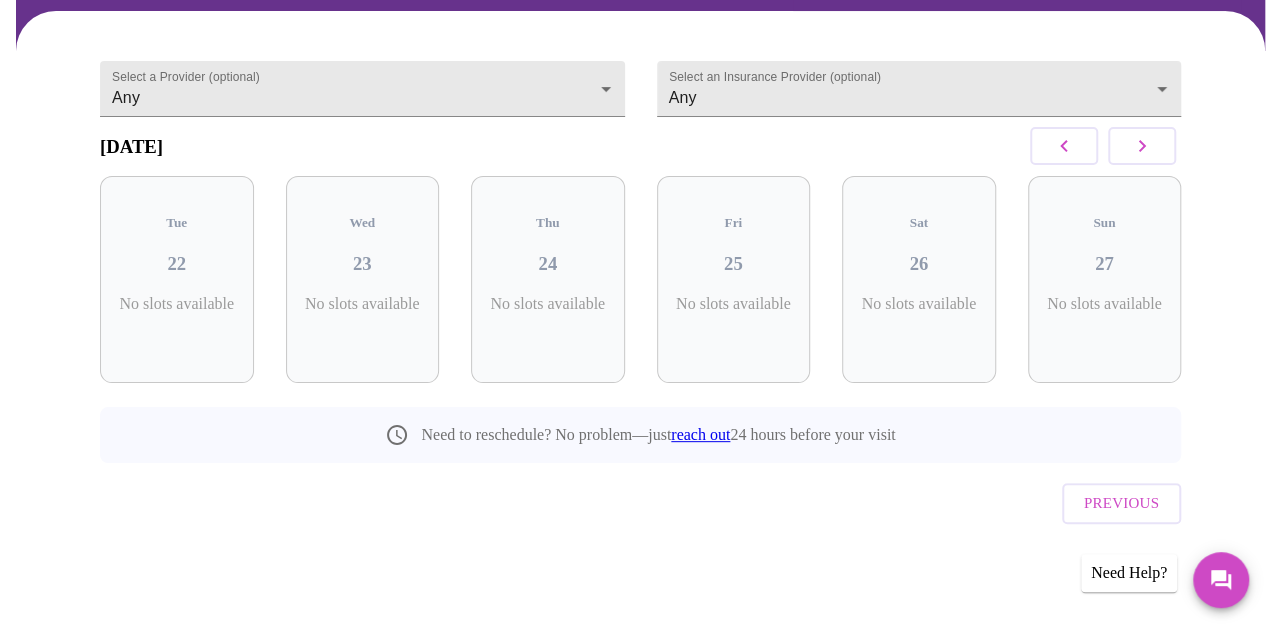 scroll, scrollTop: 148, scrollLeft: 0, axis: vertical 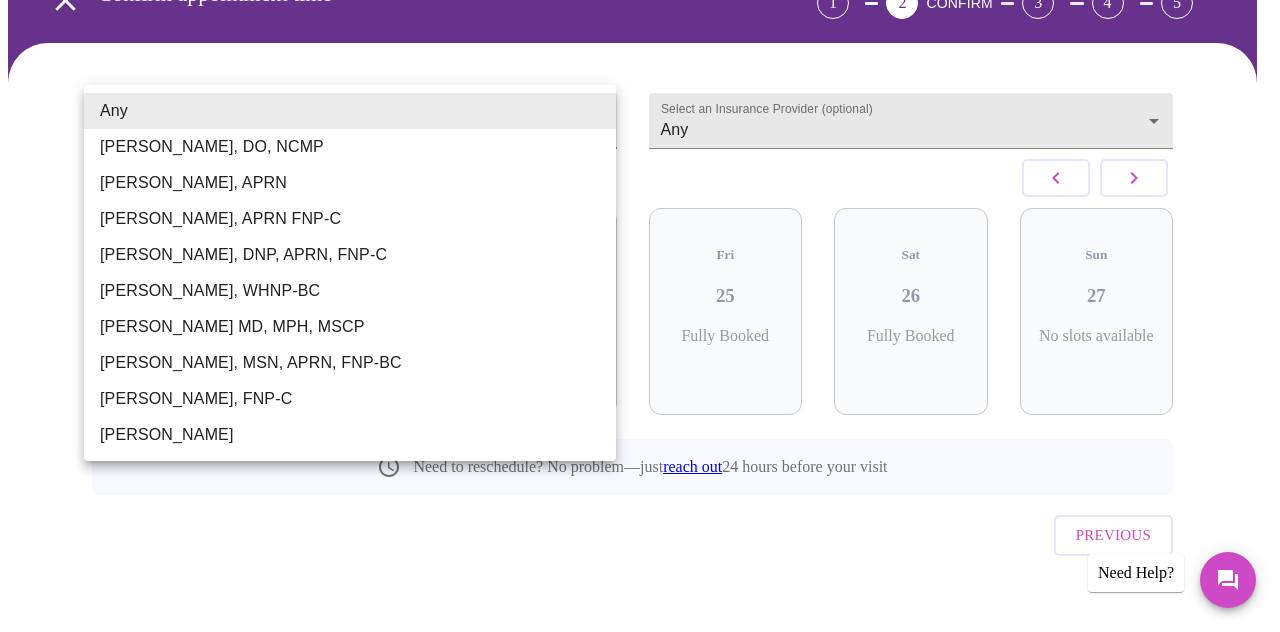 click on "MyMenopauseRx Appointments Messaging Labs Uploads Medications Community Refer a Friend Hi [PERSON_NAME]   Confirm appointment time 1 2 CONFIRM 3 4 5 Select a Provider (optional) Any Any Select an Insurance Provider (optional) Any Any [DATE] Tue 22 Fully Booked Wed 23 Fully Booked Thu 24 Fully Booked Fri 25 Fully Booked Sat 26 Fully Booked Sun 27 No slots available Need to reschedule? No problem—just  reach out  24 hours before your visit Previous Need Help? Settings Billing Invoices Log out Any [PERSON_NAME], DO, NCMP [PERSON_NAME], APRN [PERSON_NAME], APRN FNP-C [PERSON_NAME], DNP, APRN, FNP-C [PERSON_NAME], WHNP-BC [PERSON_NAME] MD, MPH, MSCP [PERSON_NAME], MSN, APRN, FNP-BC [PERSON_NAME], FNP-C [PERSON_NAME]" at bounding box center [640, 258] 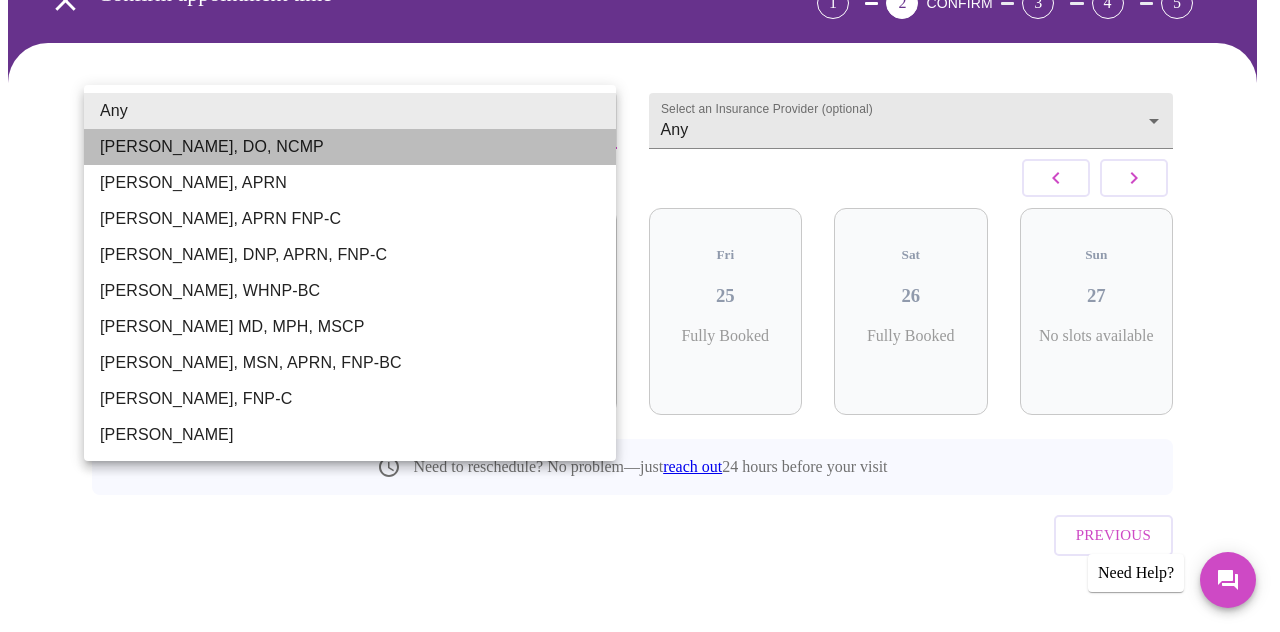 click on "[PERSON_NAME], DO, NCMP" at bounding box center [350, 147] 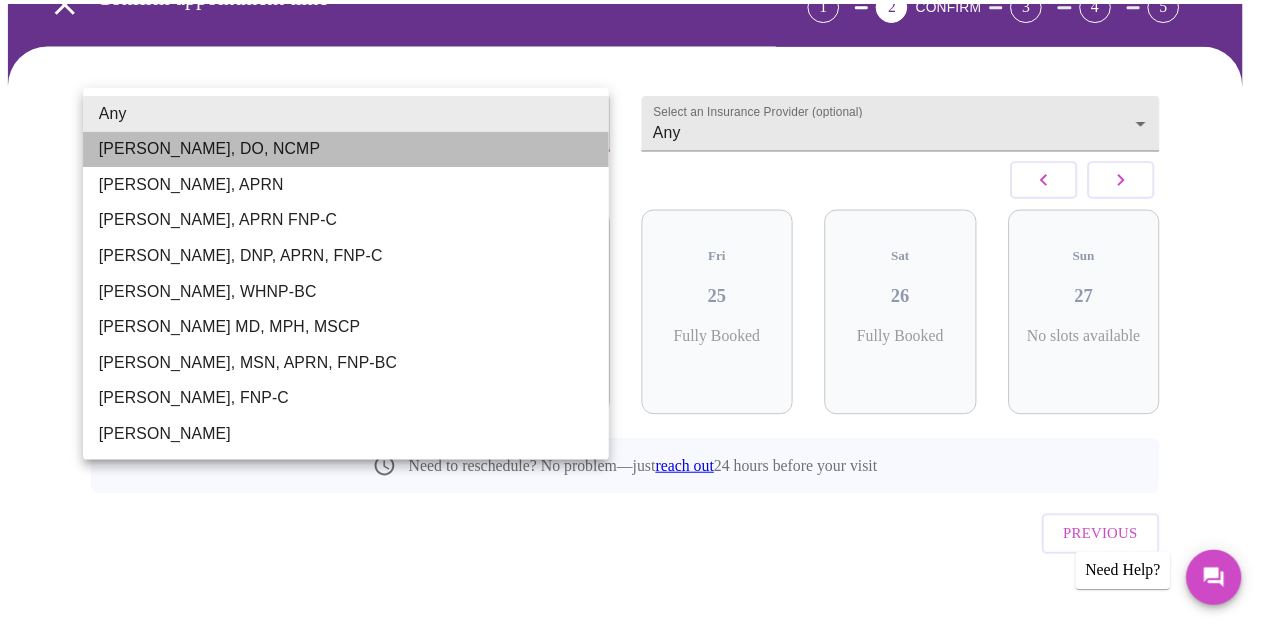 scroll, scrollTop: 120, scrollLeft: 0, axis: vertical 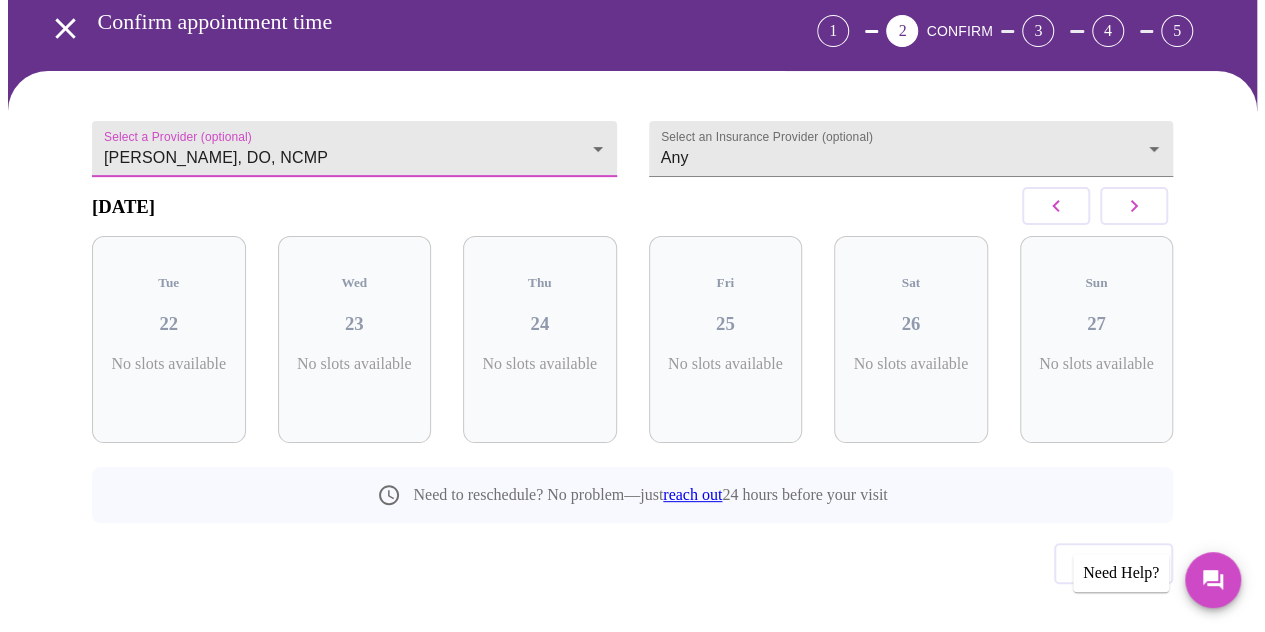 click 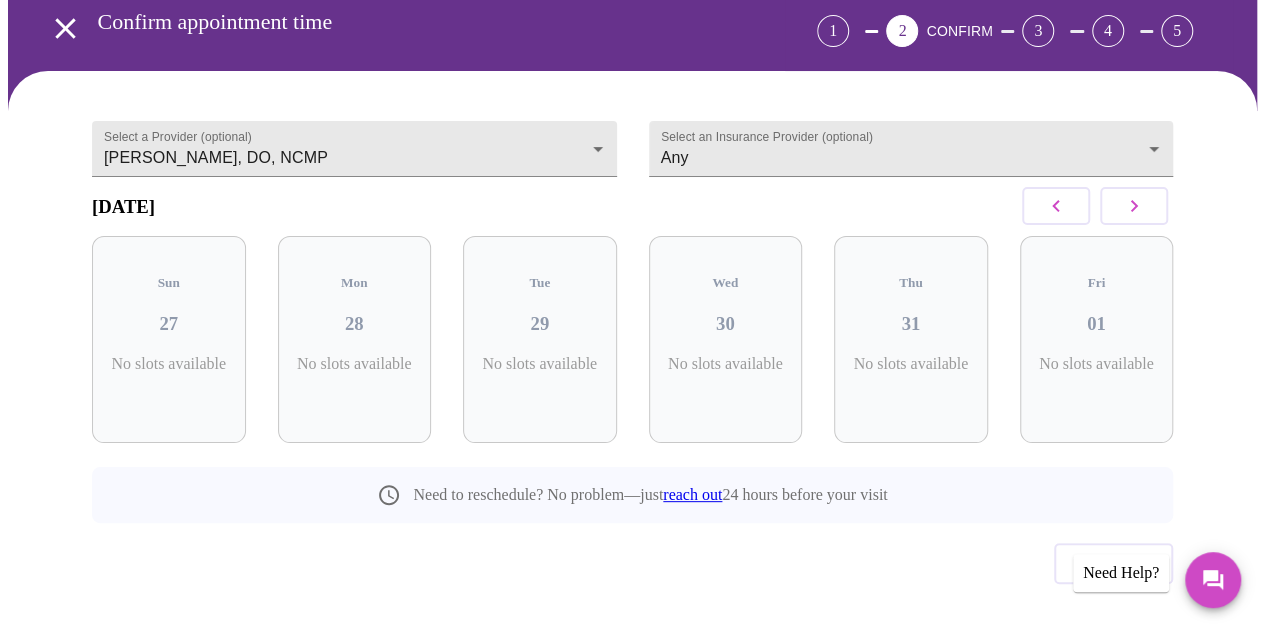 click 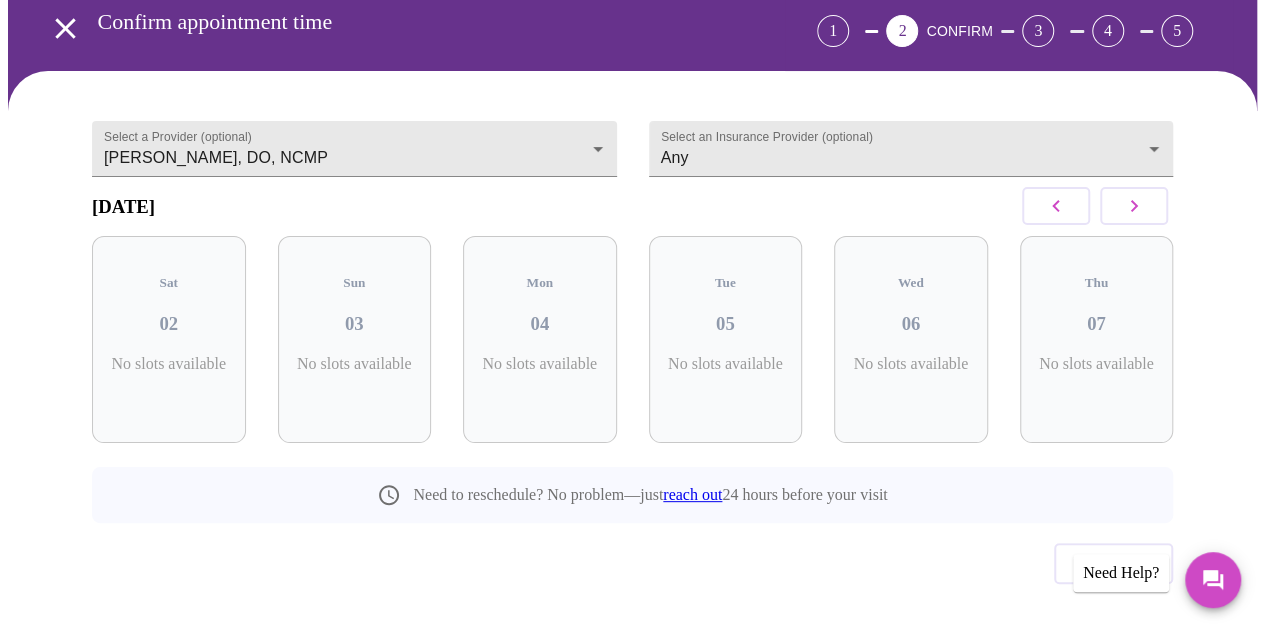 click 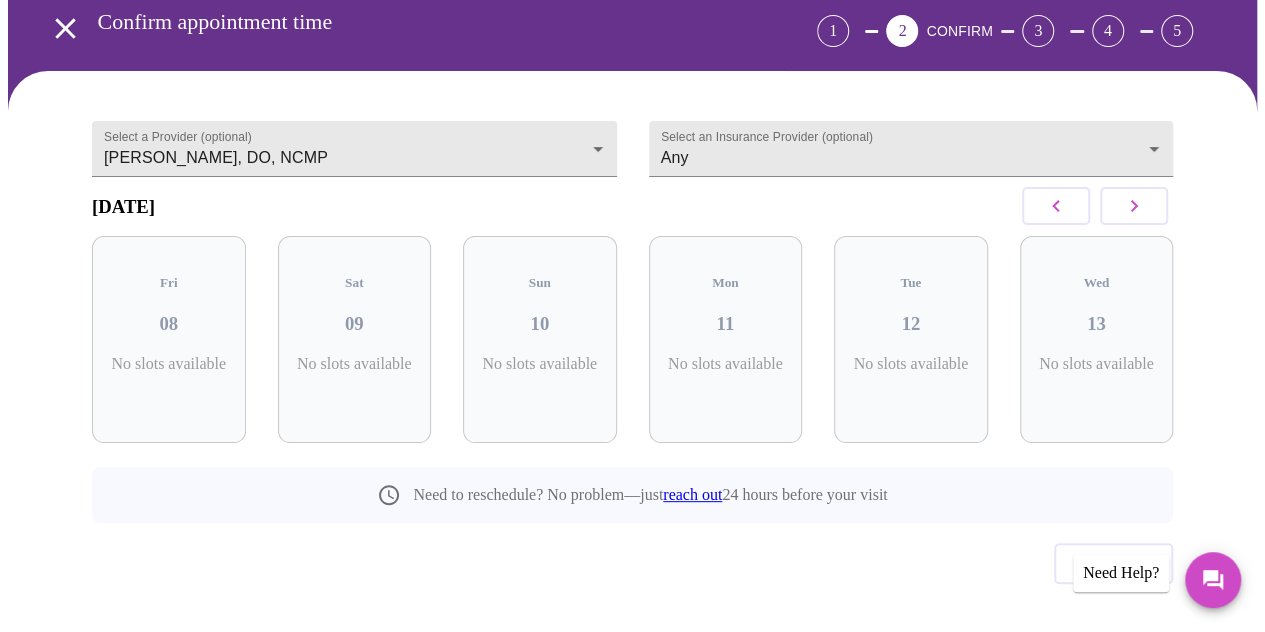 click 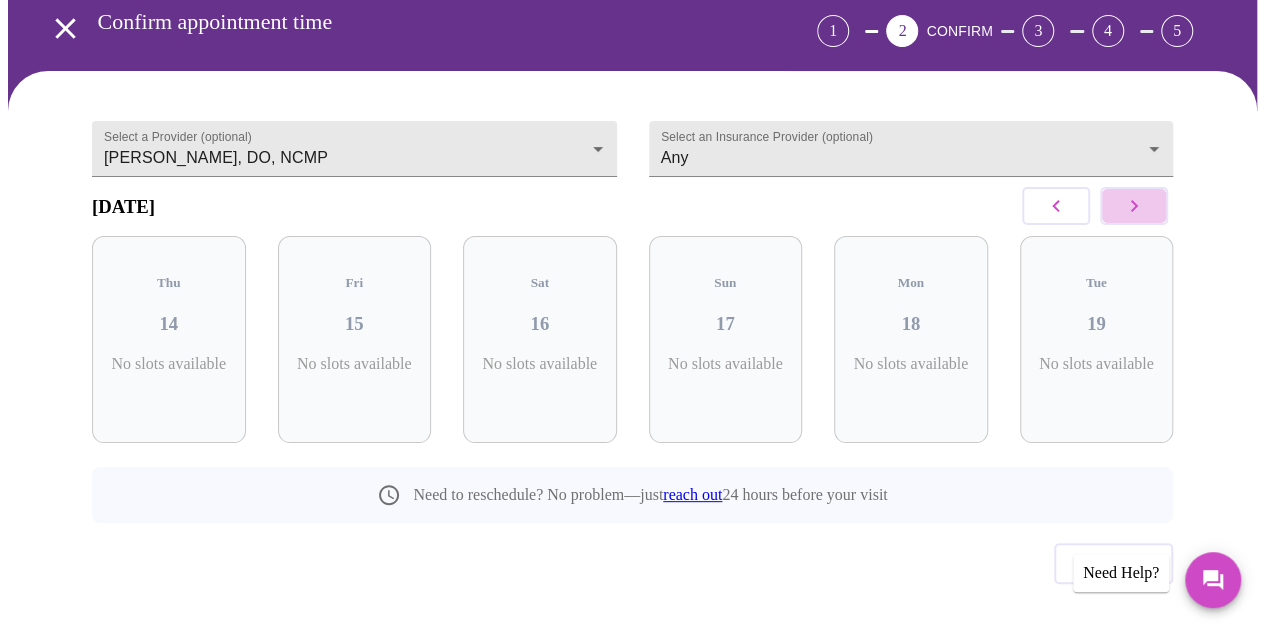 click 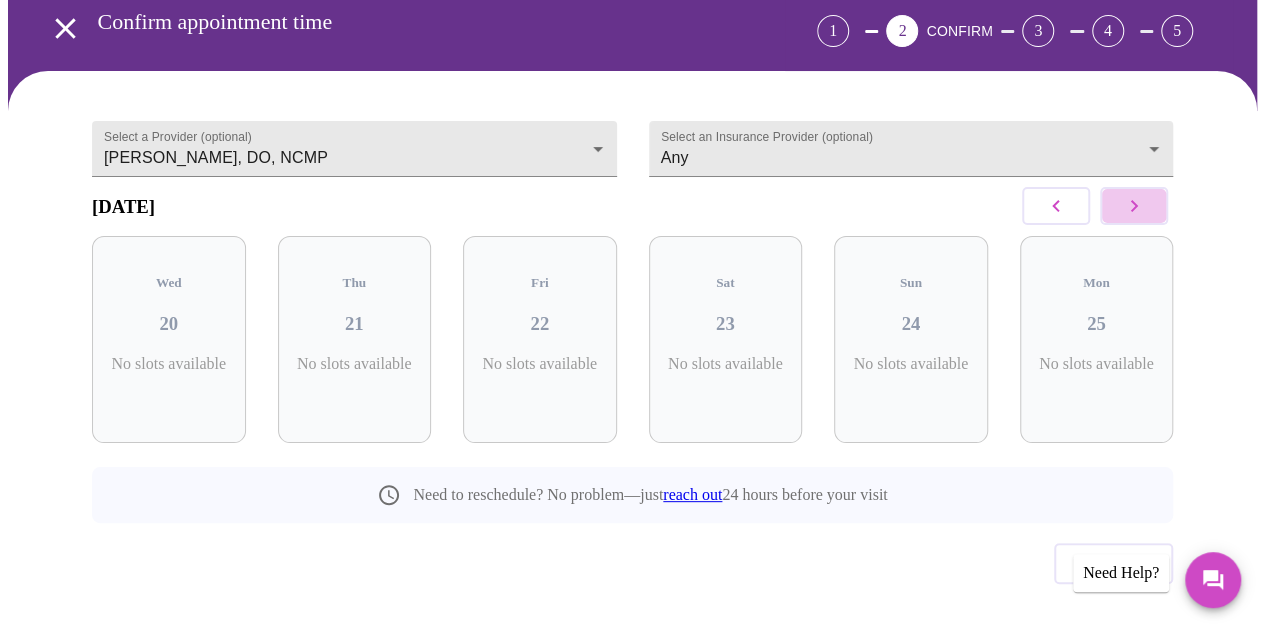 click 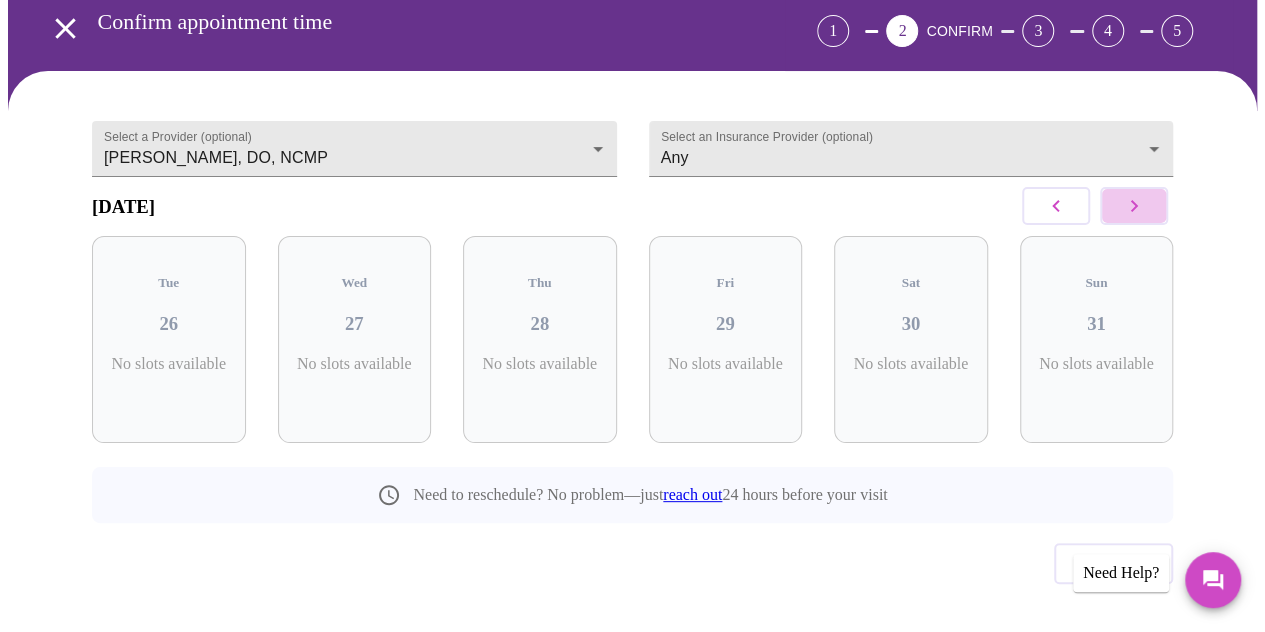 click 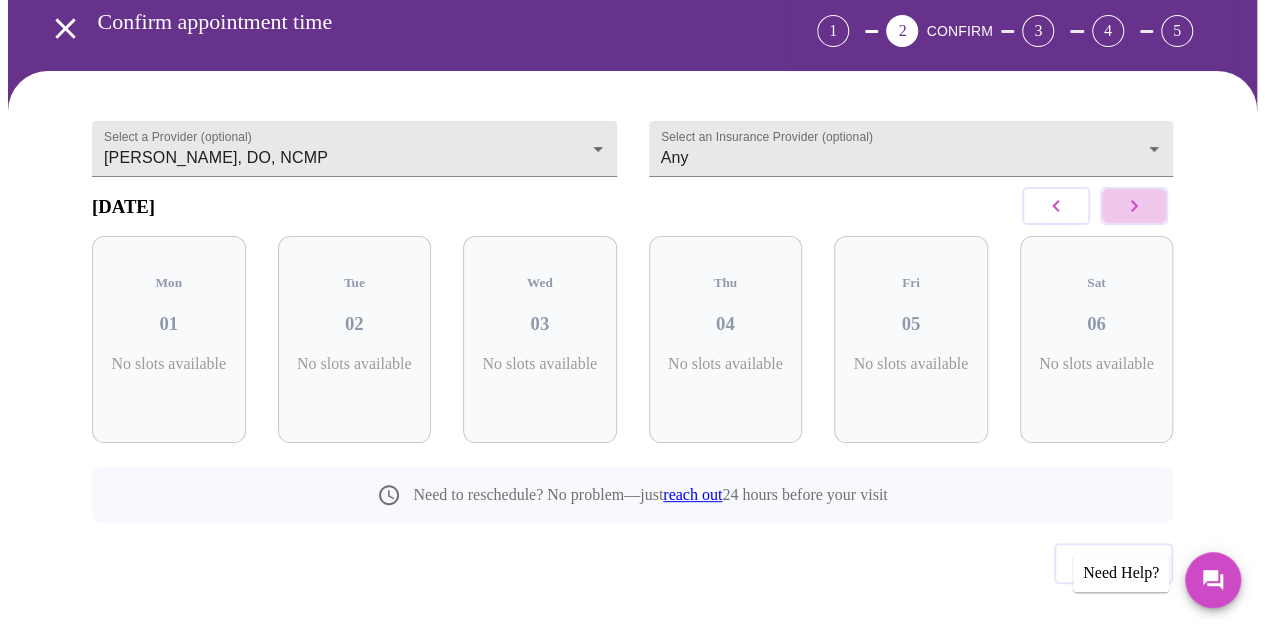 click 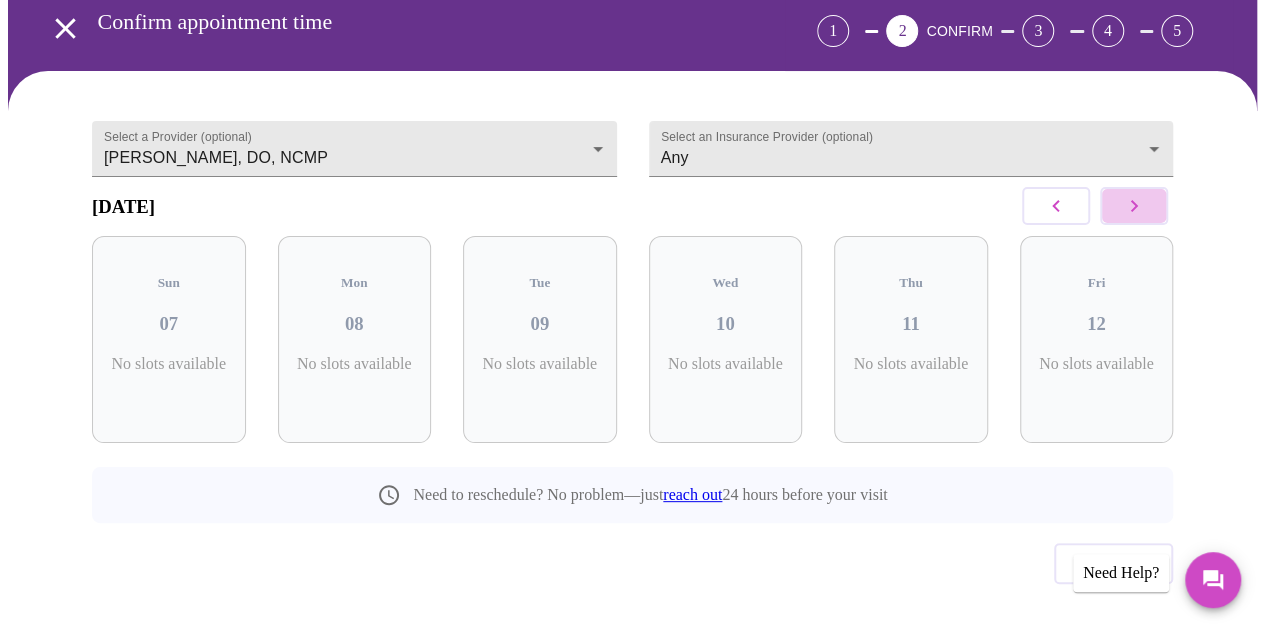 click 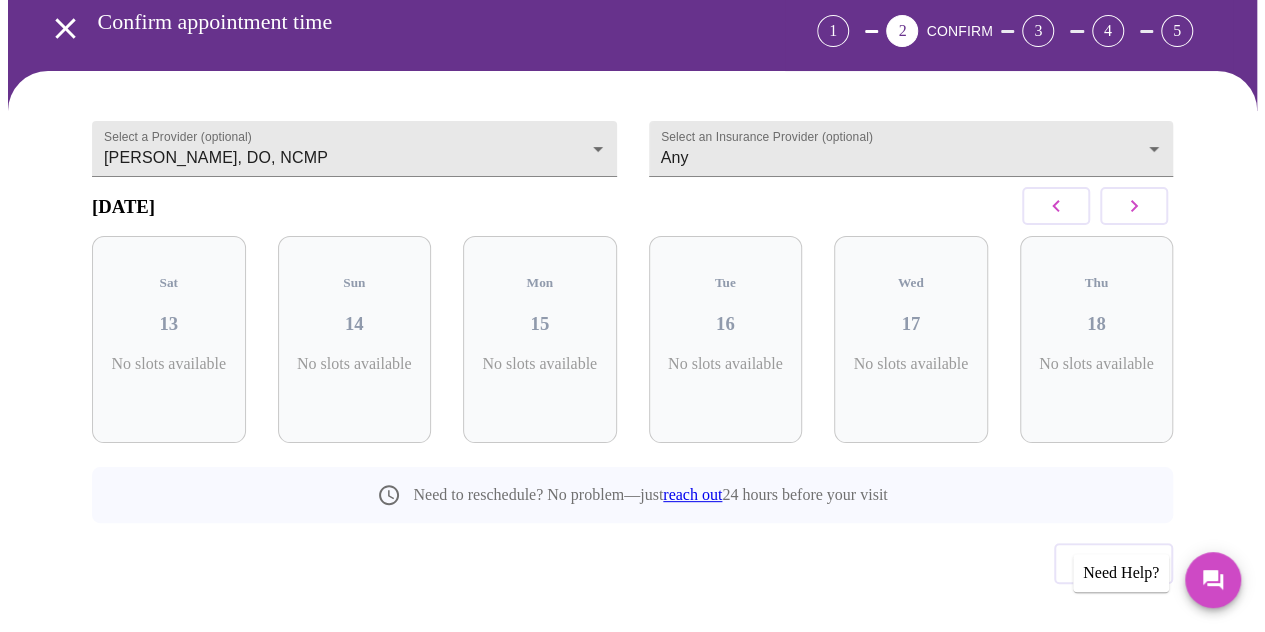 click 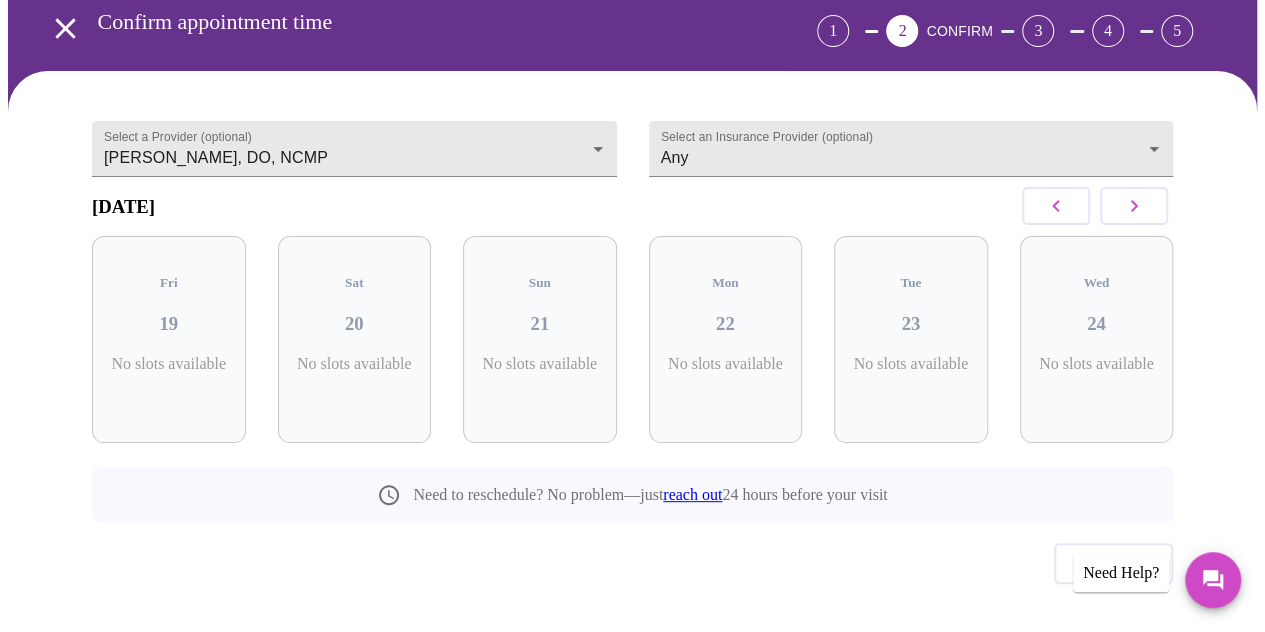 click 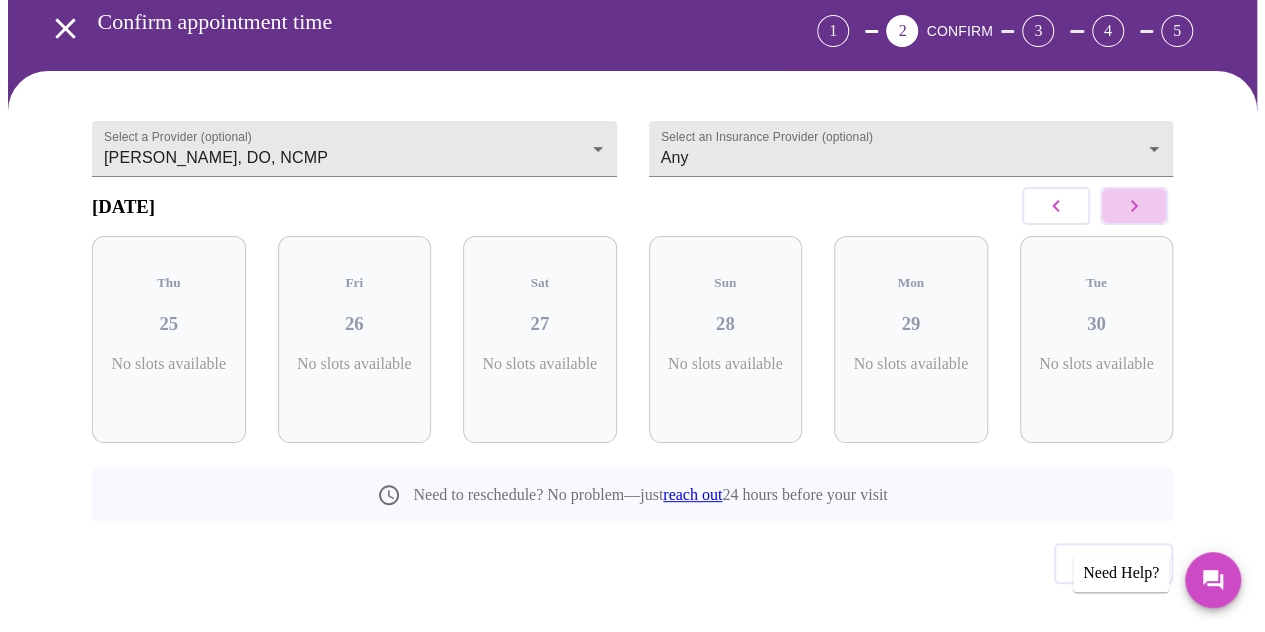 click 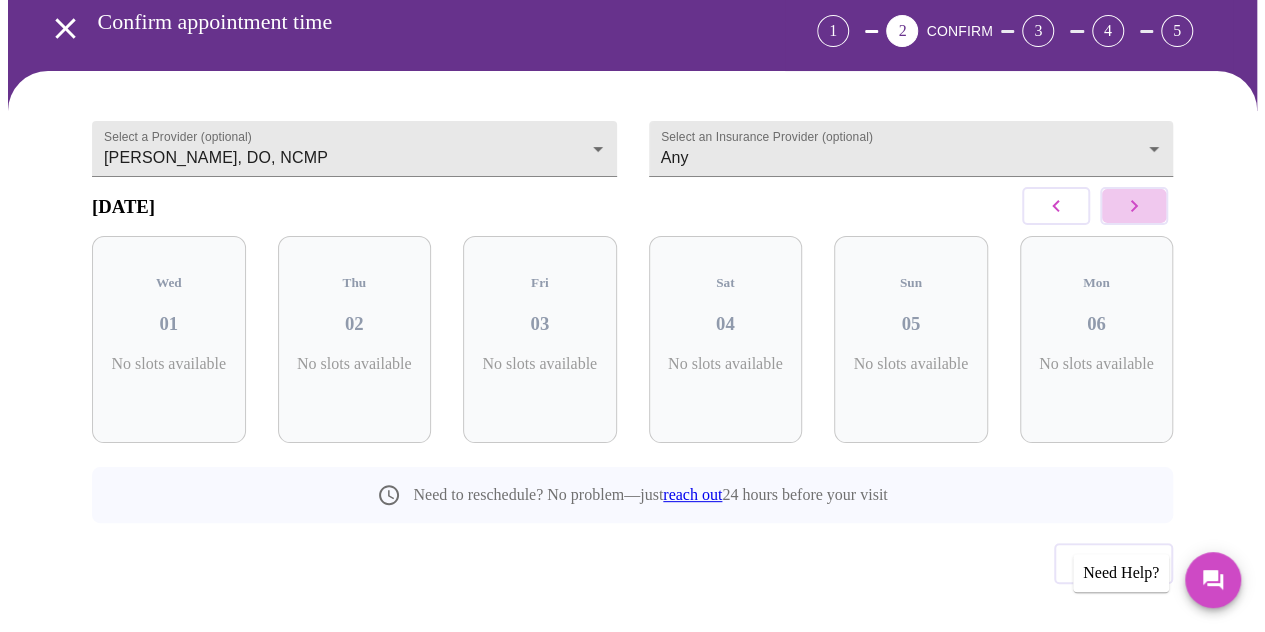 click 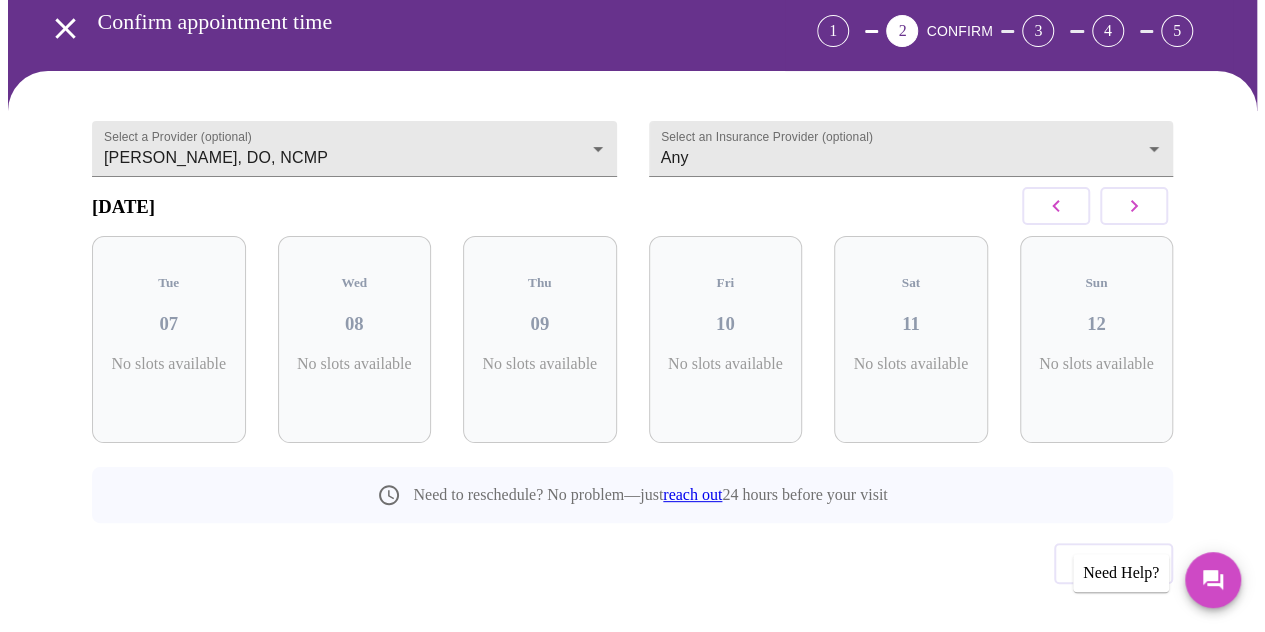click 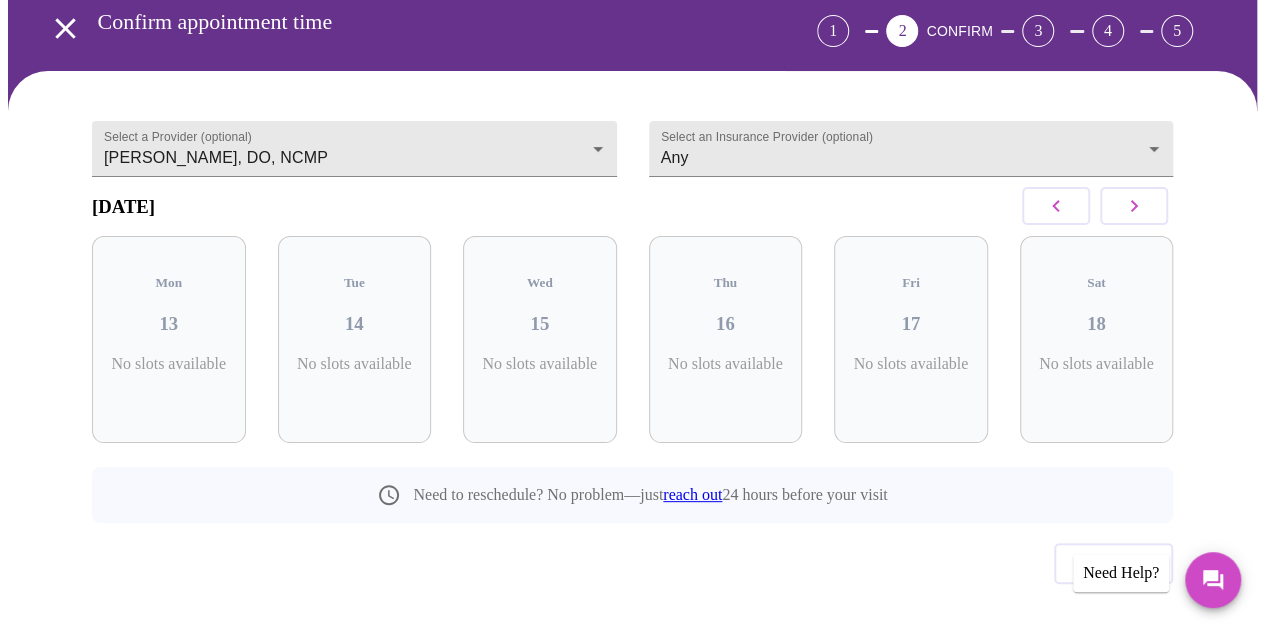 click 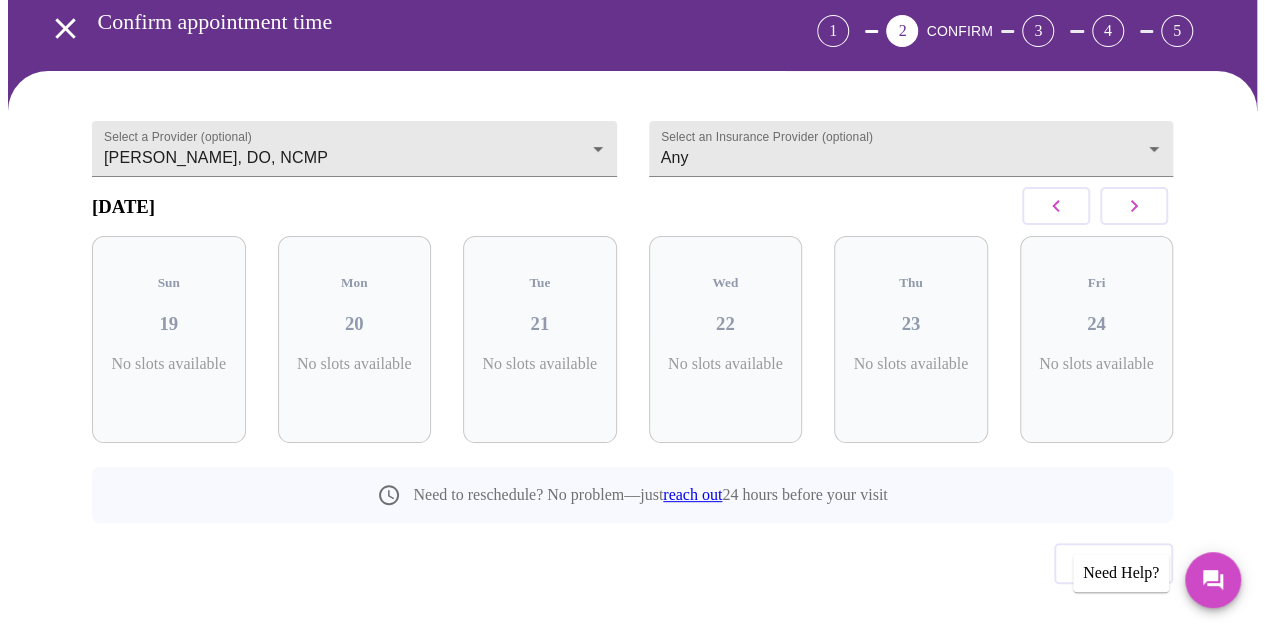 click 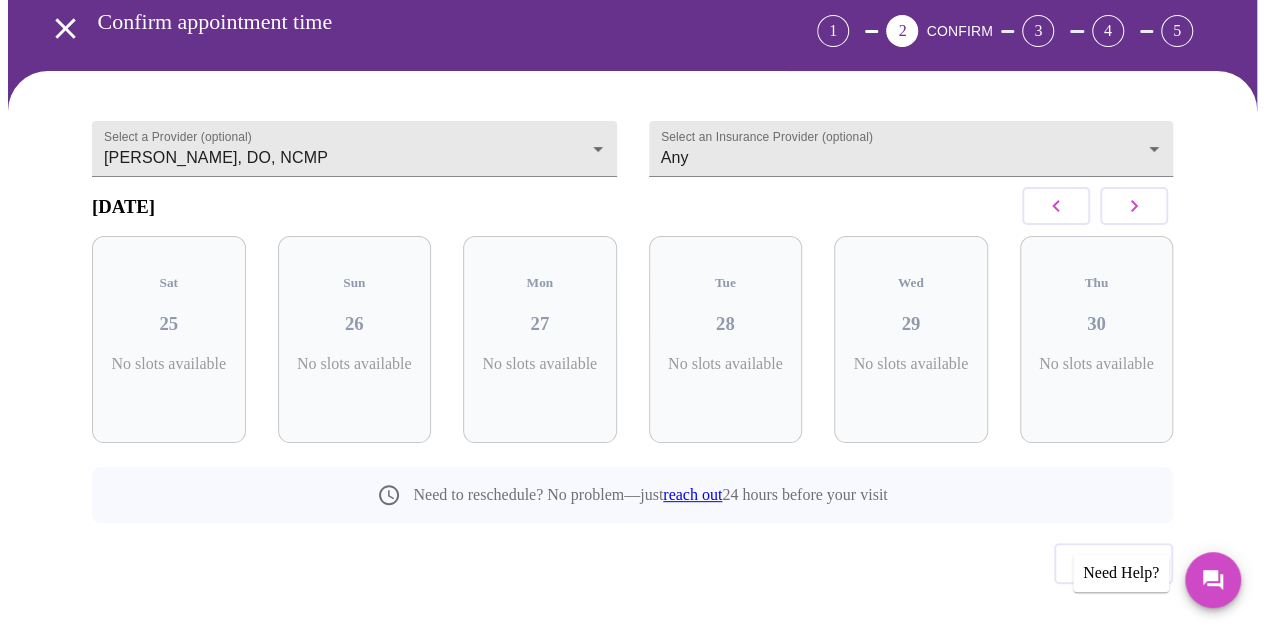 click 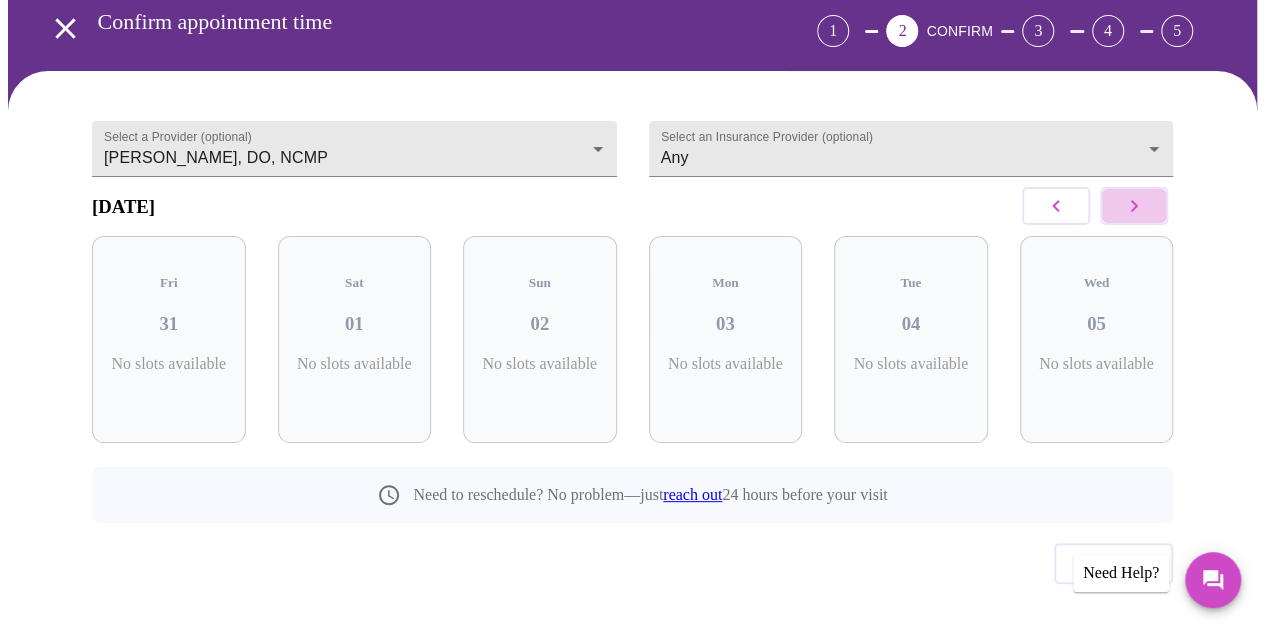 click 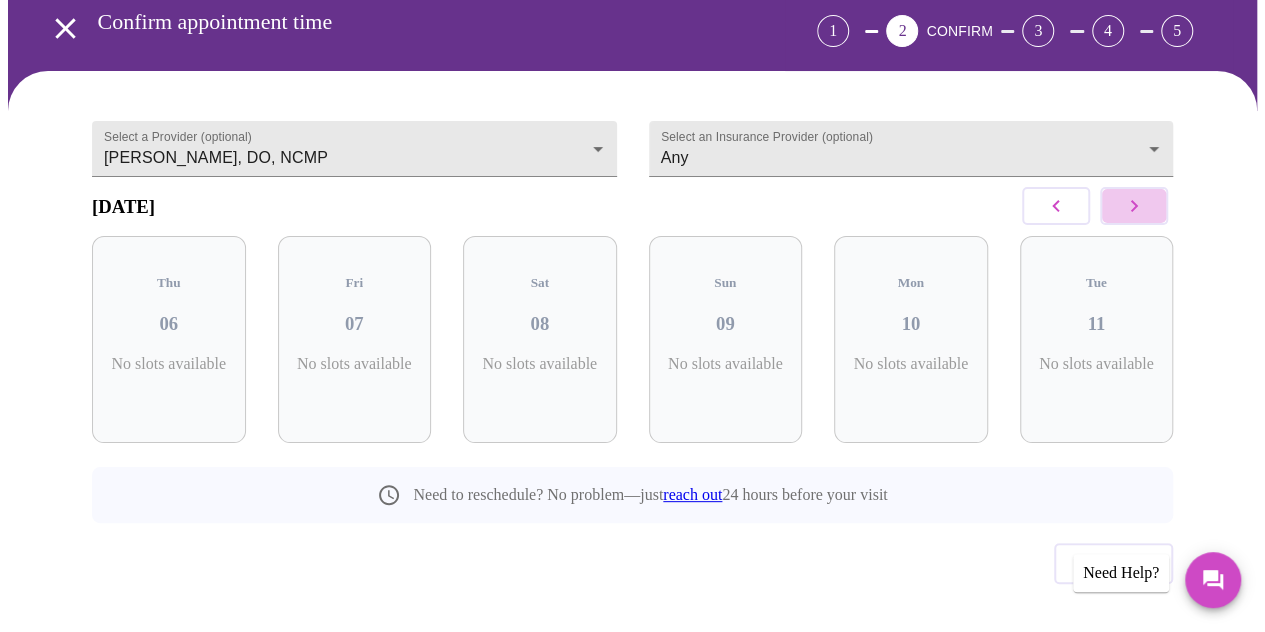 click 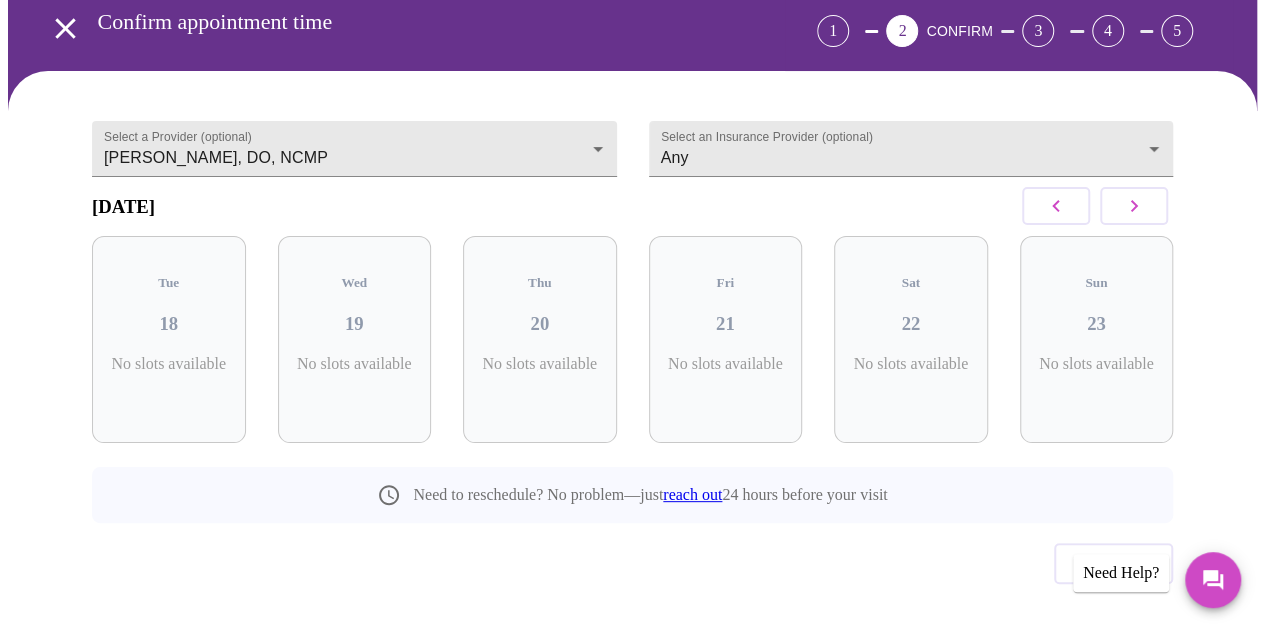 click 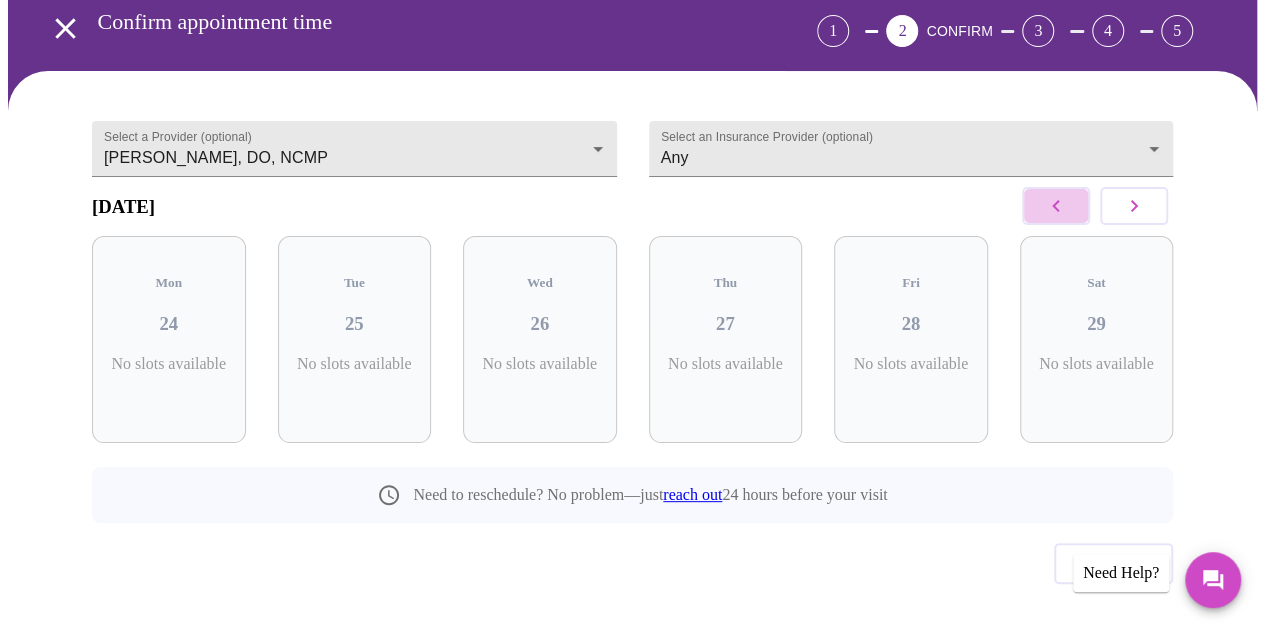click 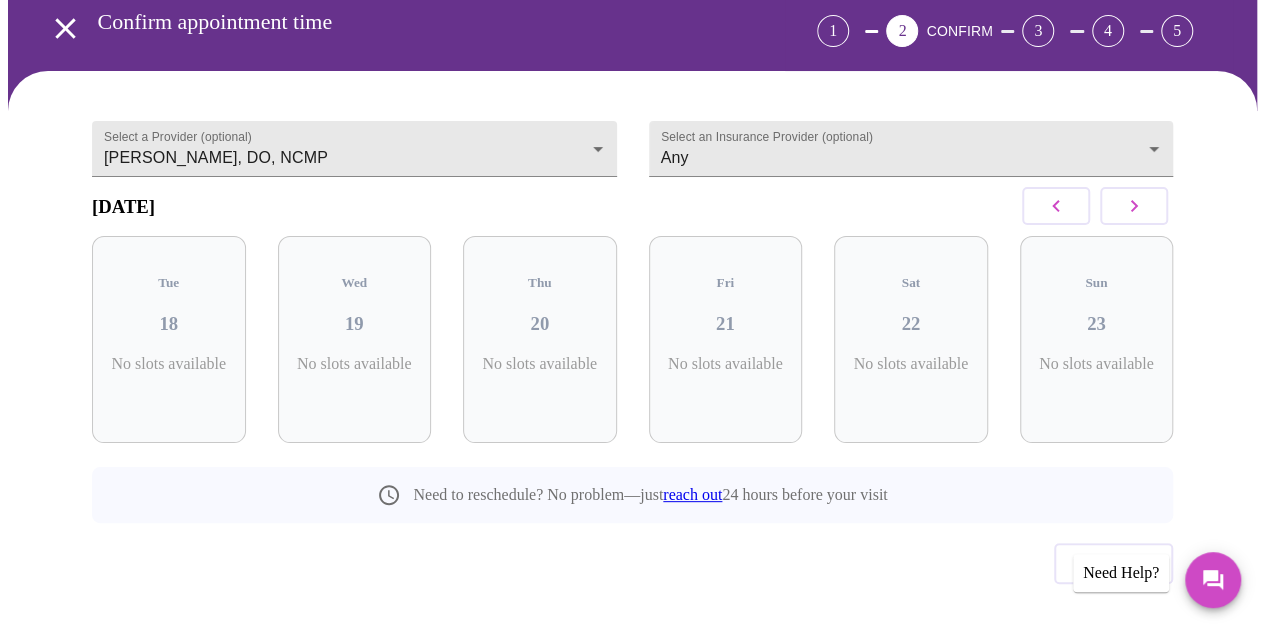click 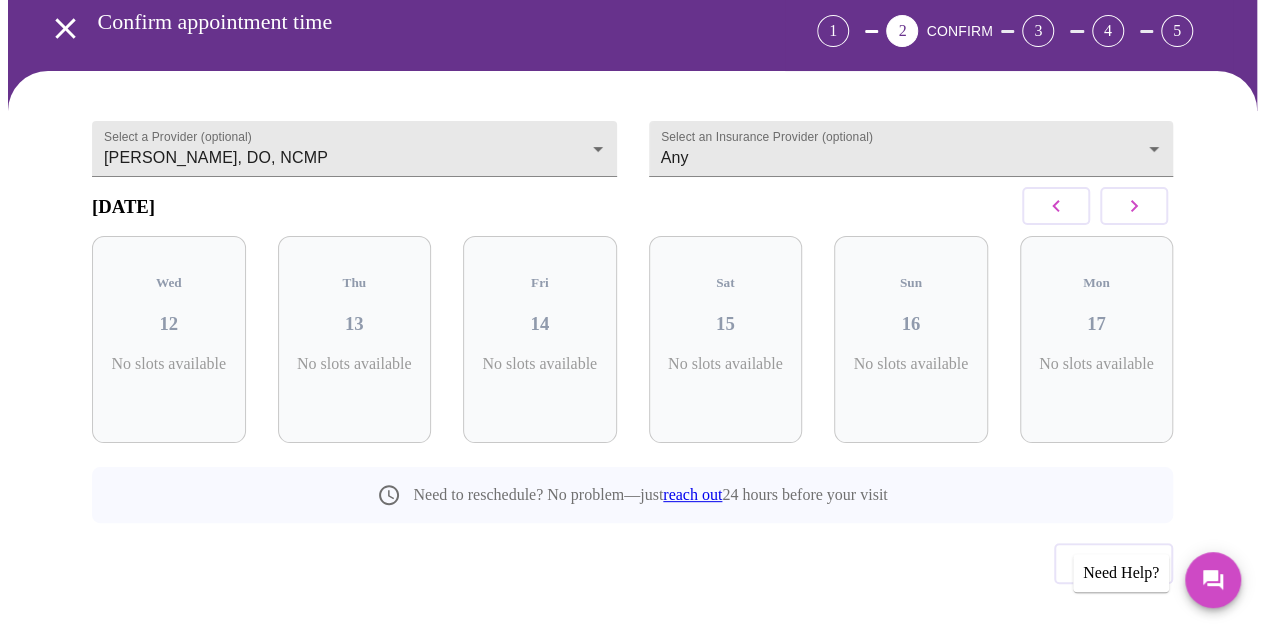 click 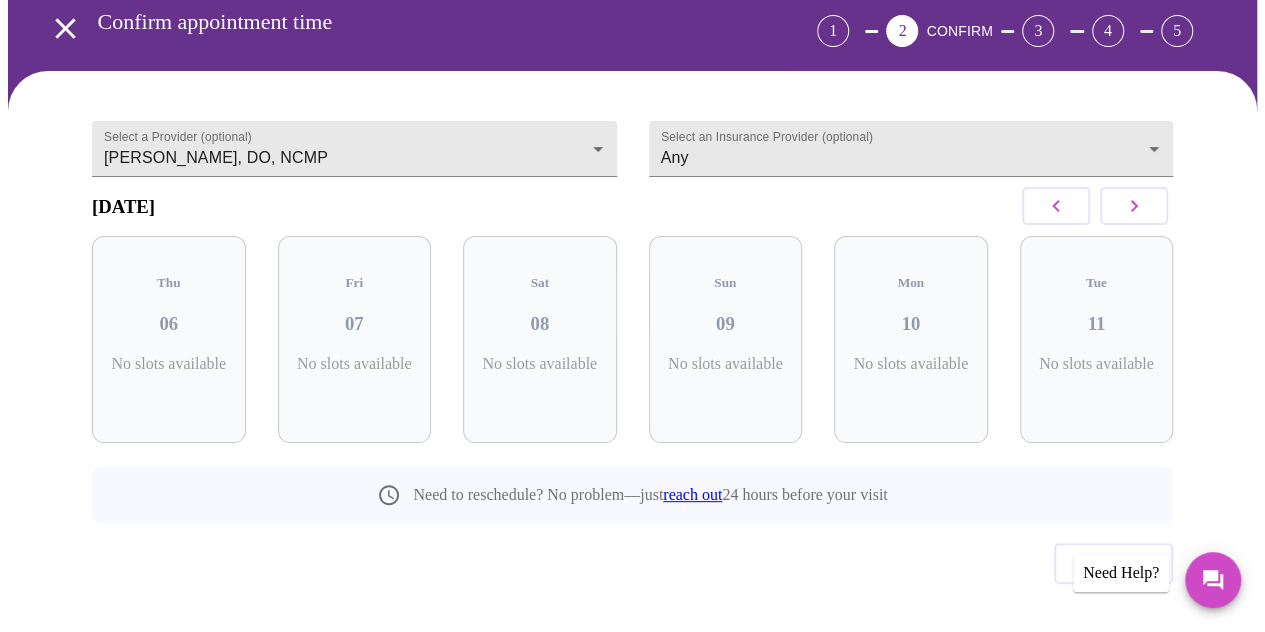 click 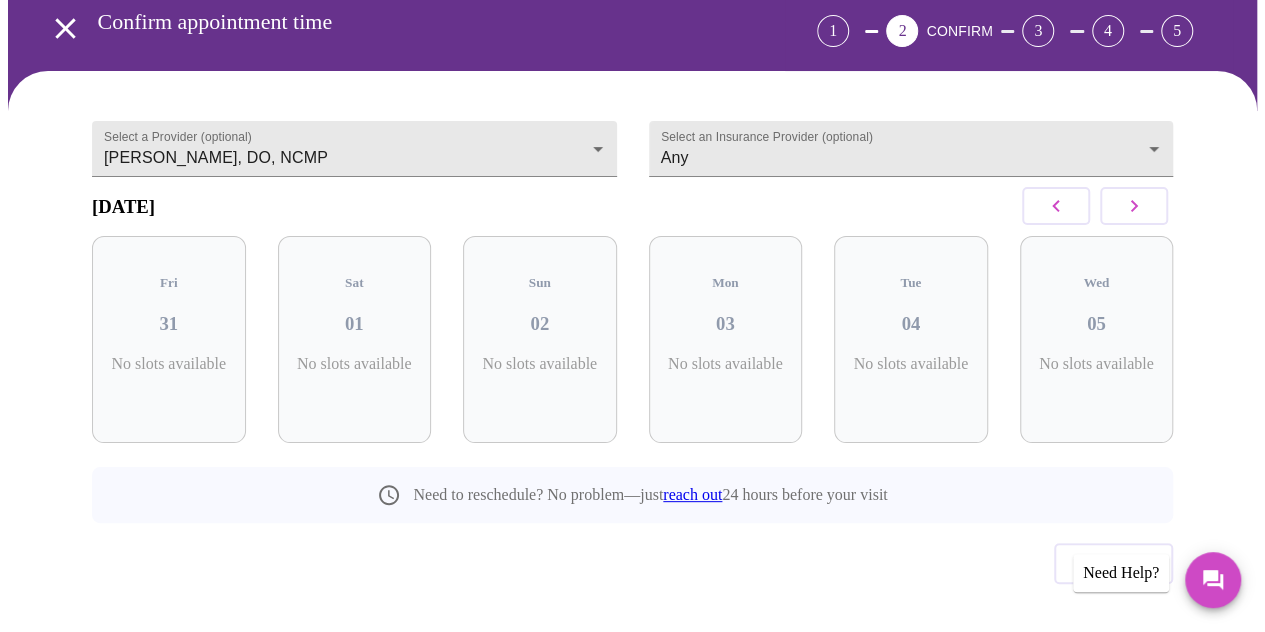 click 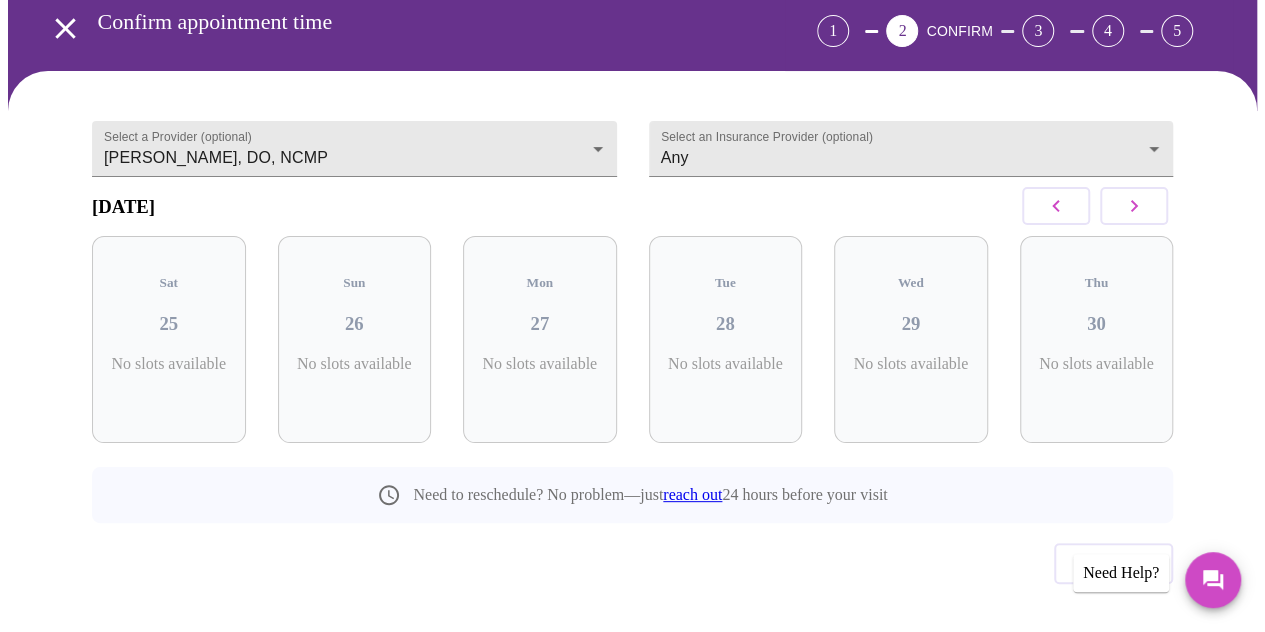 click 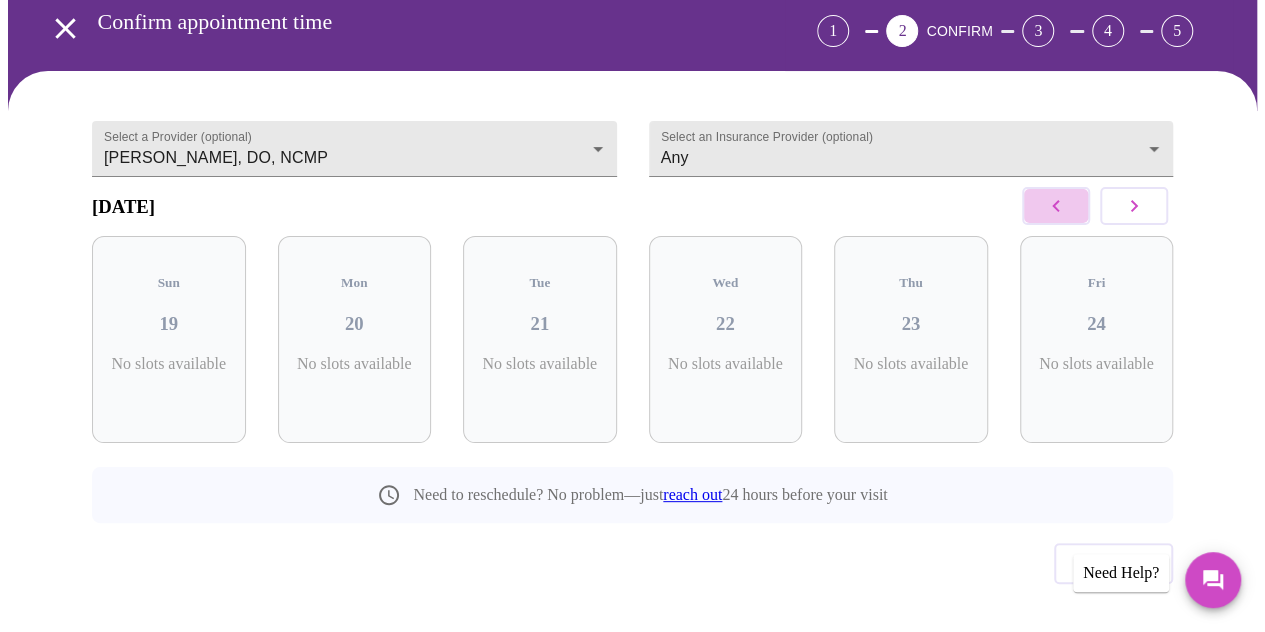 click 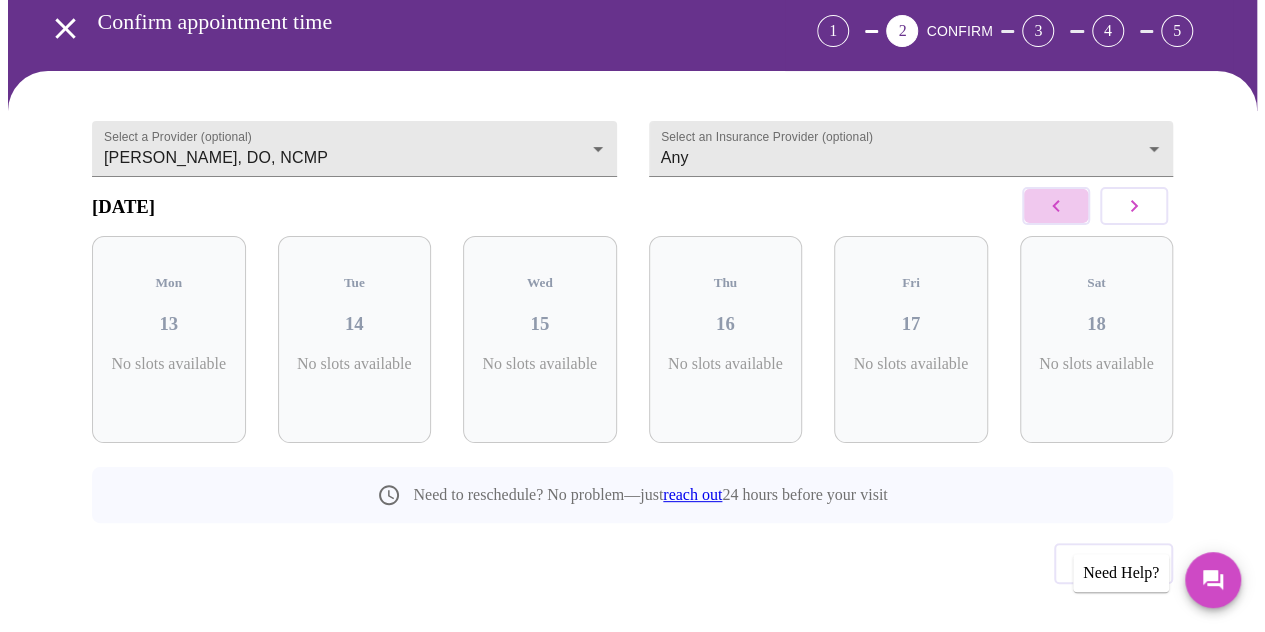 click 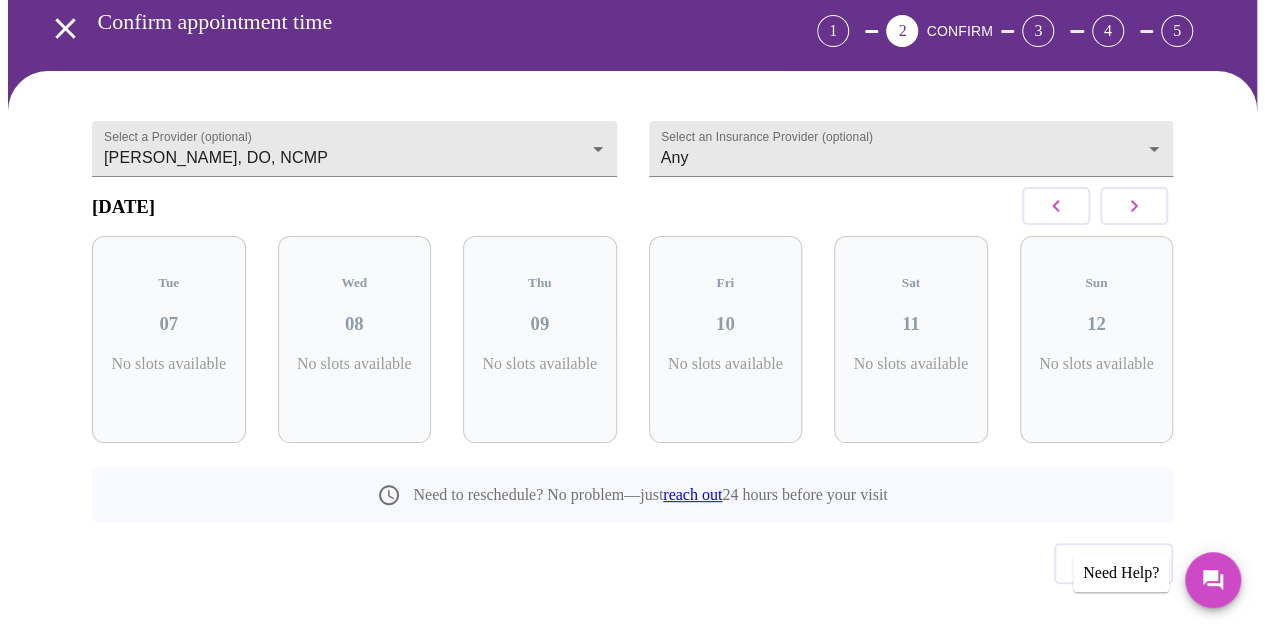click 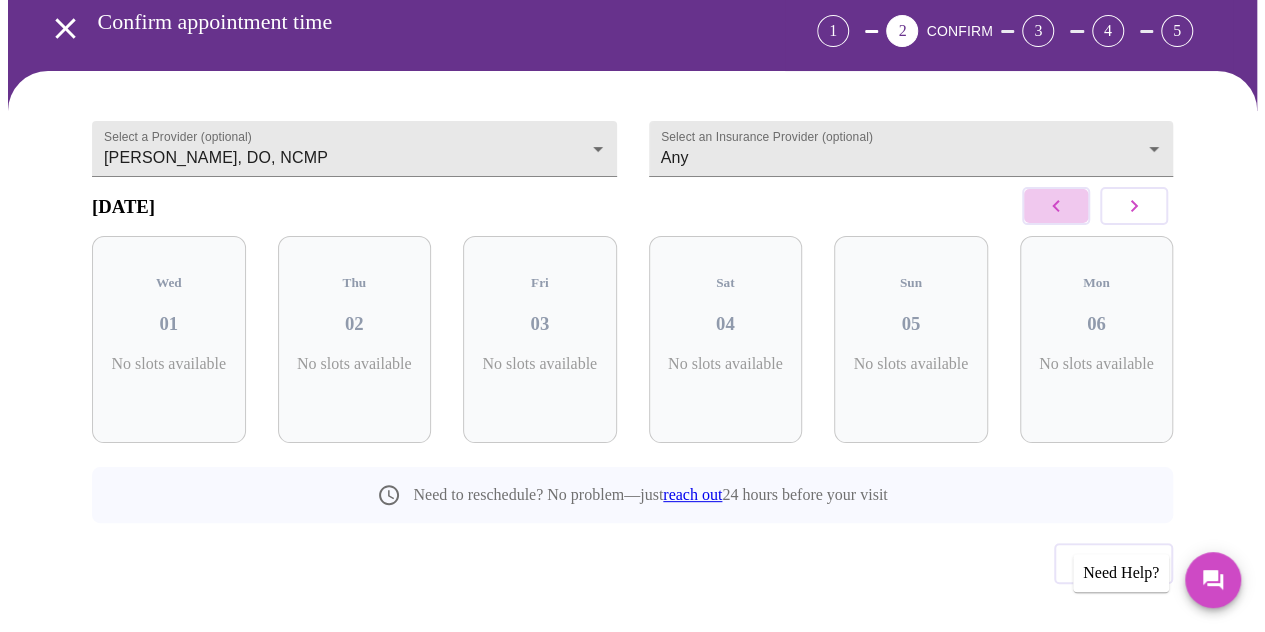 click 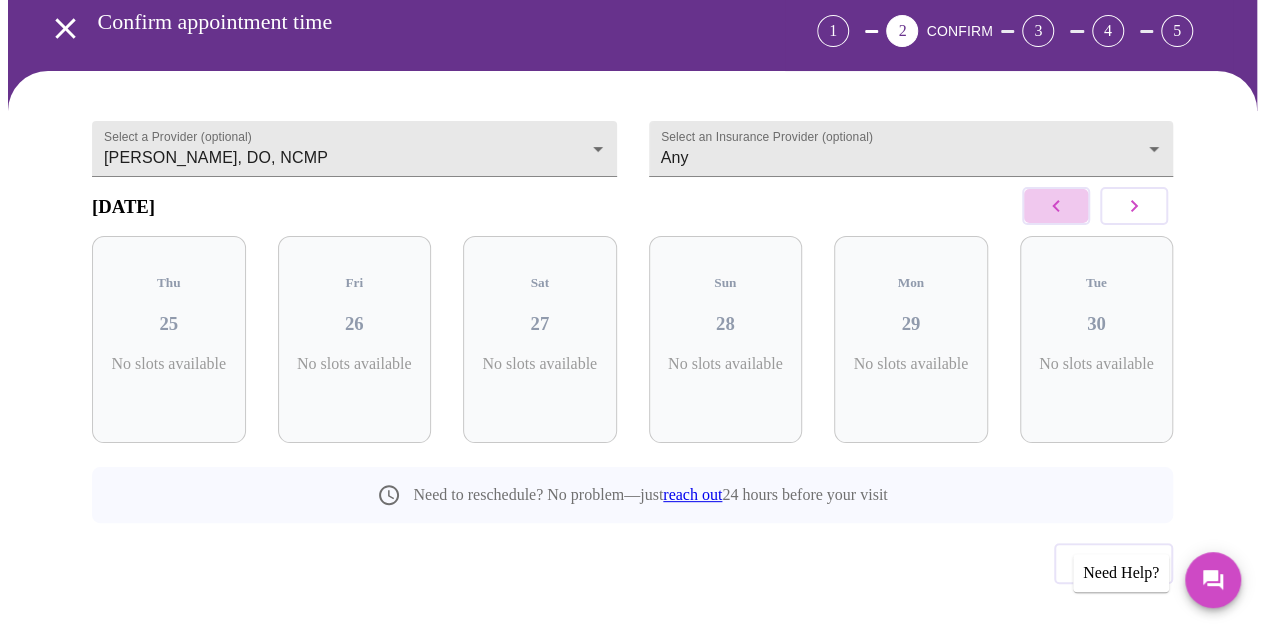 click 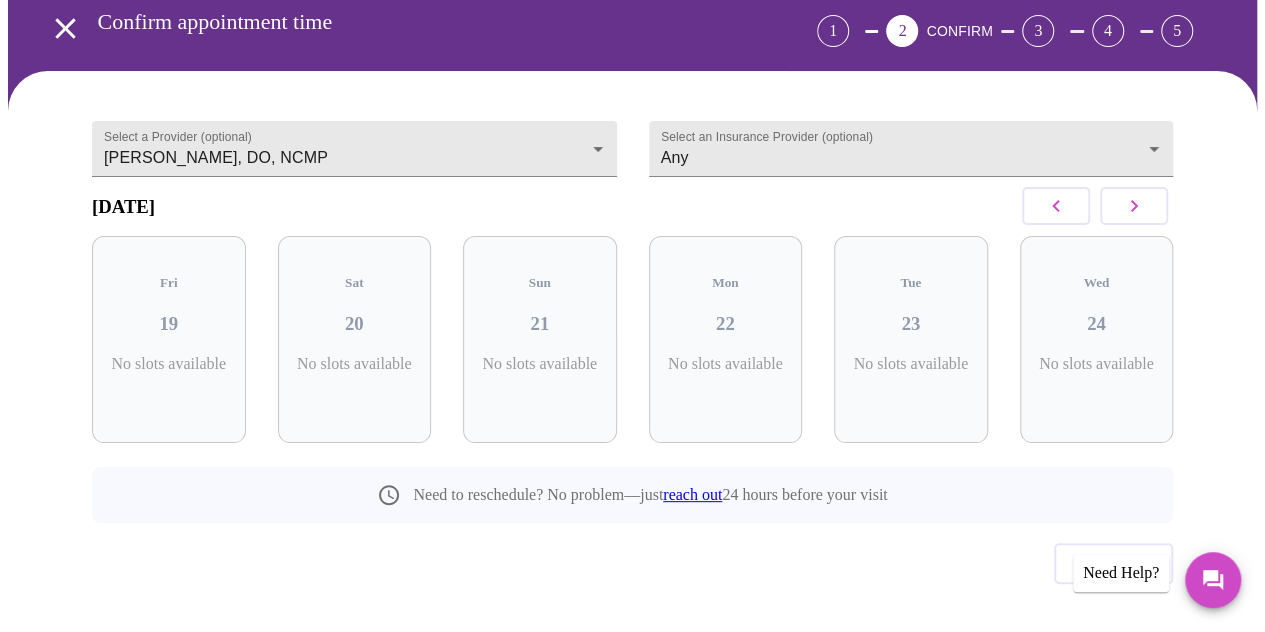 click 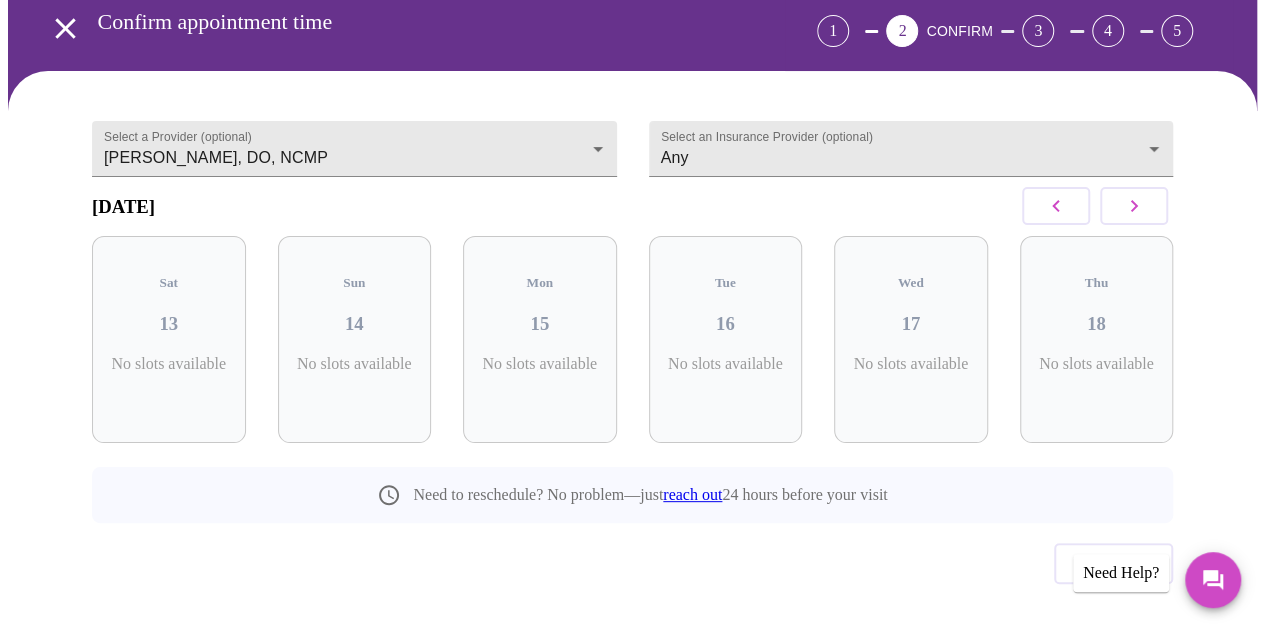 click 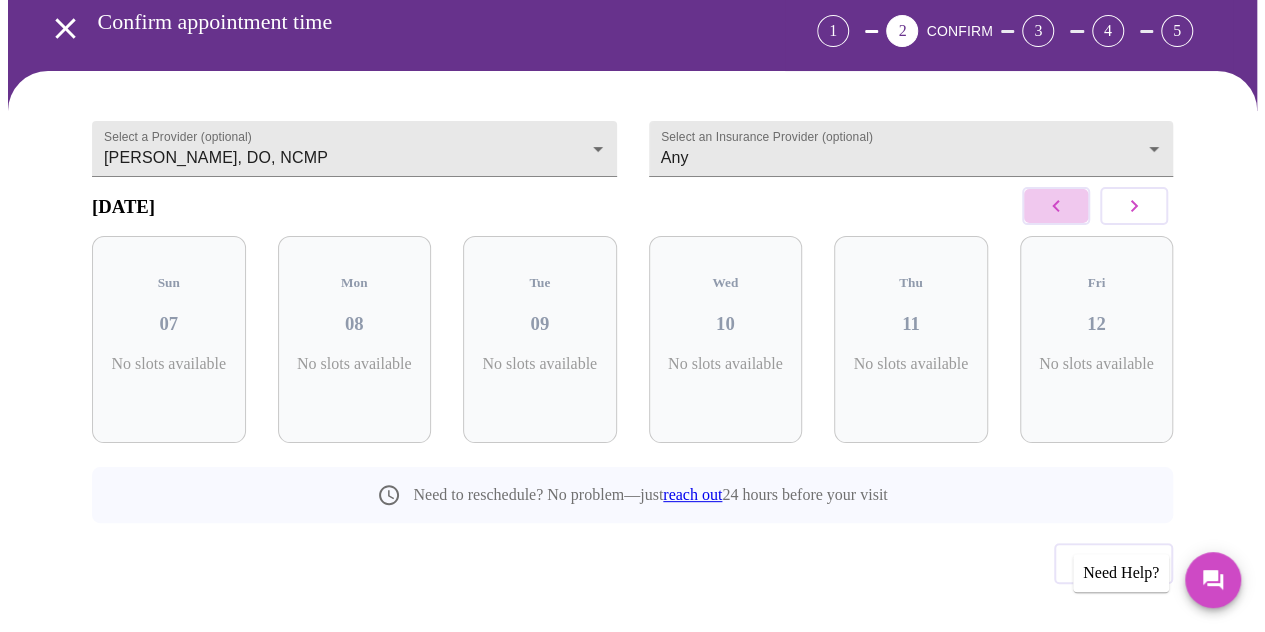 click 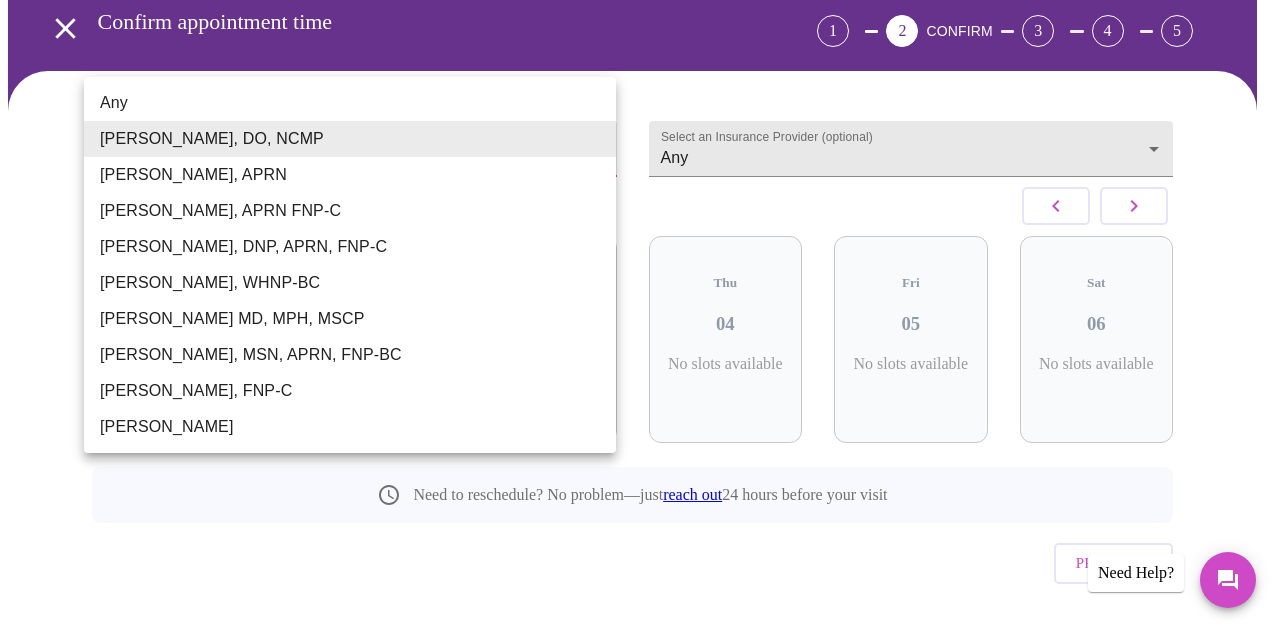click on "MyMenopauseRx Appointments Messaging Labs Uploads Medications Community Refer a Friend Hi Axana   Confirm appointment time 1 2 CONFIRM 3 4 5 Select a Provider (optional) [PERSON_NAME], DO, NCMP [PERSON_NAME], DO, NCMP Select an Insurance Provider (optional) Any Any [DATE] Mon 01 No slots available Tue 02 No slots available Wed 03 No slots available Thu 04 No slots available Fri 05 No slots available Sat 06 No slots available Need to reschedule? No problem—just  reach out  24 hours before your visit Previous Need Help? Settings Billing Invoices Log out Any [PERSON_NAME], DO, NCMP [PERSON_NAME], APRN [PERSON_NAME], APRN FNP-C [PERSON_NAME], DNP, APRN, FNP-C [PERSON_NAME], WHNP-BC [PERSON_NAME] MD, MPH, MSCP [PERSON_NAME], MSN, APRN, FNP-BC [PERSON_NAME], FNP-C [PERSON_NAME]" at bounding box center (640, 286) 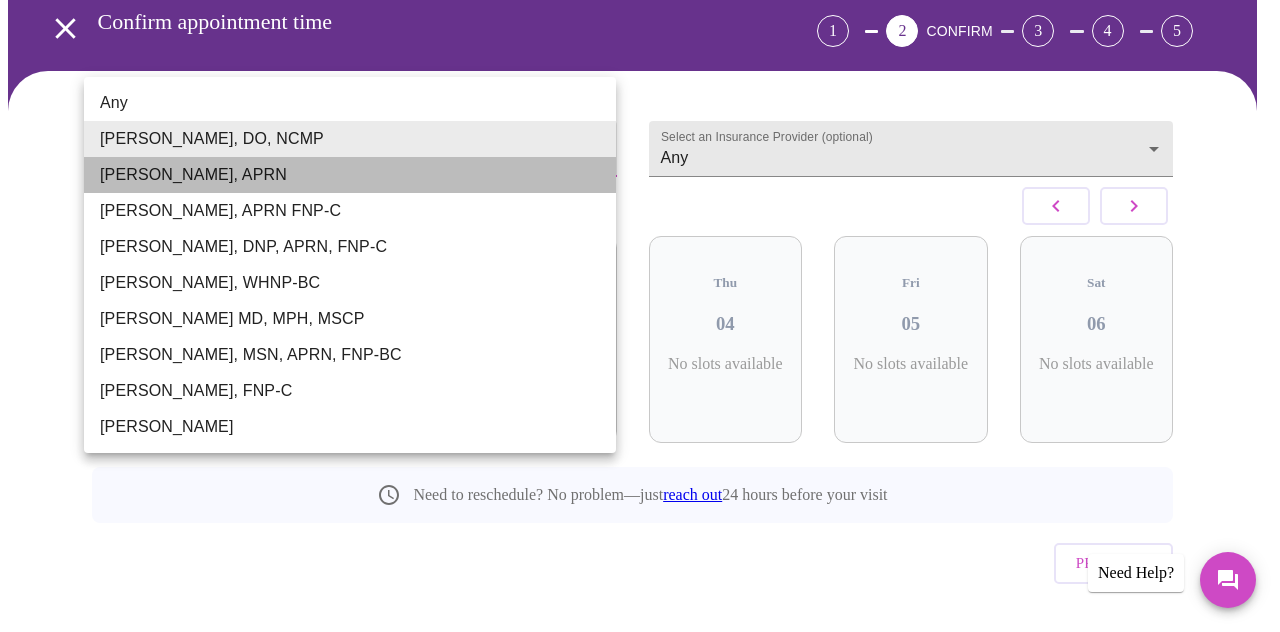 click on "[PERSON_NAME], APRN" at bounding box center (350, 175) 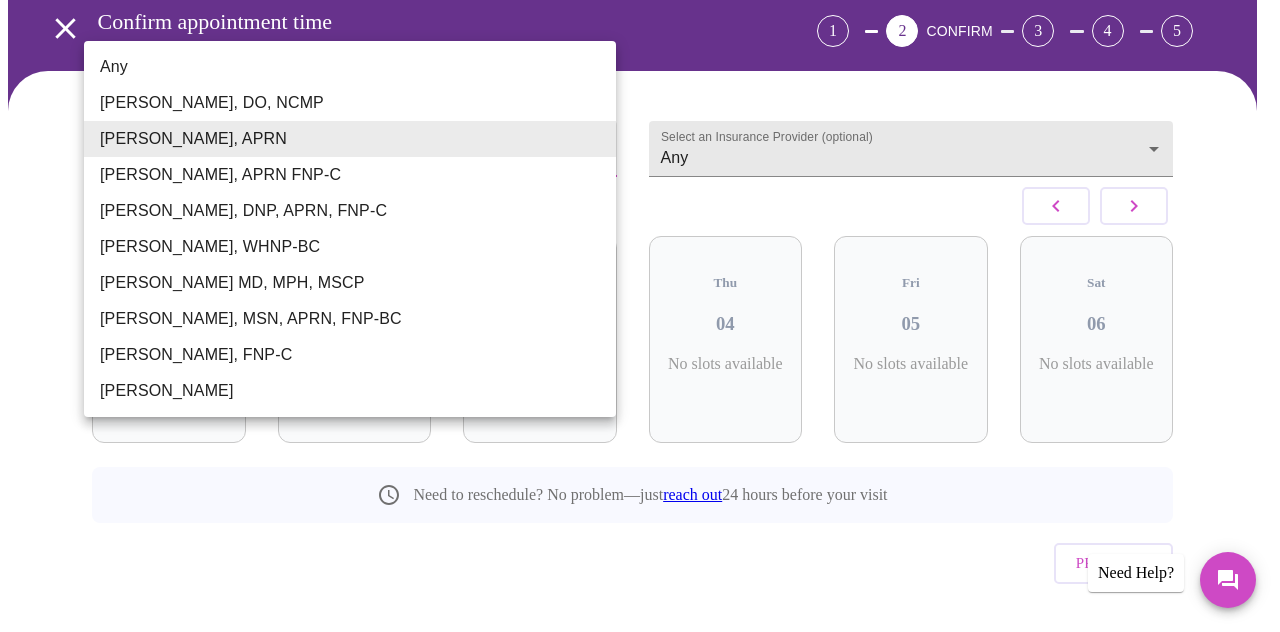 click on "MyMenopauseRx Appointments Messaging Labs Uploads Medications Community Refer a Friend Hi [PERSON_NAME]   Confirm appointment time 1 2 CONFIRM 3 4 5 Select a Provider (optional) [PERSON_NAME], APRN [PERSON_NAME], APRN Select an Insurance Provider (optional) Any Any [DATE] Mon 01 No slots available Tue 02 No slots available Wed 03 No slots available Thu 04 No slots available Fri 05 No slots available Sat 06 No slots available Need to reschedule? No problem—just  reach out  24 hours before your visit Previous Need Help? Settings Billing Invoices Log out Any [PERSON_NAME], DO, NCMP [PERSON_NAME], APRN [PERSON_NAME], APRN FNP-C [PERSON_NAME], DNP, APRN, FNP-C [PERSON_NAME], WHNP-BC [PERSON_NAME] MD, MPH, MSCP [PERSON_NAME], MSN, APRN, FNP-BC [PERSON_NAME], FNP-C [PERSON_NAME]" at bounding box center (640, 286) 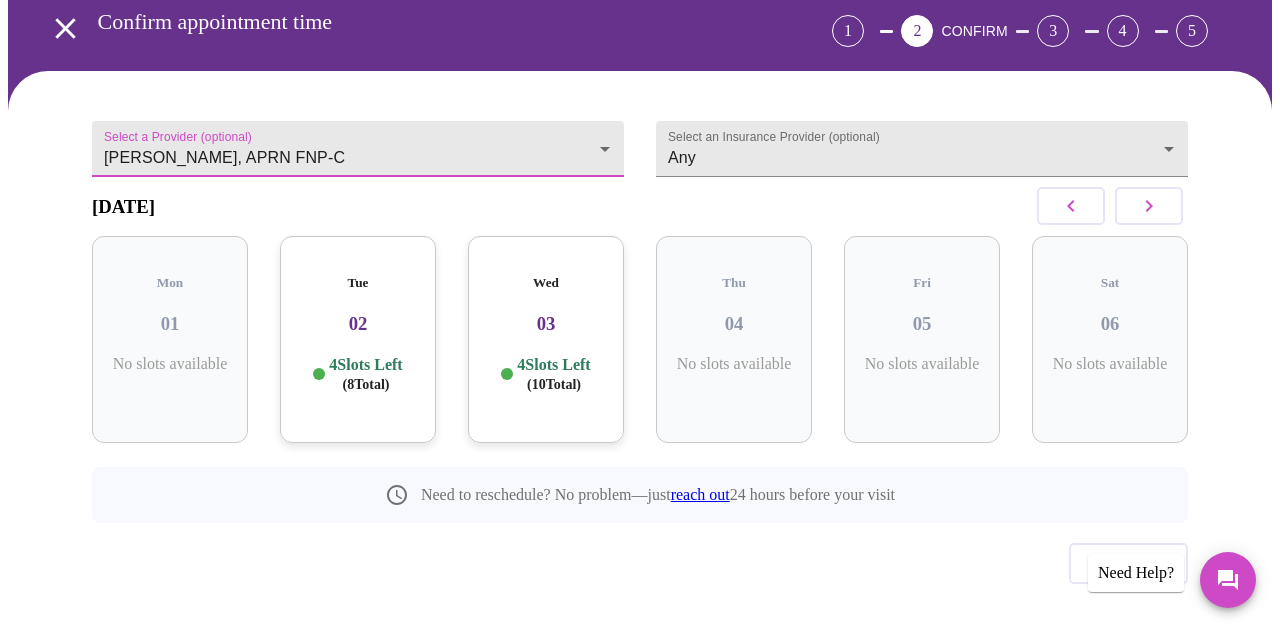 click on "MyMenopauseRx Appointments Messaging Labs Uploads Medications Community Refer a Friend Hi [PERSON_NAME]   Confirm appointment time 1 2 CONFIRM 3 4 5 Select a Provider (optional) [PERSON_NAME], APRN FNP-C [PERSON_NAME], APRN FNP-C Select an Insurance Provider (optional) Any Any [DATE] Mon 01 No slots available Tue 02 4  Slots Left ( 8  Total) Wed 03 4  Slots Left ( 10  Total) Thu 04 No slots available Fri 05 No slots available Sat 06 No slots available Need to reschedule? No problem—just  reach out  24 hours before your visit Previous Need Help? Settings Billing Invoices Log out" at bounding box center [640, 286] 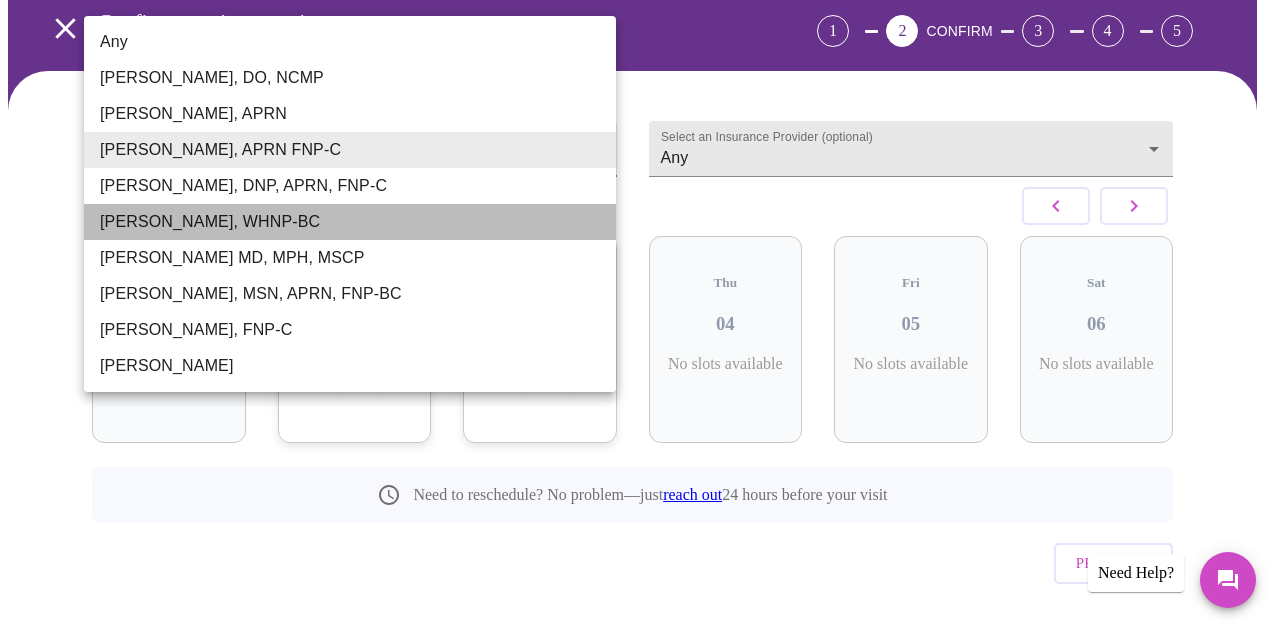 click on "[PERSON_NAME], WHNP-BC" at bounding box center [350, 222] 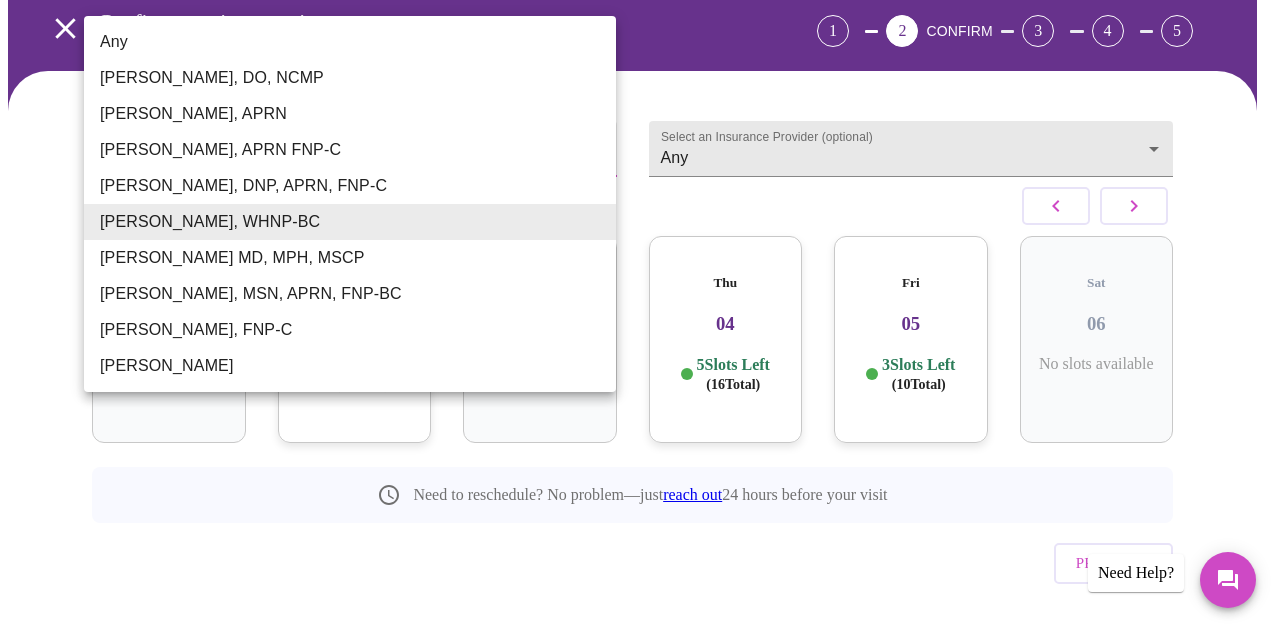 click on "MyMenopauseRx Appointments Messaging Labs Uploads Medications Community Refer a Friend Hi [PERSON_NAME]   Confirm appointment time 1 2 CONFIRM 3 4 5 Select a Provider (optional) [PERSON_NAME], WHNP-BC [PERSON_NAME], WHNP-BC Select an Insurance Provider (optional) Any Any [DATE] Mon 01 No slots available Tue 02 3  Slots Left ( 12  Total) Wed 03 No slots available Thu 04 5  Slots Left ( 16  Total) Fri 05 3  Slots Left ( 10  Total) Sat 06 No slots available Need to reschedule? No problem—just  reach out  24 hours before your visit Previous Need Help? Settings Billing Invoices Log out Any [PERSON_NAME], DO, NCMP [PERSON_NAME], APRN [PERSON_NAME], APRN FNP-C [PERSON_NAME], DNP, APRN, FNP-C [PERSON_NAME], WHNP-BC [PERSON_NAME] MD, MPH, MSCP [PERSON_NAME], MSN, APRN, FNP-BC [PERSON_NAME], FNP-C [PERSON_NAME]" at bounding box center [640, 286] 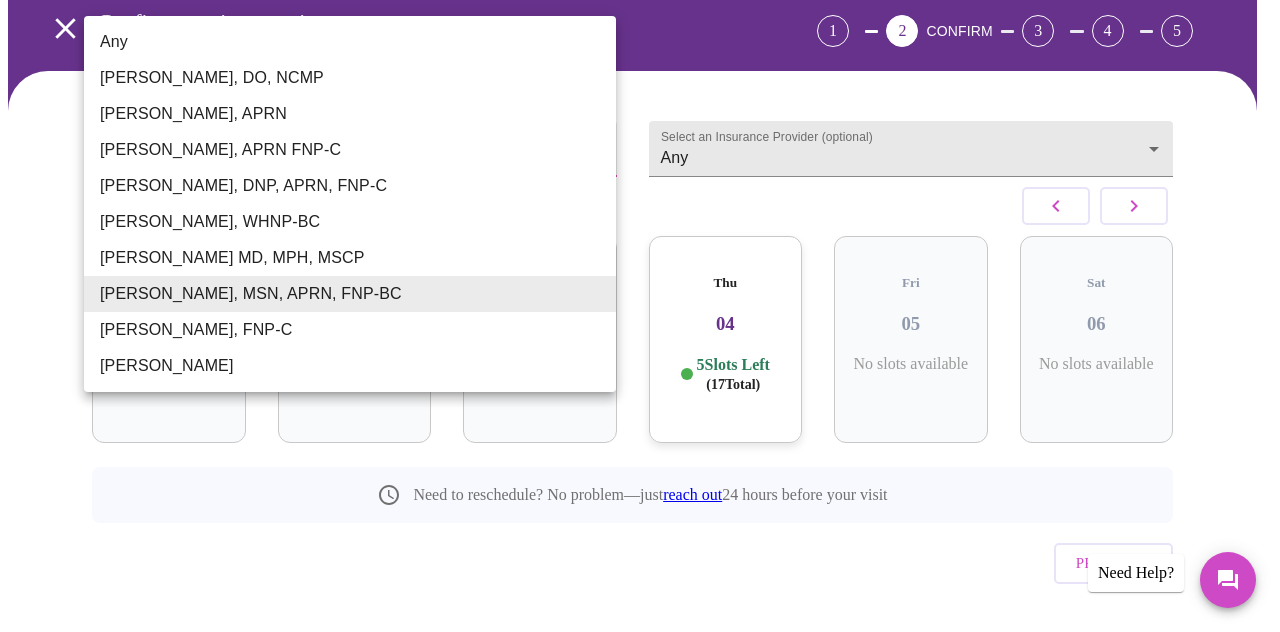 click on "MyMenopauseRx Appointments Messaging Labs Uploads Medications Community Refer a Friend Hi [PERSON_NAME]   Confirm appointment time 1 2 CONFIRM 3 4 5 Select a Provider (optional) [PERSON_NAME], MSN, APRN, FNP-BC [PERSON_NAME], MSN, APRN, FNP-BC Select an Insurance Provider (optional) Any Any [DATE] Mon 01 No slots available Tue 02 No slots available Wed 03 No slots available Thu 04 5  Slots Left ( 17  Total) Fri 05 No slots available Sat 06 No slots available Need to reschedule? No problem—just  reach out  24 hours before your visit Previous Need Help? Settings Billing Invoices Log out Any [PERSON_NAME], DO, NCMP [PERSON_NAME], APRN [PERSON_NAME], APRN FNP-C [PERSON_NAME], DNP, APRN, FNP-C [PERSON_NAME], WHNP-BC [PERSON_NAME] MD, MPH, MSCP [PERSON_NAME], MSN, APRN, FNP-BC [PERSON_NAME], FNP-C [PERSON_NAME]" at bounding box center [640, 286] 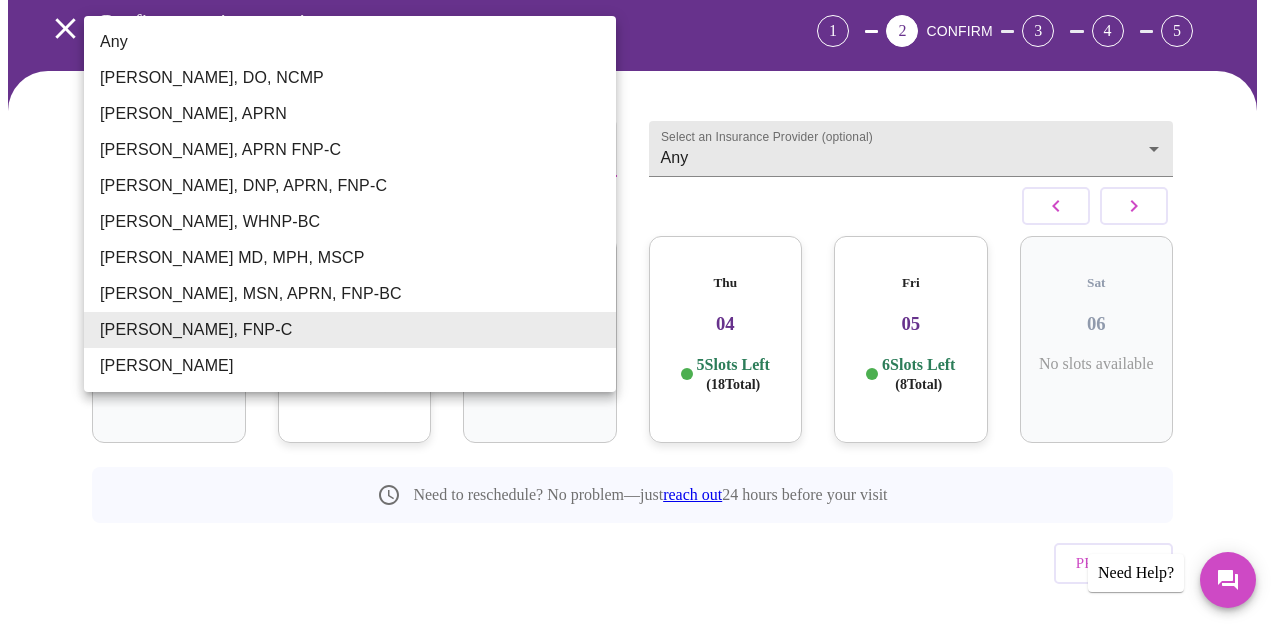 click on "MyMenopauseRx Appointments Messaging Labs Uploads Medications Community Refer a Friend Hi [PERSON_NAME] appointment time 1 2 CONFIRM 3 4 5 Select a Provider (optional) [PERSON_NAME], FNP-C [PERSON_NAME], FNP-C Select an Insurance Provider (optional) Any Any [DATE] Mon 01 No slots available Tue 02 4  Slots Left ( 17  Total) Wed 03 No slots available Thu 04 5  Slots Left ( 18  Total) Fri 05 6  Slots Left ( 8  Total) Sat 06 No slots available Need to reschedule? No problem—just  reach out  24 hours before your visit Previous Need Help? Settings Billing Invoices Log out Any [PERSON_NAME], DO, NCMP [PERSON_NAME], APRN [PERSON_NAME], APRN FNP-C [PERSON_NAME], DNP, APRN, FNP-C [PERSON_NAME], WHNP-BC [PERSON_NAME] MD, MPH, MSCP [PERSON_NAME], MSN, APRN, FNP-BC [PERSON_NAME], FNP-C [PERSON_NAME]" at bounding box center (640, 286) 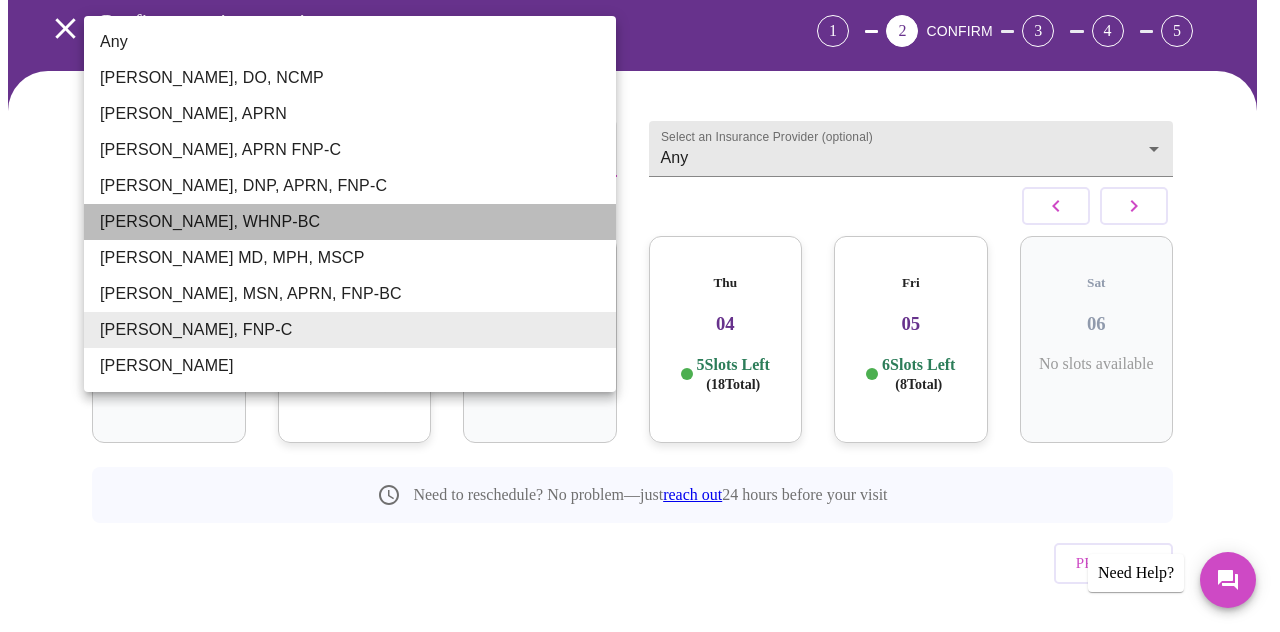 click on "[PERSON_NAME], WHNP-BC" at bounding box center (350, 222) 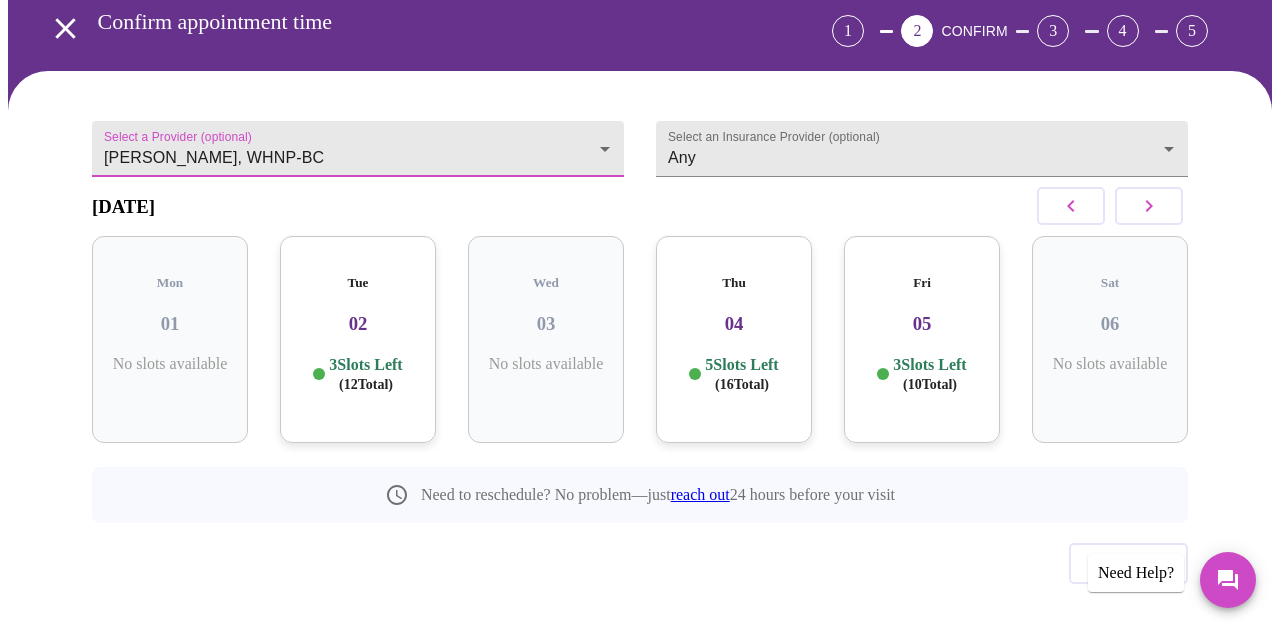 click on "MyMenopauseRx Appointments Messaging Labs Uploads Medications Community Refer a Friend Hi [PERSON_NAME]   Confirm appointment time 1 2 CONFIRM 3 4 5 Select a Provider (optional) [PERSON_NAME], WHNP-BC [PERSON_NAME], WHNP-BC Select an Insurance Provider (optional) Any Any [DATE] Mon 01 No slots available Tue 02 3  Slots Left ( 12  Total) Wed 03 No slots available Thu 04 5  Slots Left ( 16  Total) Fri 05 3  Slots Left ( 10  Total) Sat 06 No slots available Need to reschedule? No problem—just  reach out  24 hours before your visit Previous Need Help? Settings Billing Invoices Log out" at bounding box center (640, 286) 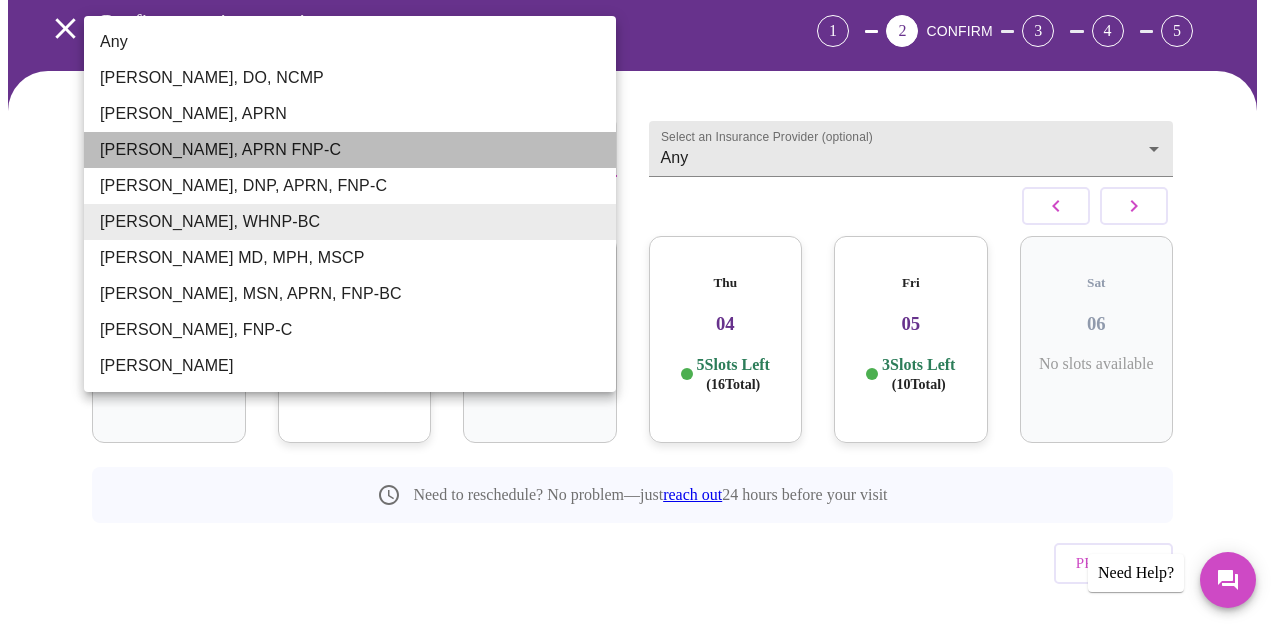 click on "[PERSON_NAME], APRN FNP-C" at bounding box center [350, 150] 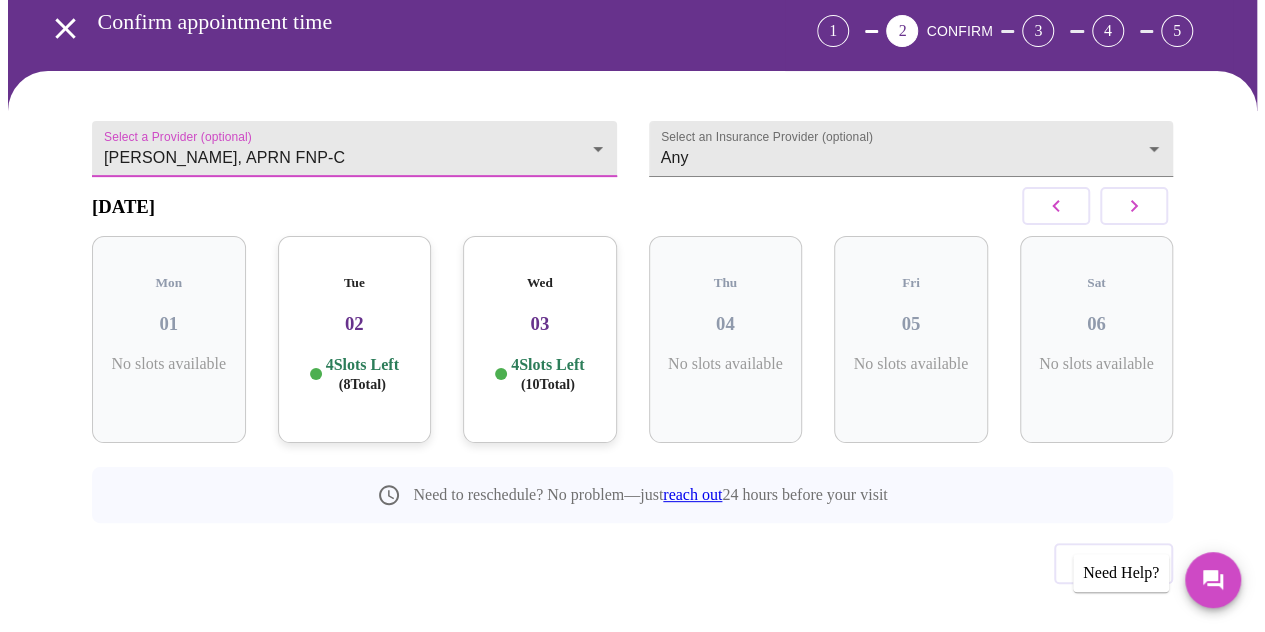 click on "Wed 03 4  Slots Left ( 10  Total)" at bounding box center (540, 339) 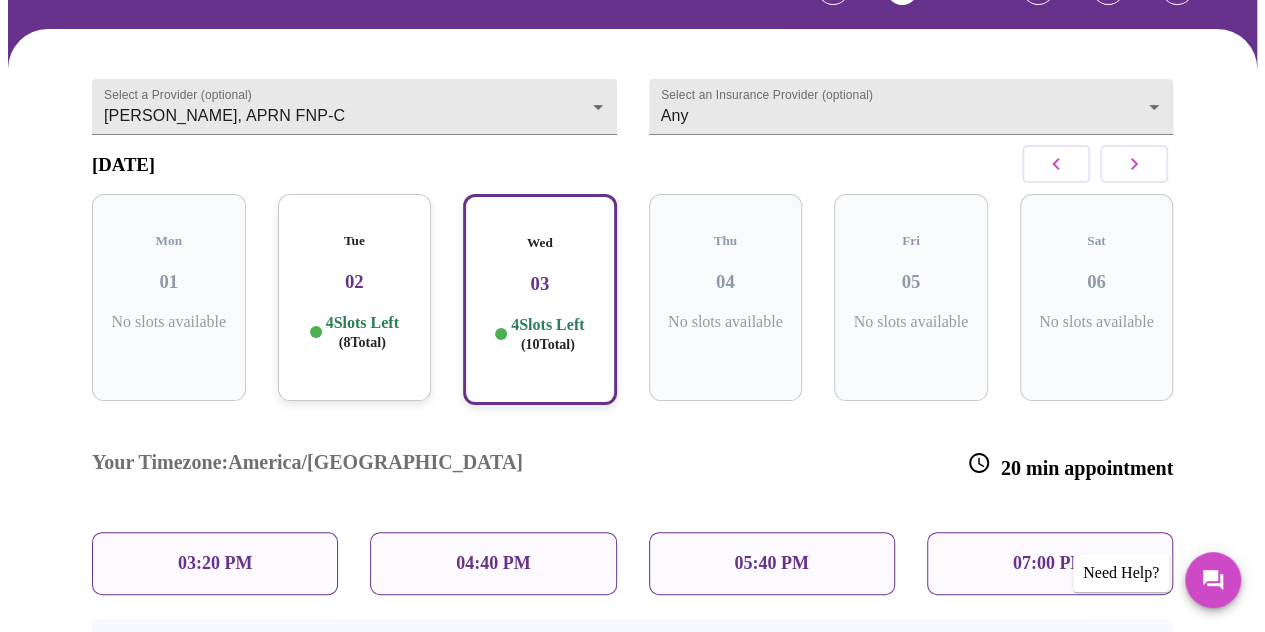 scroll, scrollTop: 163, scrollLeft: 0, axis: vertical 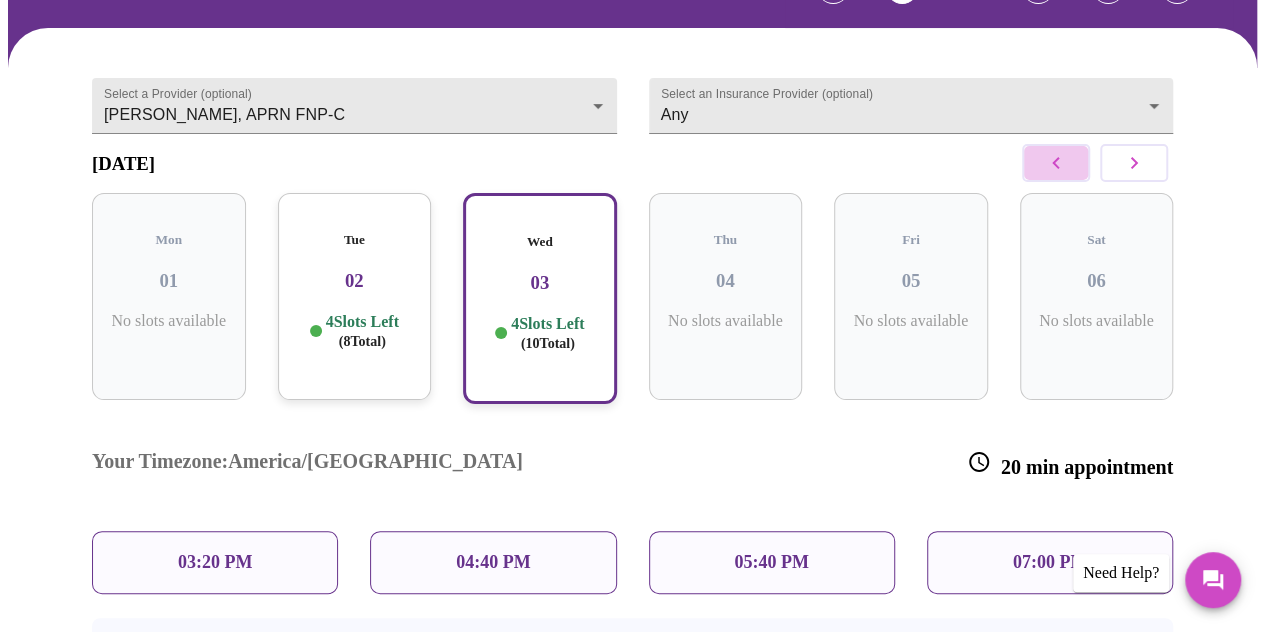 click at bounding box center (1056, 163) 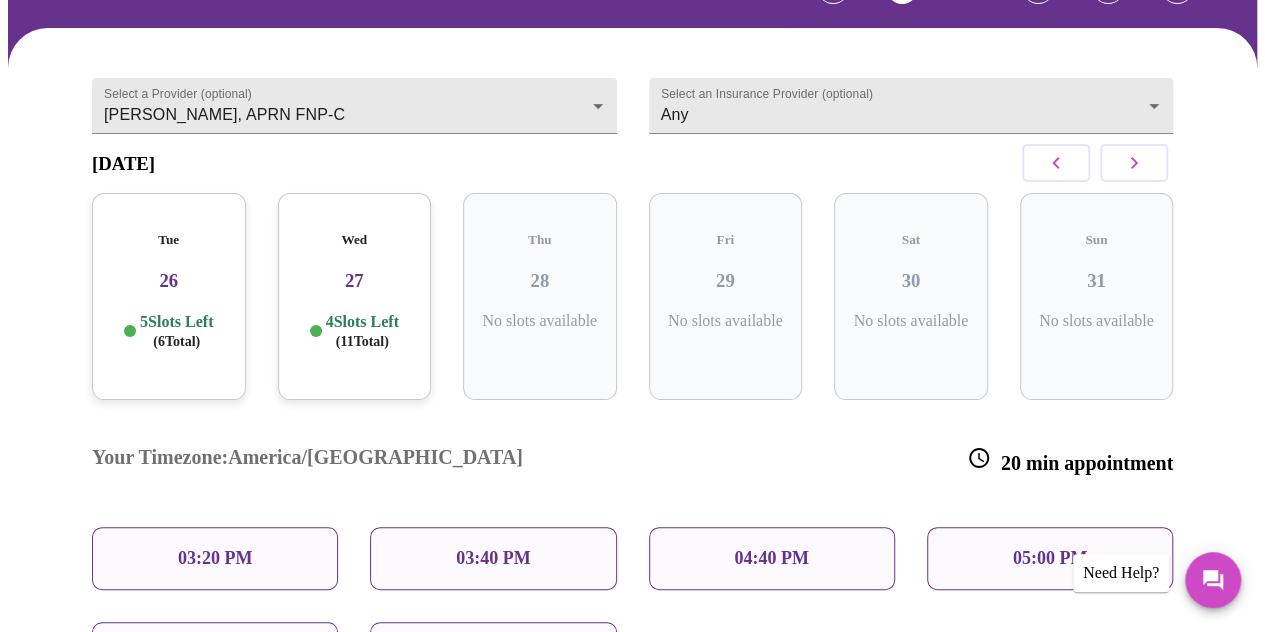 click on "Wed 27 4  Slots Left ( 11  Total)" at bounding box center [355, 296] 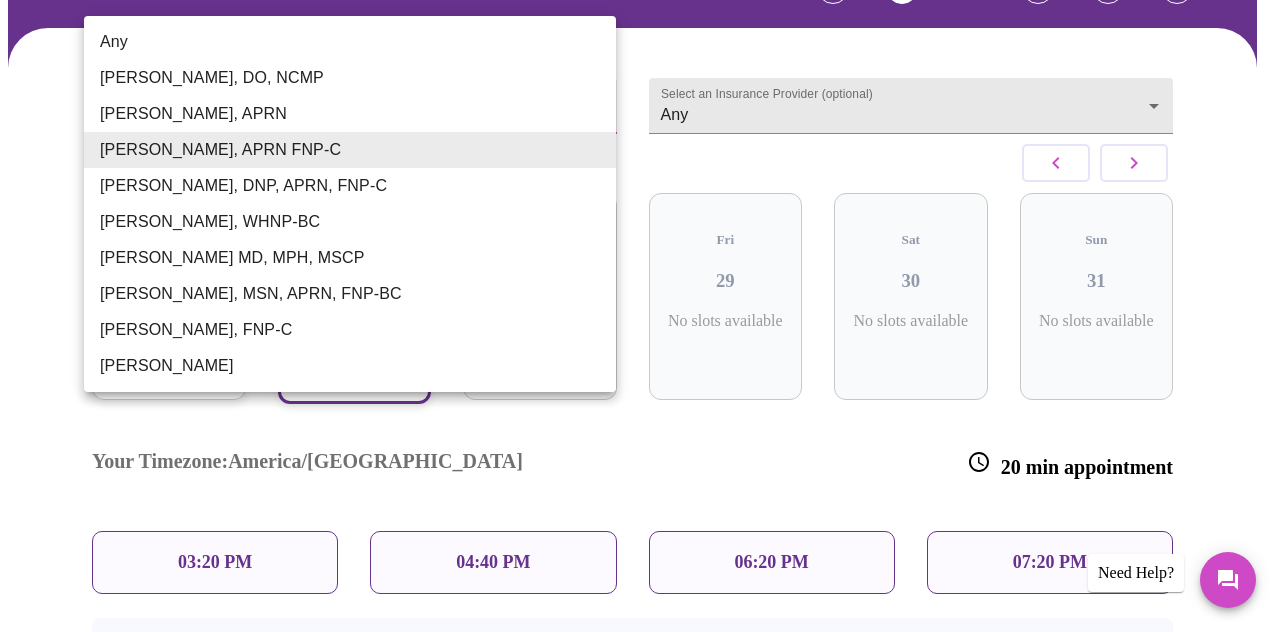 click on "MyMenopauseRx Appointments Messaging Labs Uploads Medications Community Refer a Friend Hi [PERSON_NAME]   Confirm appointment time 1 2 CONFIRM 3 4 5 Select a Provider (optional) [PERSON_NAME], APRN FNP-C [PERSON_NAME], APRN FNP-C Select an Insurance Provider (optional) Any Any [DATE] Tue 26 5  Slots Left ( 6  Total) Wed 27 4  Slots Left ( 11  Total) Thu 28 No slots available Fri 29 No slots available Sat 30 No slots available Sun 31 No slots available Your Timezone:  [GEOGRAPHIC_DATA]/[GEOGRAPHIC_DATA] 20 min appointment 03:20 PM 04:40 PM 06:20 PM 07:20 PM Need to reschedule? No problem—just  reach out  24 hours before your visit Previous Need Help? Settings Billing Invoices Log out Any [PERSON_NAME], DO, NCMP [PERSON_NAME], APRN [PERSON_NAME], APRN FNP-C [PERSON_NAME], DNP, APRN, FNP-C [PERSON_NAME], WHNP-BC [PERSON_NAME] MD, MPH, MSCP [PERSON_NAME], MSN, APRN, FNP-BC [PERSON_NAME], FNP-C [PERSON_NAME]" at bounding box center (640, 340) 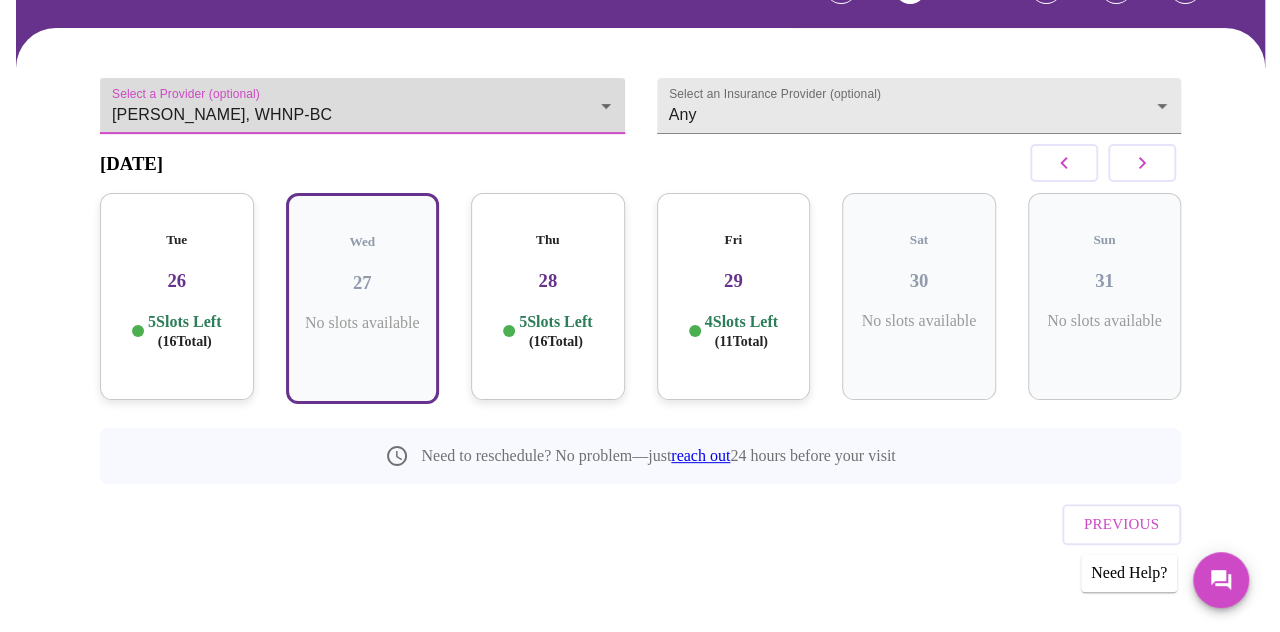 scroll, scrollTop: 148, scrollLeft: 0, axis: vertical 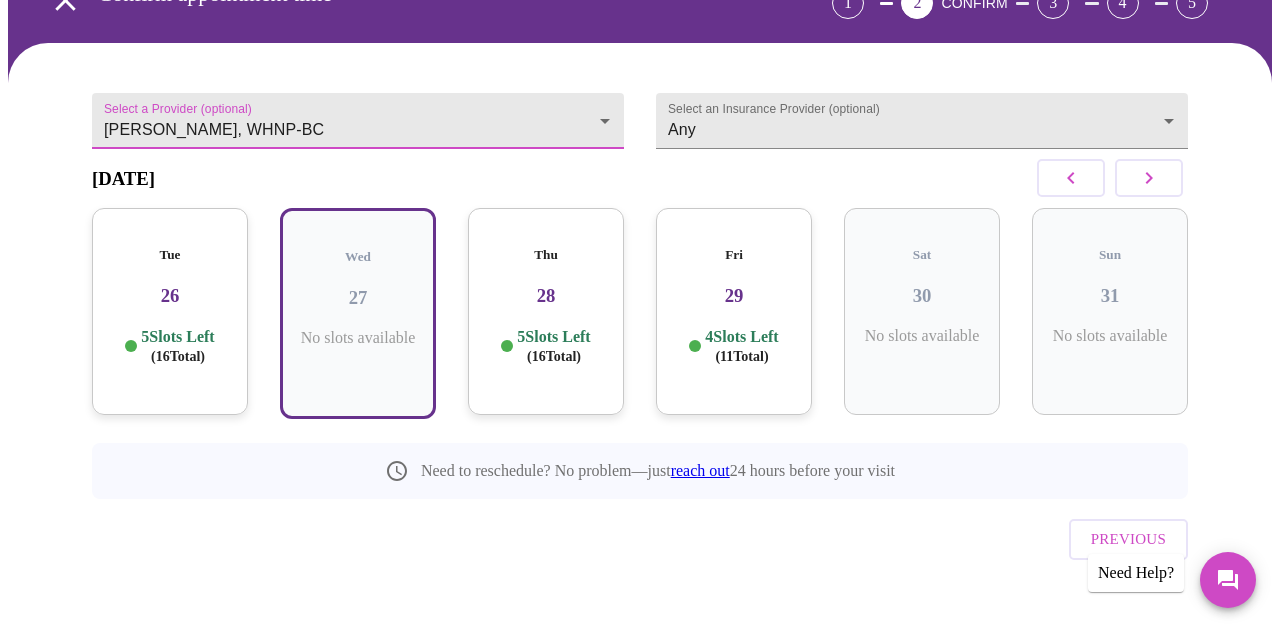 click on "MyMenopauseRx Appointments Messaging Labs Uploads Medications Community Refer a Friend Hi Axana   Confirm appointment time 1 2 CONFIRM 3 4 5 Select a Provider (optional) [PERSON_NAME], WHNP-BC [PERSON_NAME], WHNP-BC Select an Insurance Provider (optional) Any Any [DATE] Tue 26 5  Slots Left ( 16  Total) Wed 27 No slots available Thu 28 5  Slots Left ( 16  Total) Fri 29 4  Slots Left ( 11  Total) Sat 30 No slots available Sun 31 No slots available Need to reschedule? No problem—just  reach out  24 hours before your visit Previous Need Help? Settings Billing Invoices Log out" at bounding box center [640, 260] 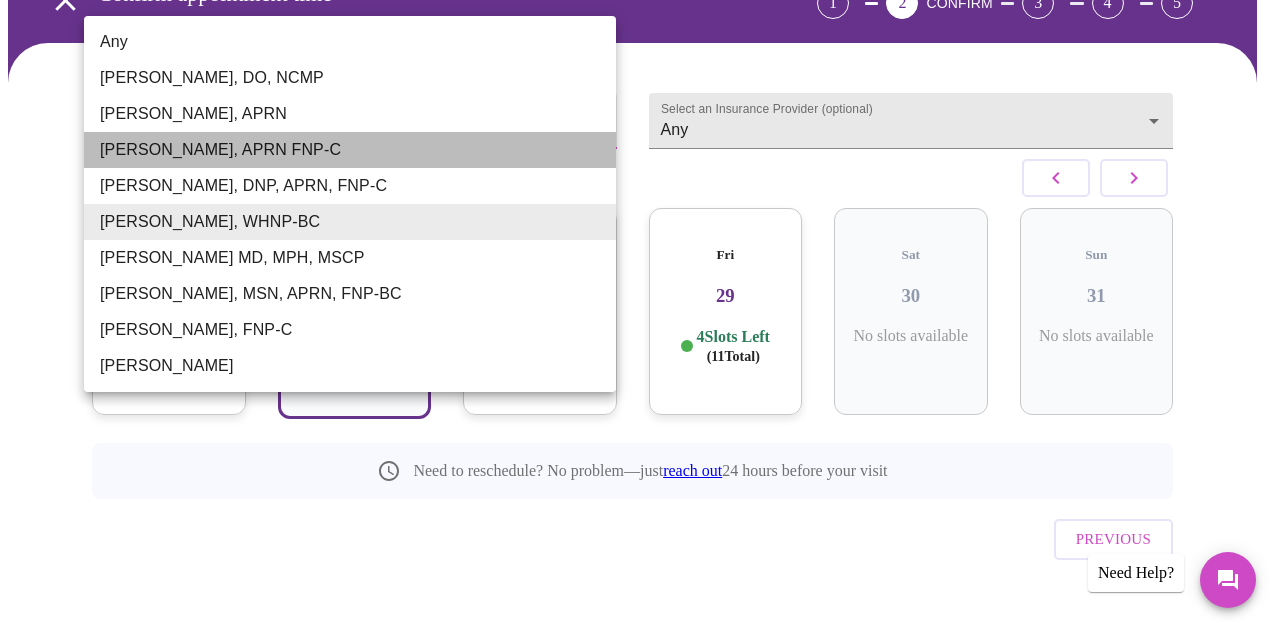 click on "[PERSON_NAME], APRN FNP-C" at bounding box center [350, 150] 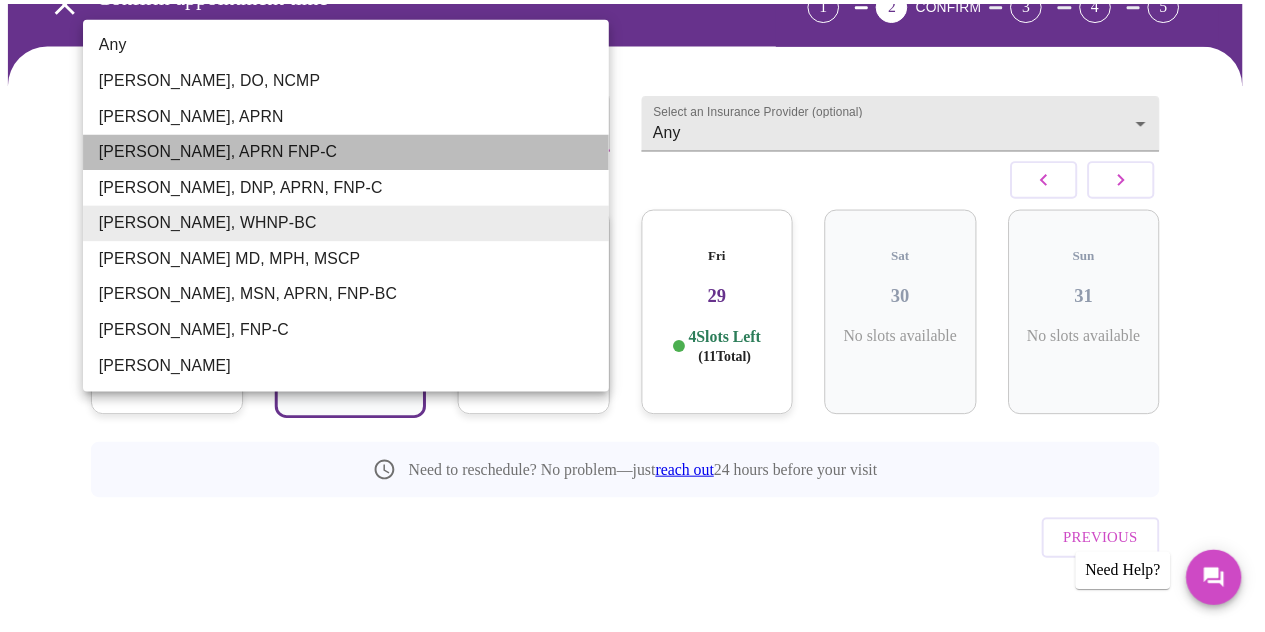 scroll, scrollTop: 120, scrollLeft: 0, axis: vertical 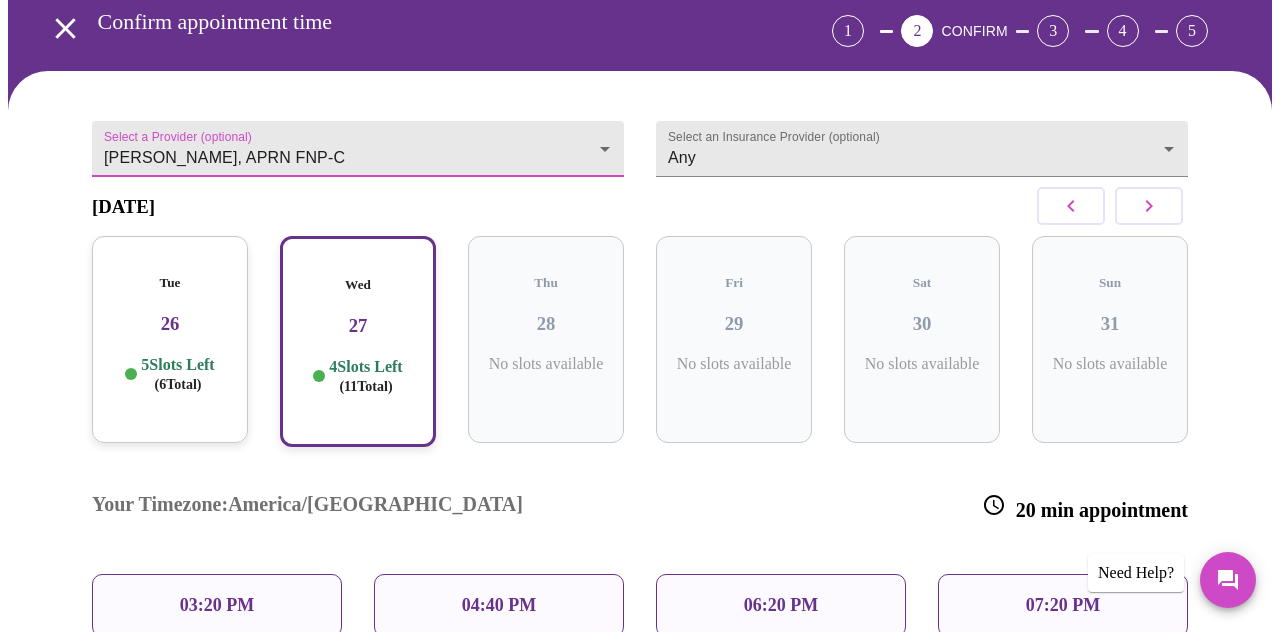 click on "MyMenopauseRx Appointments Messaging Labs Uploads Medications Community Refer a Friend Hi [PERSON_NAME]   Confirm appointment time 1 2 CONFIRM 3 4 5 Select a Provider (optional) [PERSON_NAME], APRN FNP-C [PERSON_NAME], APRN FNP-C Select an Insurance Provider (optional) Any Any [DATE] Tue 26 5  Slots Left ( 6  Total) Wed 27 4  Slots Left ( 11  Total) Thu 28 No slots available Fri 29 No slots available Sat 30 No slots available Sun 31 No slots available Your Timezone:  [GEOGRAPHIC_DATA]/[GEOGRAPHIC_DATA] 20 min appointment 03:20 PM 04:40 PM 06:20 PM 07:20 PM Need to reschedule? No problem—just  reach out  24 hours before your visit Previous Need Help? Settings Billing Invoices Log out" at bounding box center [640, 383] 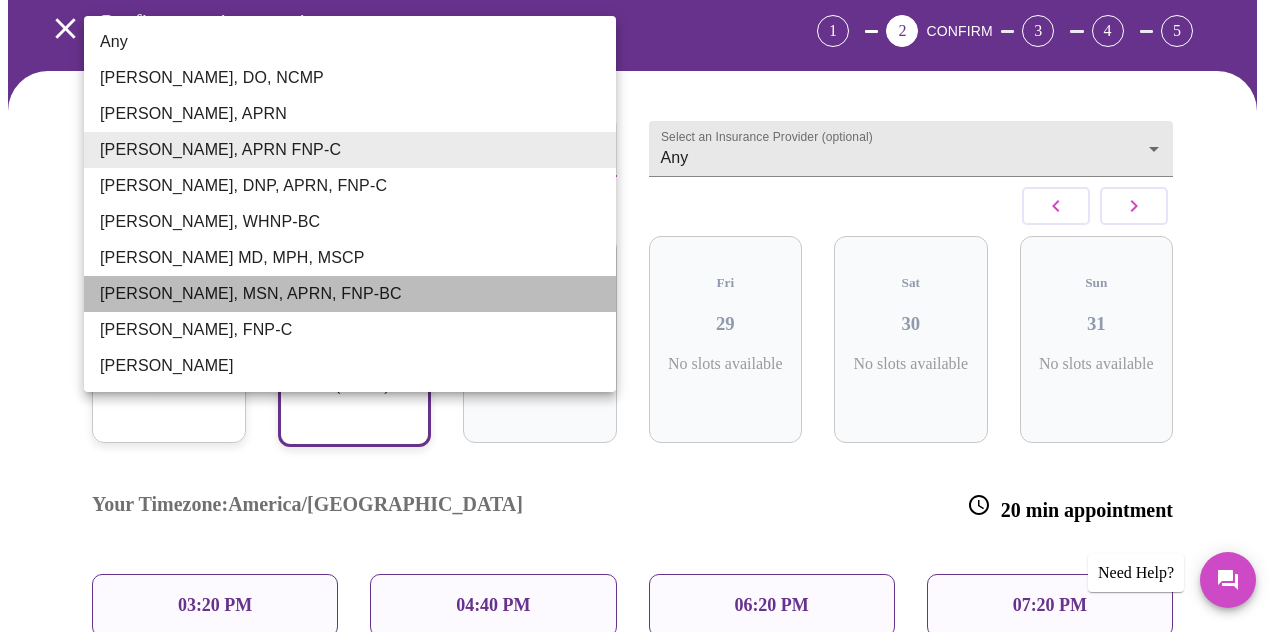 click on "[PERSON_NAME], MSN, APRN, FNP-BC" at bounding box center [350, 294] 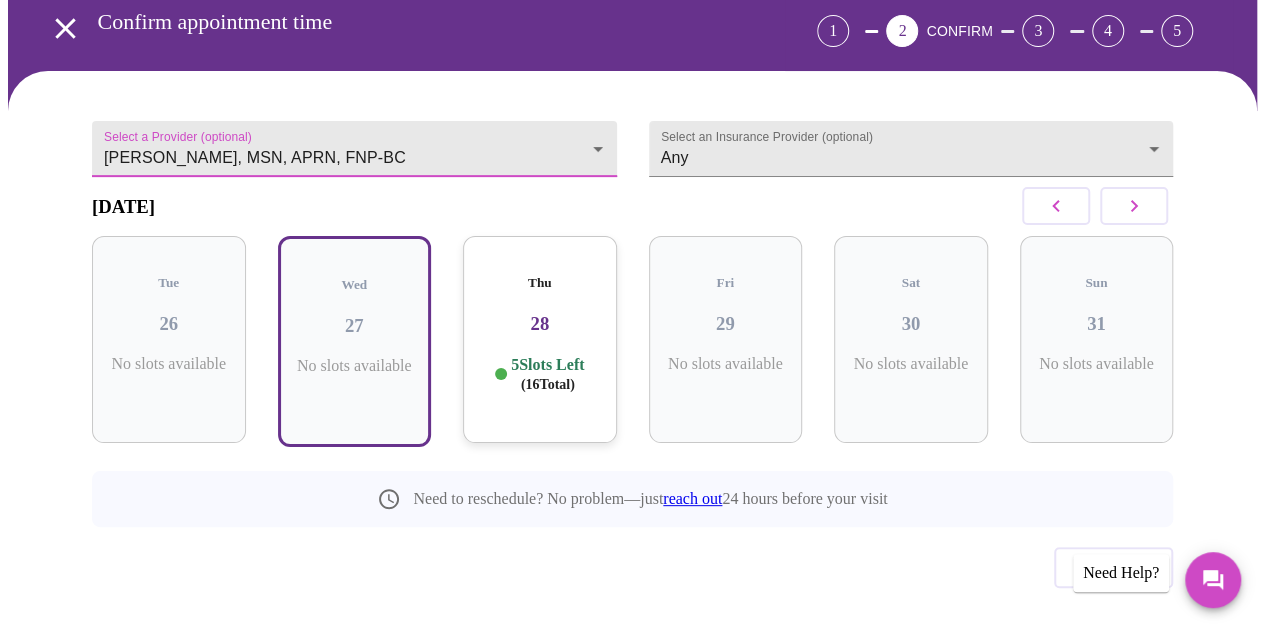 click on "28" at bounding box center (540, 324) 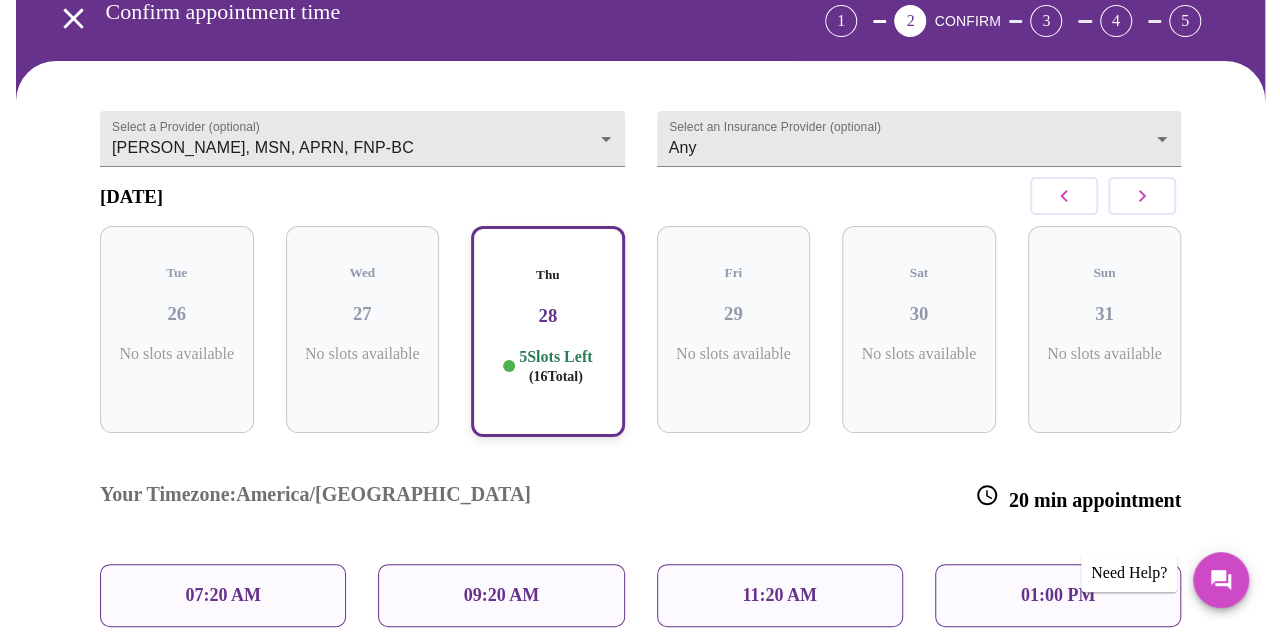 scroll, scrollTop: 128, scrollLeft: 0, axis: vertical 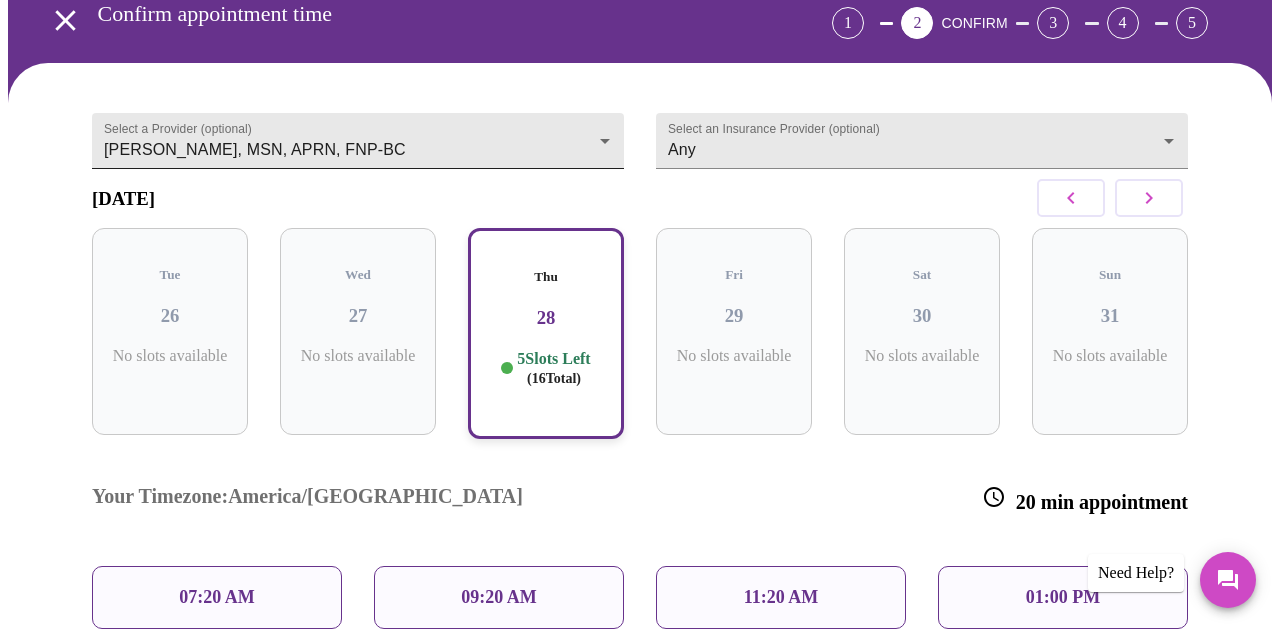 click on "MyMenopauseRx Appointments Messaging Labs Uploads Medications Community Refer a Friend Hi [PERSON_NAME] appointment time 1 2 CONFIRM 3 4 5 Select a Provider (optional) [PERSON_NAME], MSN, APRN, FNP-BC [PERSON_NAME], MSN, APRN, FNP-BC Select an Insurance Provider (optional) Any Any [DATE] Tue 26 No slots available Wed 27 No slots available Thu 28 5  Slots Left ( 16  Total) Fri 29 No slots available Sat 30 No slots available Sun 31 No slots available Your Timezone:  [GEOGRAPHIC_DATA]/[GEOGRAPHIC_DATA] 20 min appointment 07:20 AM 09:20 AM 11:20 AM 01:00 PM 02:20 PM Need to reschedule? No problem—just  reach out  24 hours before your visit Previous Need Help? Settings Billing Invoices Log out" at bounding box center (640, 422) 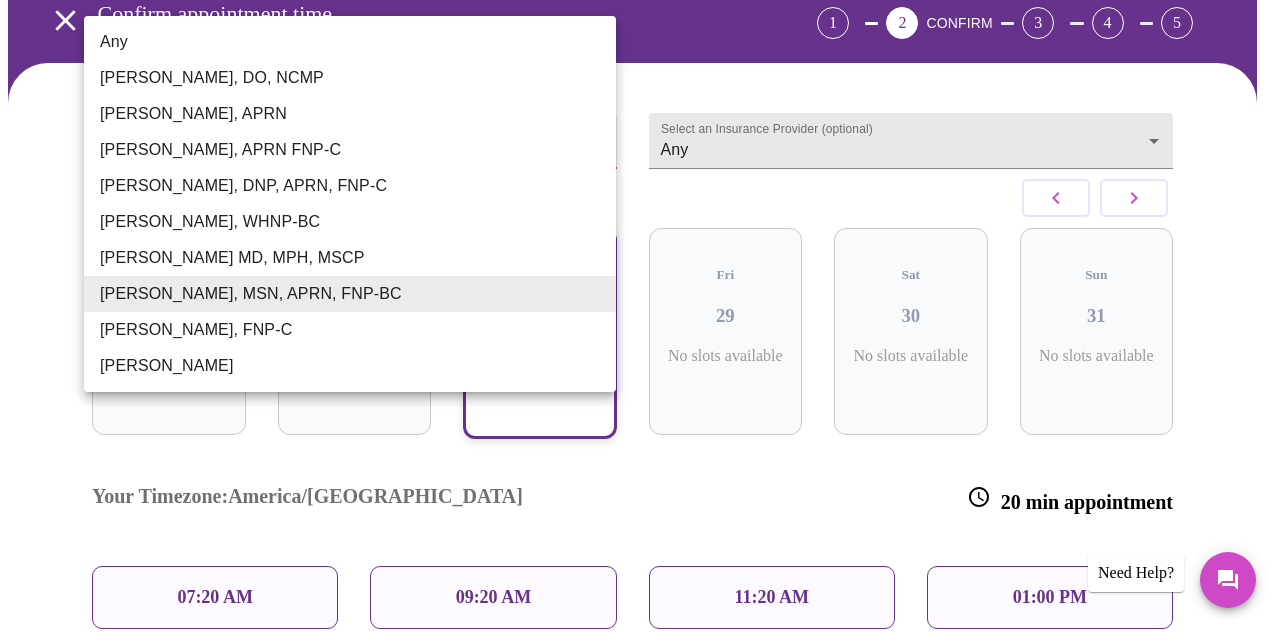 click on "[PERSON_NAME], APRN" at bounding box center [350, 114] 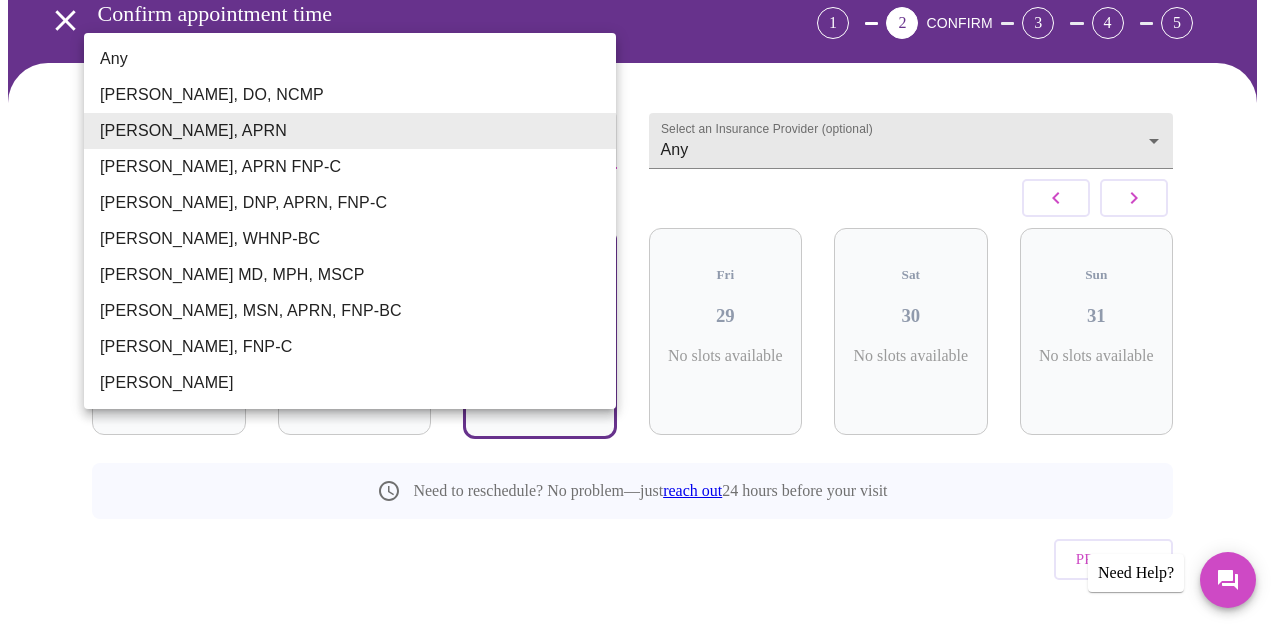 click on "MyMenopauseRx Appointments Messaging Labs Uploads Medications Community Refer a Friend Hi [PERSON_NAME]   Confirm appointment time 1 2 CONFIRM 3 4 5 Select a Provider (optional) [PERSON_NAME], APRN [PERSON_NAME], APRN Select an Insurance Provider (optional) Any Any [DATE] Tue 26 No slots available Wed 27 No slots available Thu 28 No slots available Fri 29 No slots available Sat 30 No slots available Sun 31 No slots available Need to reschedule? No problem—just  reach out  24 hours before your visit Previous Need Help? Settings Billing Invoices Log out Any [PERSON_NAME], DO, NCMP [PERSON_NAME], APRN [PERSON_NAME], APRN FNP-C [PERSON_NAME], DNP, APRN, FNP-C [PERSON_NAME], WHNP-BC [PERSON_NAME] MD, MPH, MSCP [PERSON_NAME], MSN, APRN, FNP-BC [PERSON_NAME], FNP-C [PERSON_NAME]" at bounding box center (640, 280) 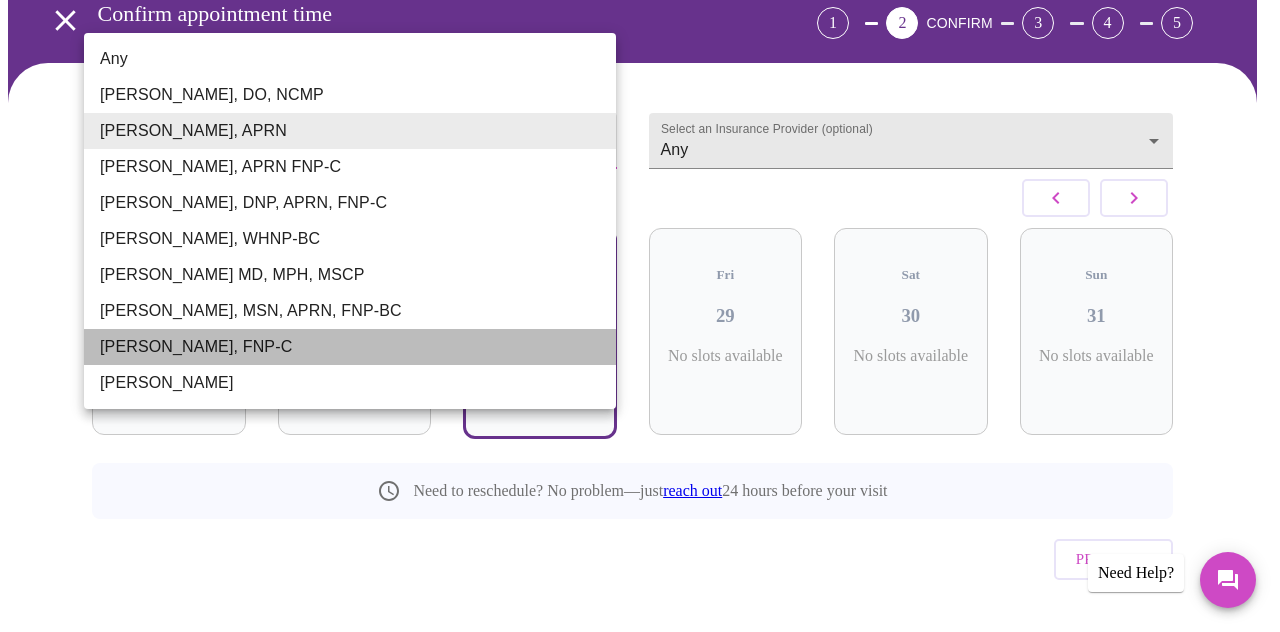 click on "[PERSON_NAME], FNP-C" at bounding box center (350, 347) 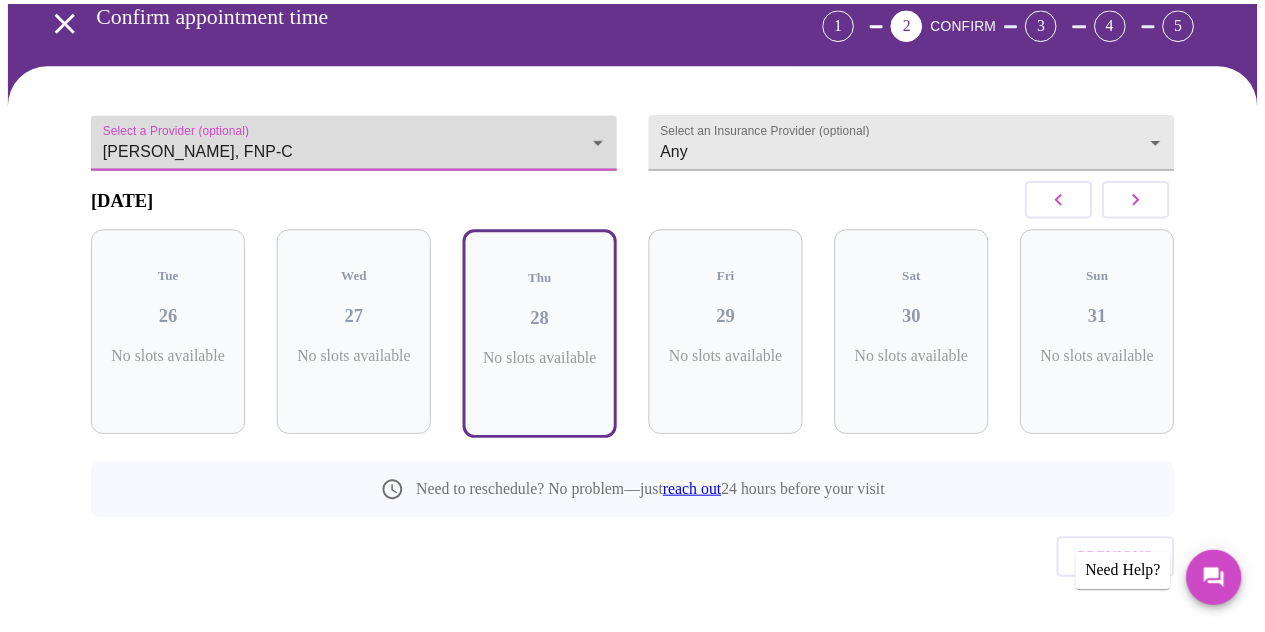 scroll, scrollTop: 120, scrollLeft: 0, axis: vertical 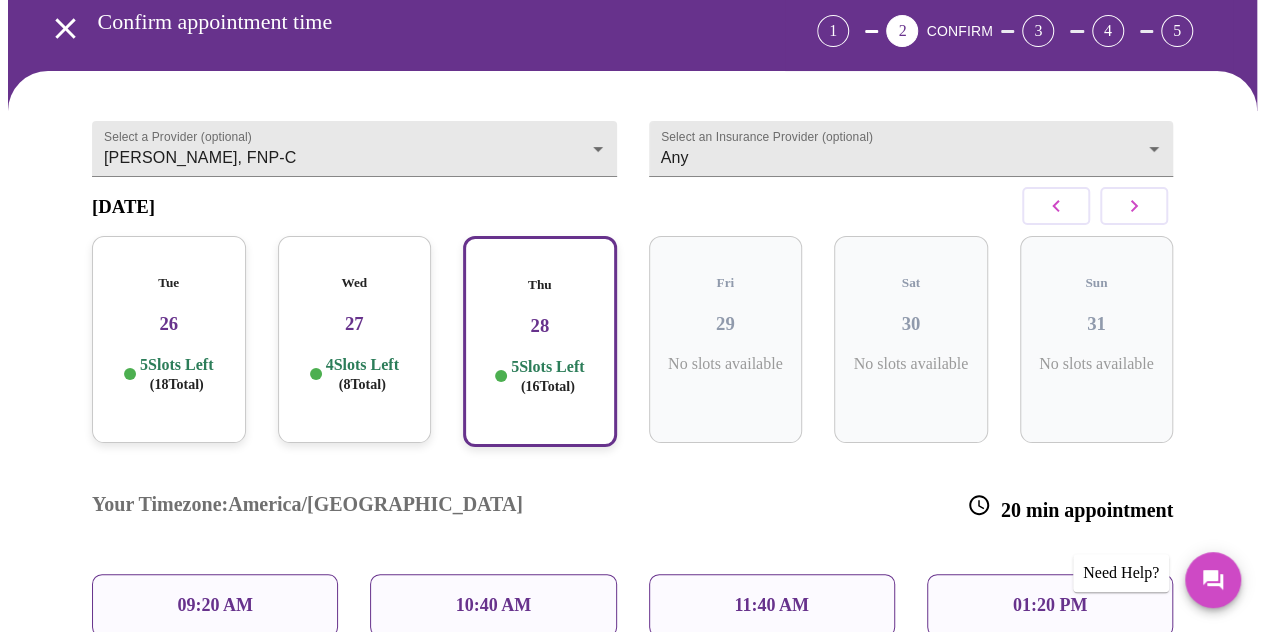 click on "27" at bounding box center [355, 324] 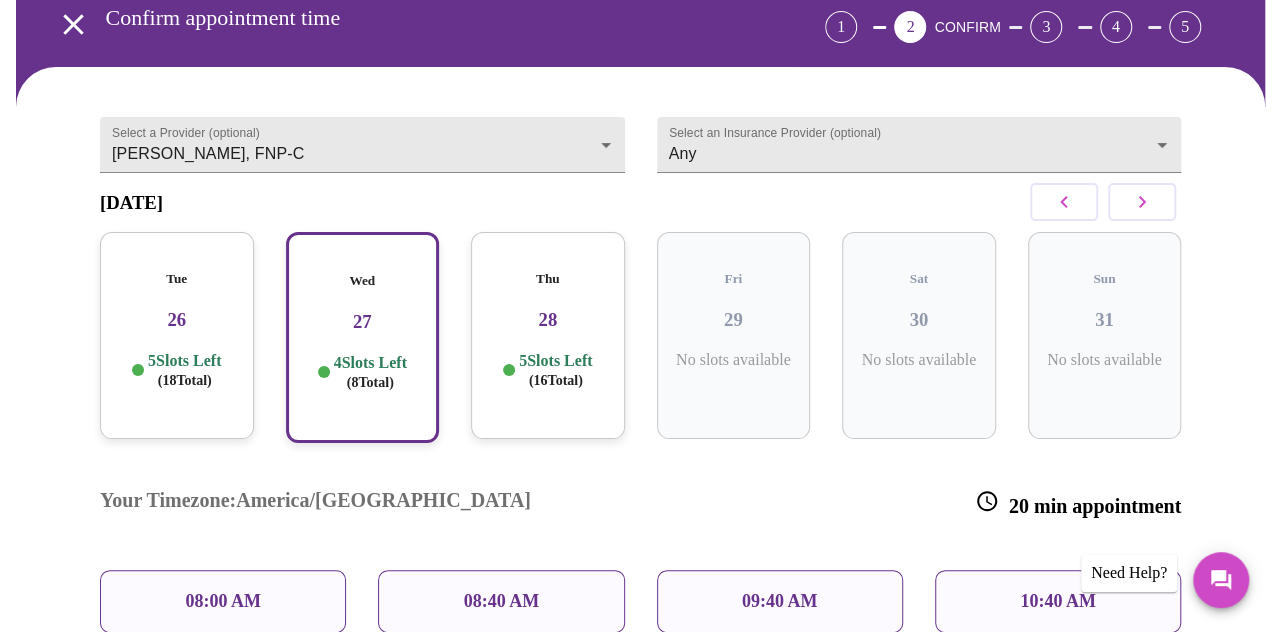 scroll, scrollTop: 122, scrollLeft: 0, axis: vertical 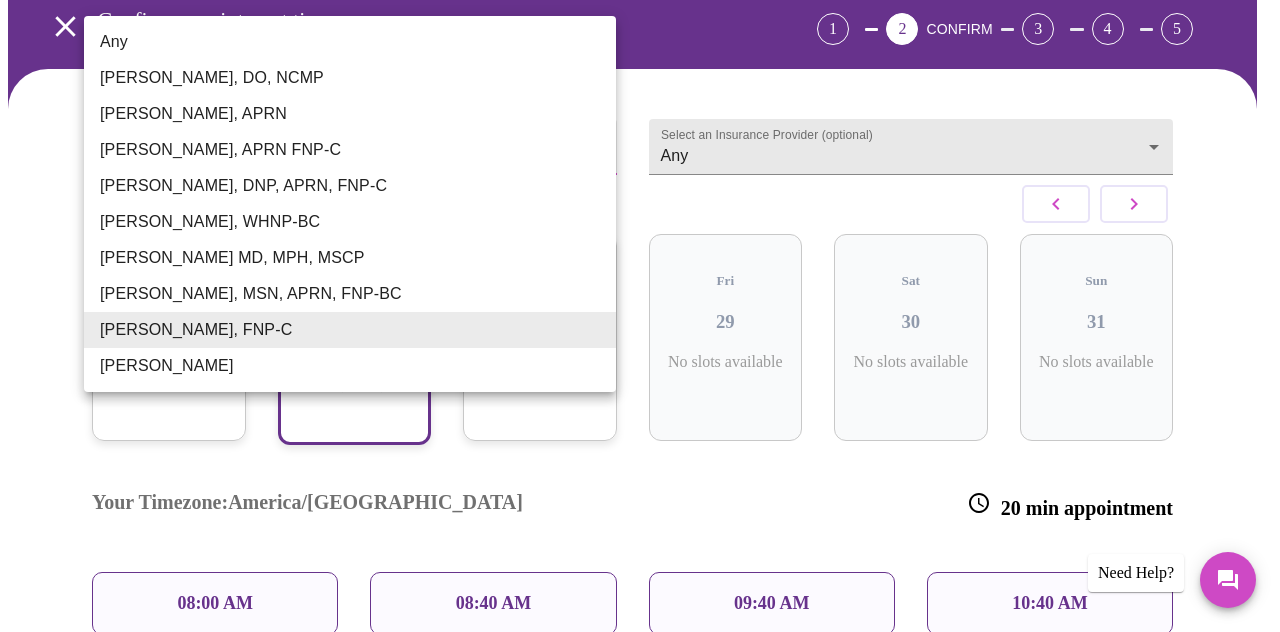 click on "MyMenopauseRx Appointments Messaging Labs Uploads Medications Community Refer a Friend Hi [PERSON_NAME] appointment time 1 2 CONFIRM 3 4 5 Select a Provider (optional) [PERSON_NAME], FNP-C [PERSON_NAME], FNP-C Select an Insurance Provider (optional) Any Any [DATE] Tue 26 5  Slots Left ( 18  Total) Wed 27 4  Slots Left ( 8  Total) Thu 28 5  Slots Left ( 16  Total) Fri 29 No slots available Sat 30 No slots available Sun 31 No slots available Your Timezone:  [GEOGRAPHIC_DATA]/[GEOGRAPHIC_DATA] 20 min appointment 08:00 AM 08:40 AM 09:40 AM 10:40 AM Need to reschedule? No problem—just  reach out  24 hours before your visit Previous Need Help? Settings Billing Invoices Log out Any [PERSON_NAME], DO, NCMP [PERSON_NAME], APRN [PERSON_NAME], APRN FNP-C [PERSON_NAME], DNP, APRN, FNP-C [PERSON_NAME], WHNP-BC [PERSON_NAME] MD, MPH, MSCP [PERSON_NAME], MSN, APRN, FNP-BC [PERSON_NAME], FNP-C [PERSON_NAME]" at bounding box center (640, 381) 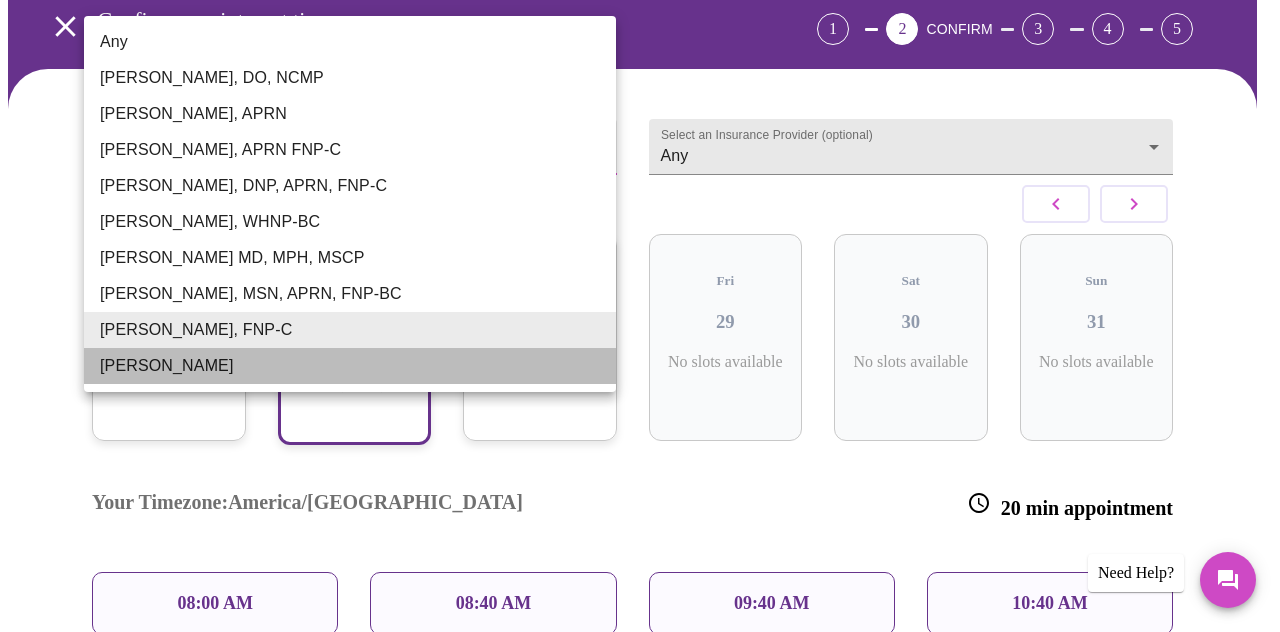 click on "[PERSON_NAME]" at bounding box center (350, 366) 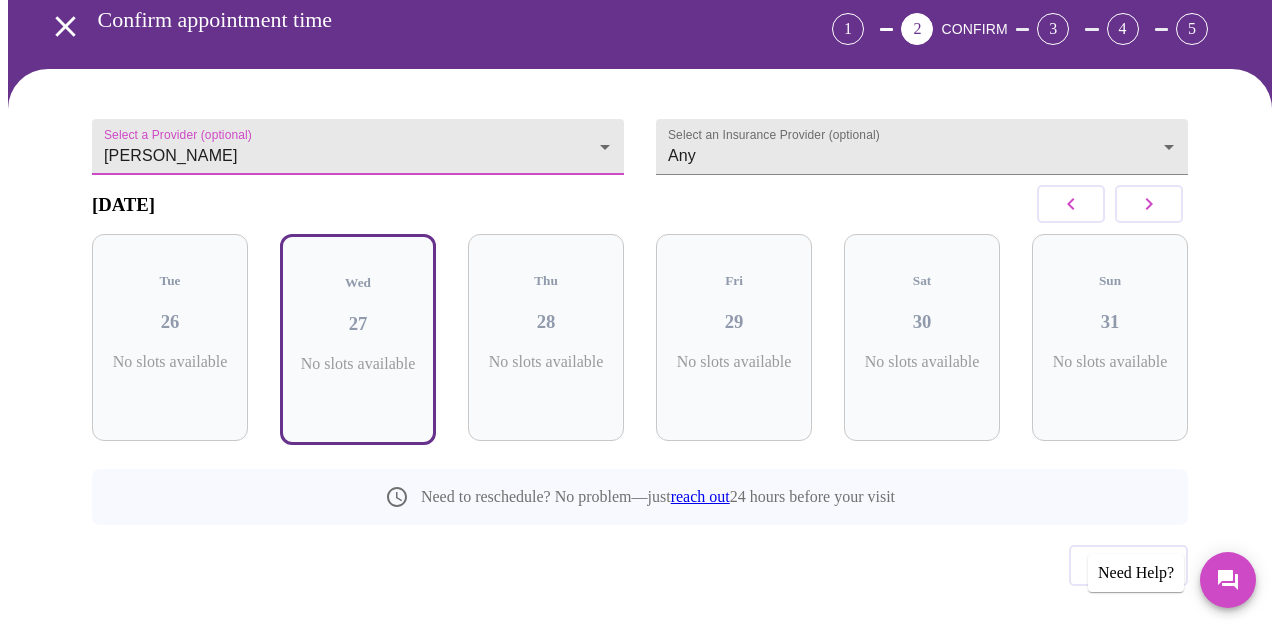 click on "MyMenopauseRx Appointments Messaging Labs Uploads Medications Community Refer a Friend Hi [PERSON_NAME] appointment time 1 2 CONFIRM 3 4 5 Select a Provider (optional) [PERSON_NAME] [PERSON_NAME] Select an Insurance Provider (optional) Any Any [DATE] Tue 26 No slots available Wed 27 No slots available Thu 28 No slots available Fri 29 No slots available Sat 30 No slots available Sun 31 No slots available Need to reschedule? No problem—just  reach out  24 hours before your visit Previous Need Help? Settings Billing Invoices Log out" at bounding box center [640, 286] 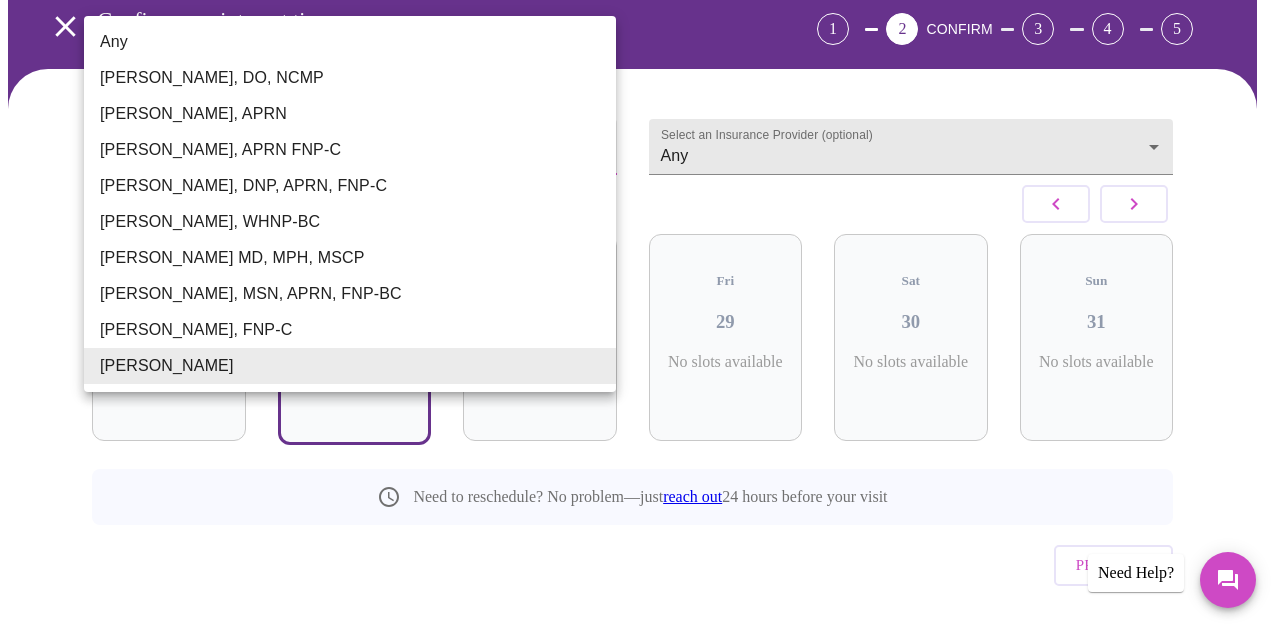 click on "[PERSON_NAME] MD, MPH, MSCP" at bounding box center (350, 258) 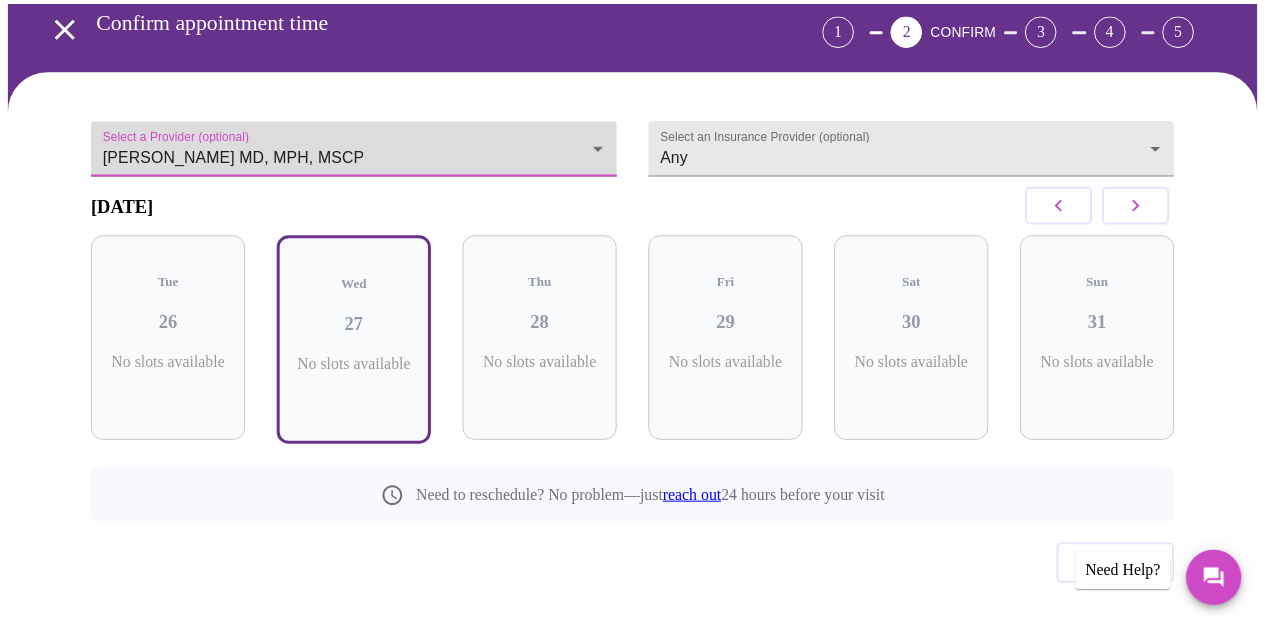 scroll, scrollTop: 120, scrollLeft: 0, axis: vertical 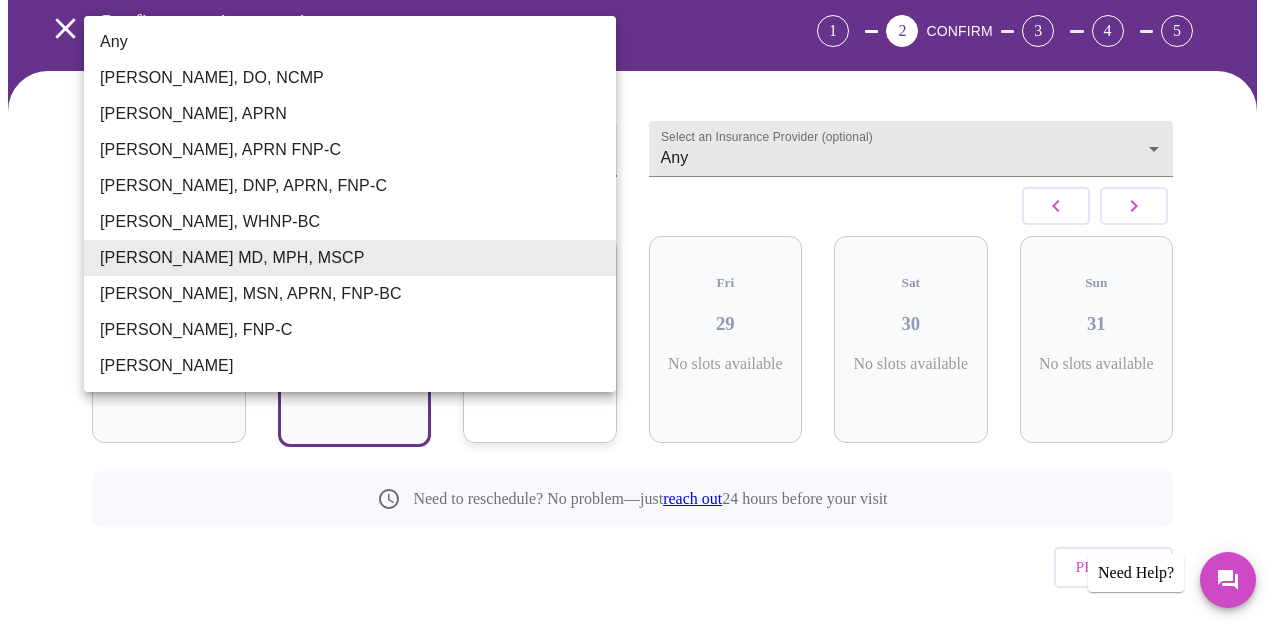 click on "MyMenopauseRx Appointments Messaging Labs Uploads Medications Community Refer a Friend Hi [PERSON_NAME]   Confirm appointment time 1 2 CONFIRM 3 4 5 Select a Provider (optional) [PERSON_NAME] MD, MPH, MSCP [PERSON_NAME] MD, MPH, MSCP Select an Insurance Provider (optional) Any Any [DATE] Tue 26 No slots available Wed 27 No slots available Thu 28 4  Slots Left ( 8  Total) Fri 29 No slots available Sat 30 No slots available Sun 31 No slots available Need to reschedule? No problem—just  reach out  24 hours before your visit Previous Need Help? Settings Billing Invoices Log out Any [PERSON_NAME], DO, NCMP [PERSON_NAME], APRN [PERSON_NAME], APRN FNP-C [PERSON_NAME], DNP, APRN, FNP-C [PERSON_NAME], WHNP-BC [PERSON_NAME] MD, MPH, MSCP [PERSON_NAME], MSN, APRN, FNP-BC [PERSON_NAME], FNP-C [PERSON_NAME]" at bounding box center [640, 288] 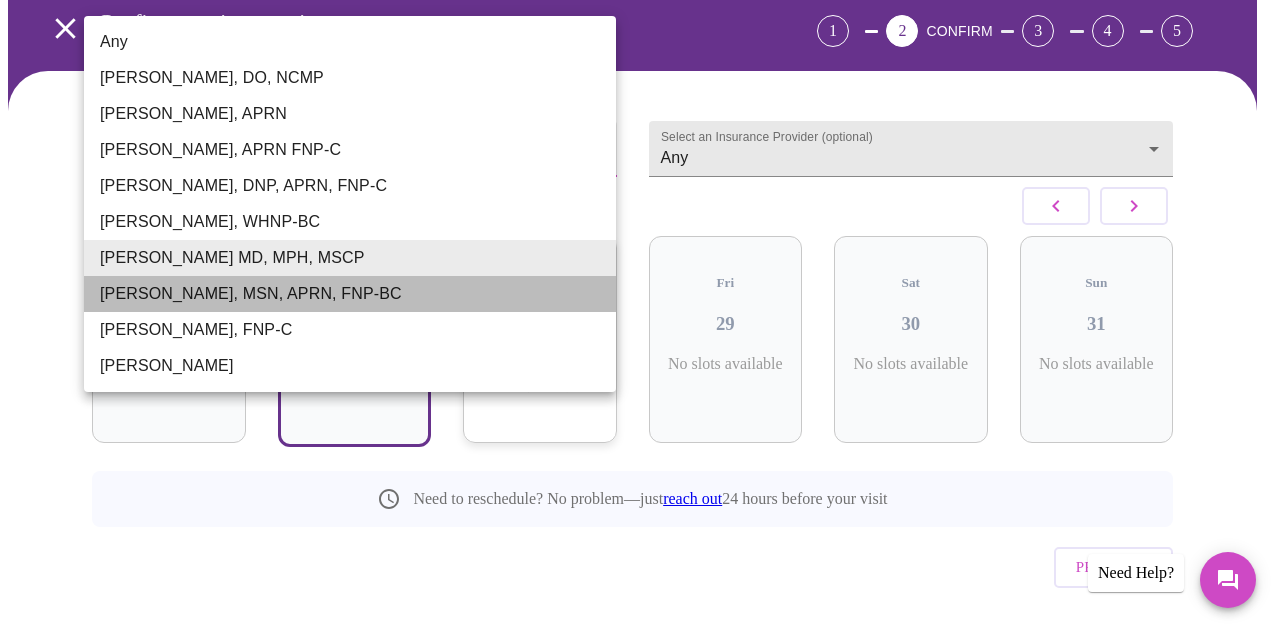 click on "[PERSON_NAME], MSN, APRN, FNP-BC" at bounding box center (350, 294) 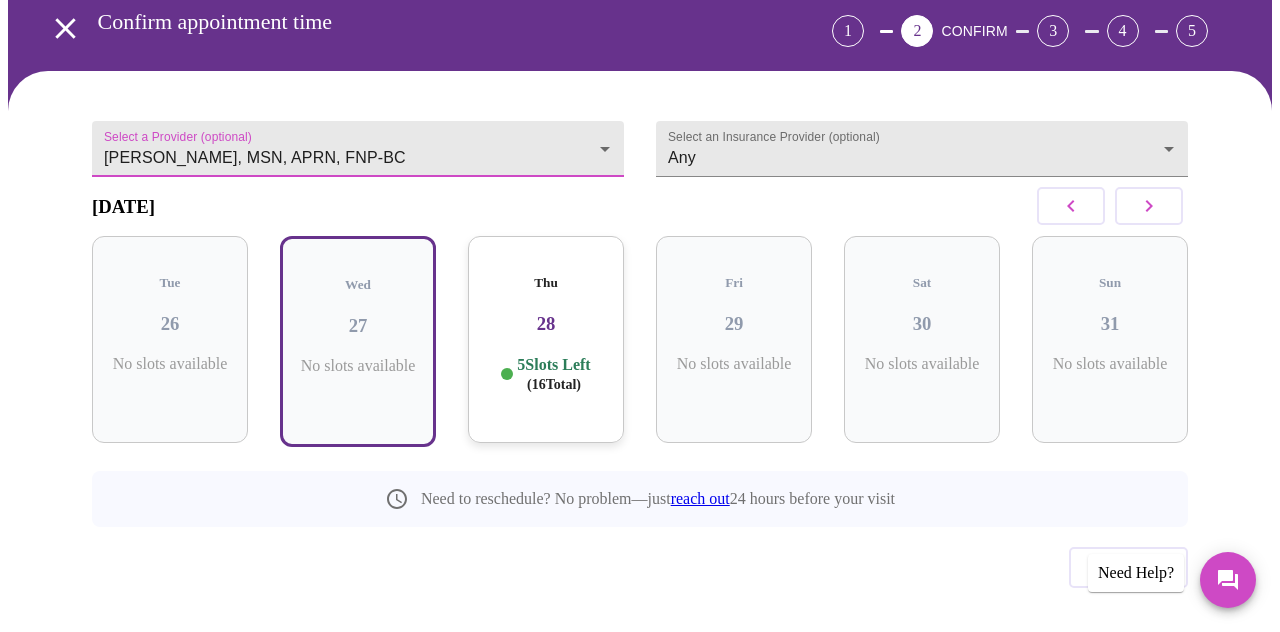 click on "MyMenopauseRx Appointments Messaging Labs Uploads Medications Community Refer a Friend Hi [PERSON_NAME] appointment time 1 2 CONFIRM 3 4 5 Select a Provider (optional) [PERSON_NAME], MSN, APRN, FNP-BC [PERSON_NAME], MSN, APRN, FNP-BC Select an Insurance Provider (optional) Any Any [DATE] Tue 26 No slots available Wed 27 No slots available Thu 28 5  Slots Left ( 16  Total) Fri 29 No slots available Sat 30 No slots available Sun 31 No slots available Need to reschedule? No problem—just  reach out  24 hours before your visit Previous Need Help? Settings Billing Invoices Log out" at bounding box center [640, 288] 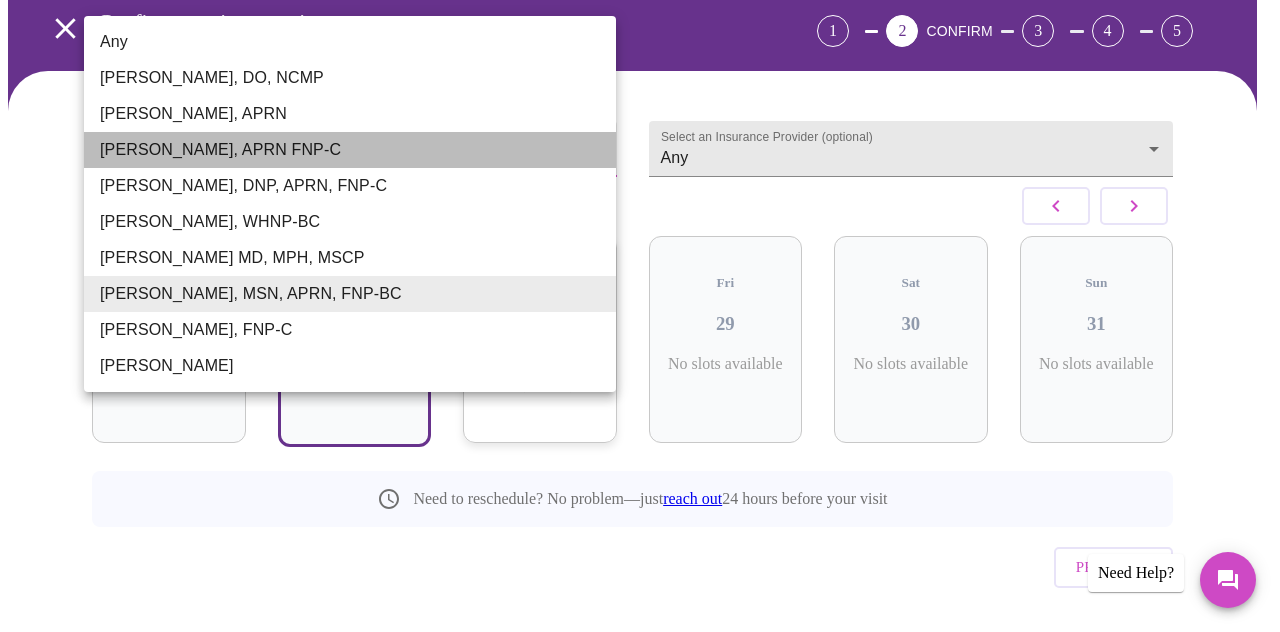 click on "[PERSON_NAME], APRN FNP-C" at bounding box center (350, 150) 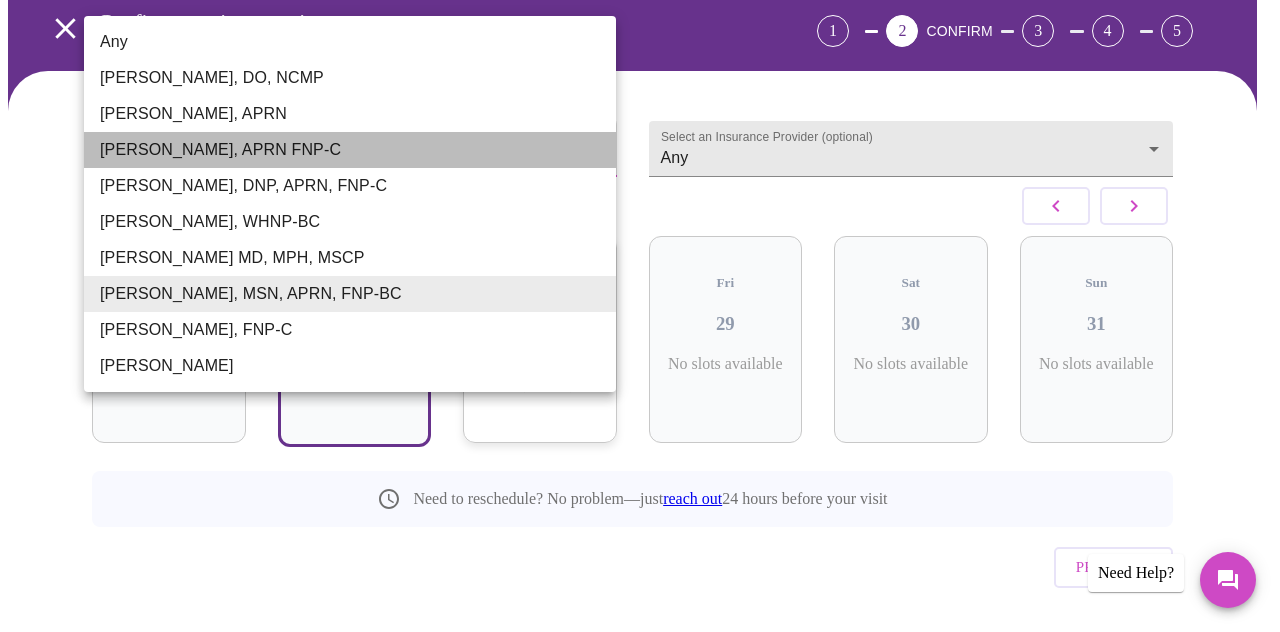 type on "[PERSON_NAME], APRN FNP-C" 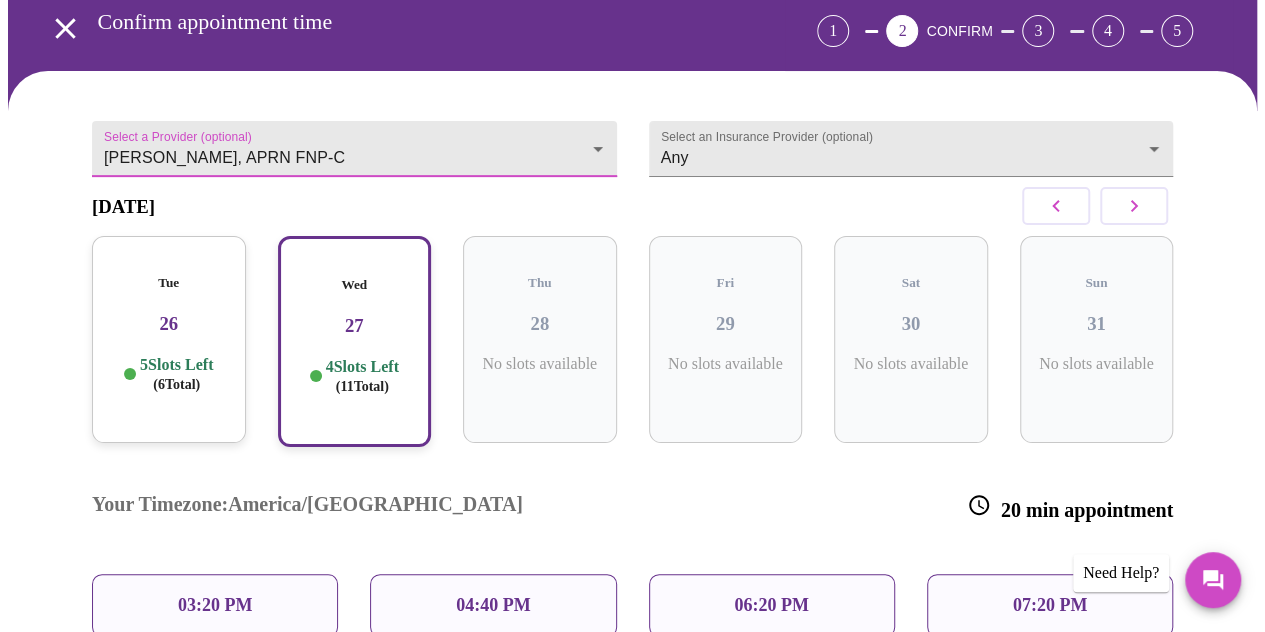 click on "04:40 PM" at bounding box center [493, 605] 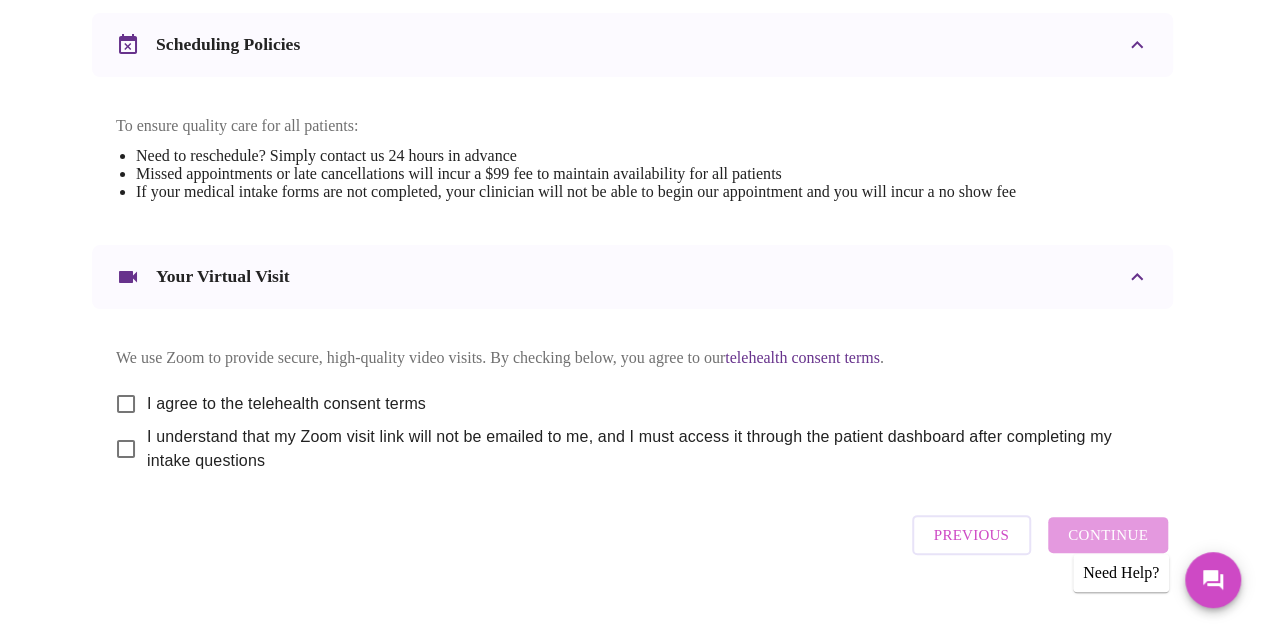 scroll, scrollTop: 801, scrollLeft: 0, axis: vertical 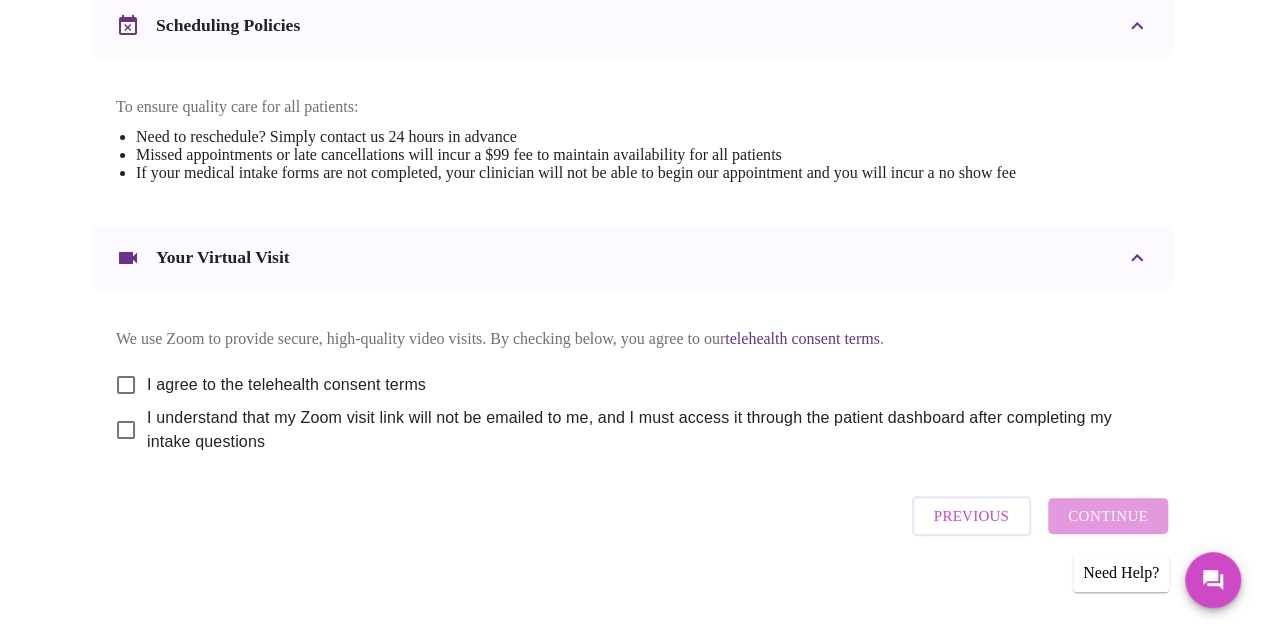 click on "I agree to the telehealth consent terms" at bounding box center (286, 385) 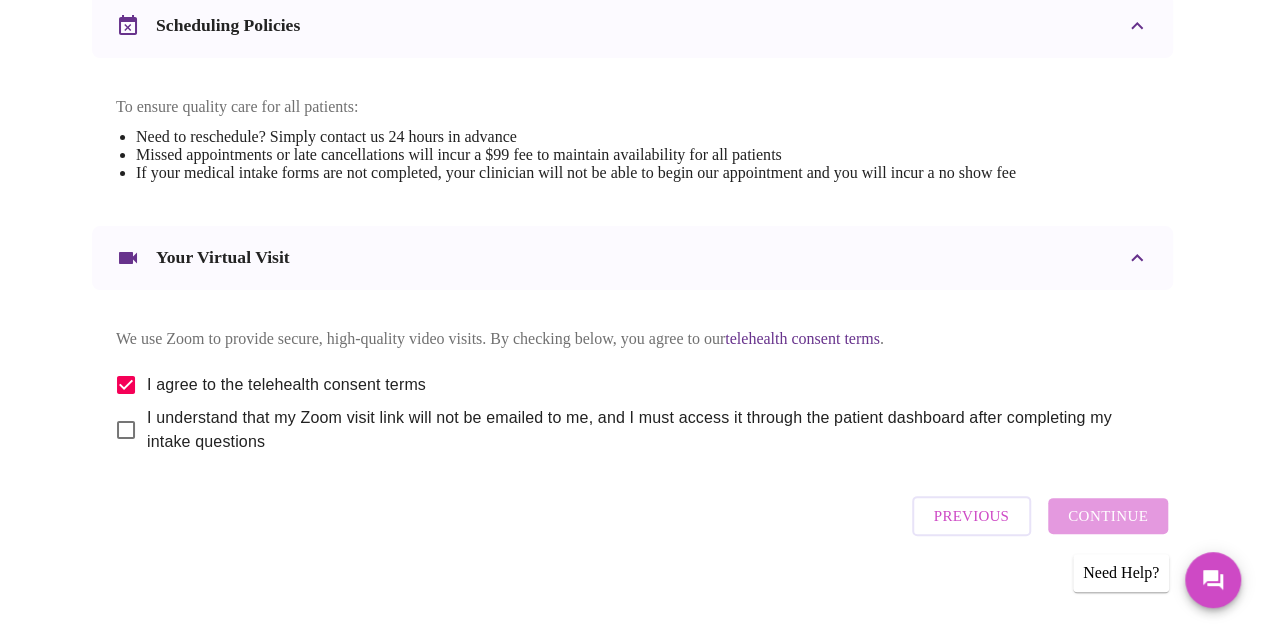 click on "I understand that my Zoom visit link will not be emailed to me, and I must access it through the patient dashboard after completing my intake questions" at bounding box center [640, 430] 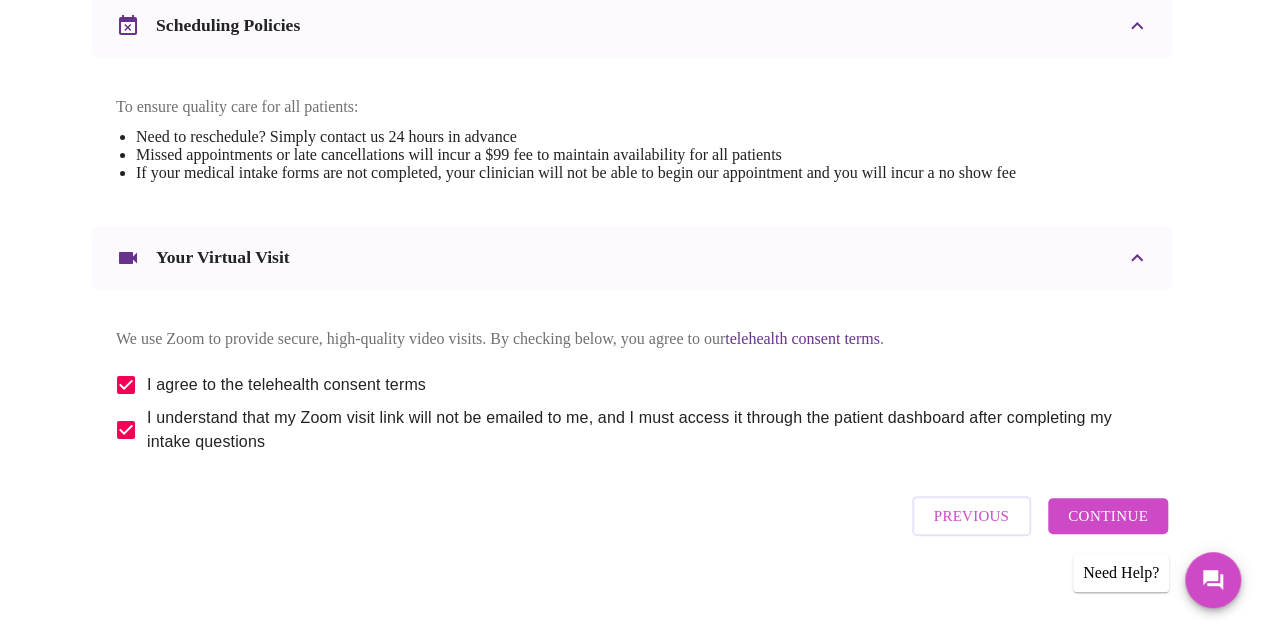 click on "Continue" at bounding box center [1108, 516] 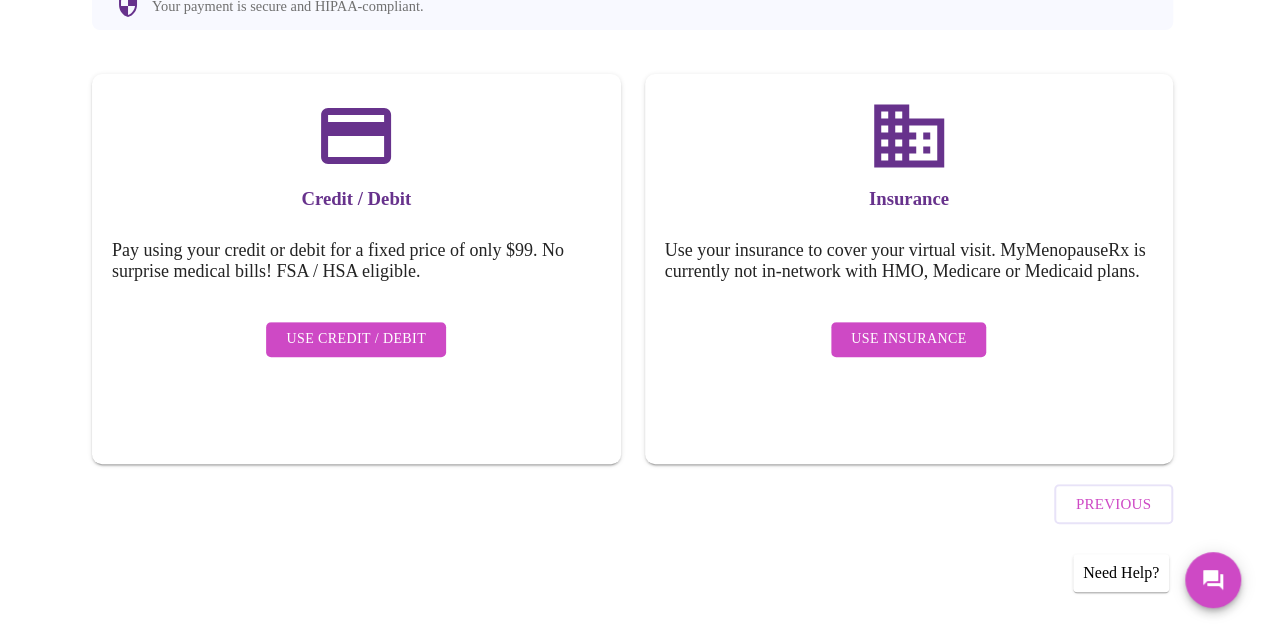 scroll, scrollTop: 246, scrollLeft: 0, axis: vertical 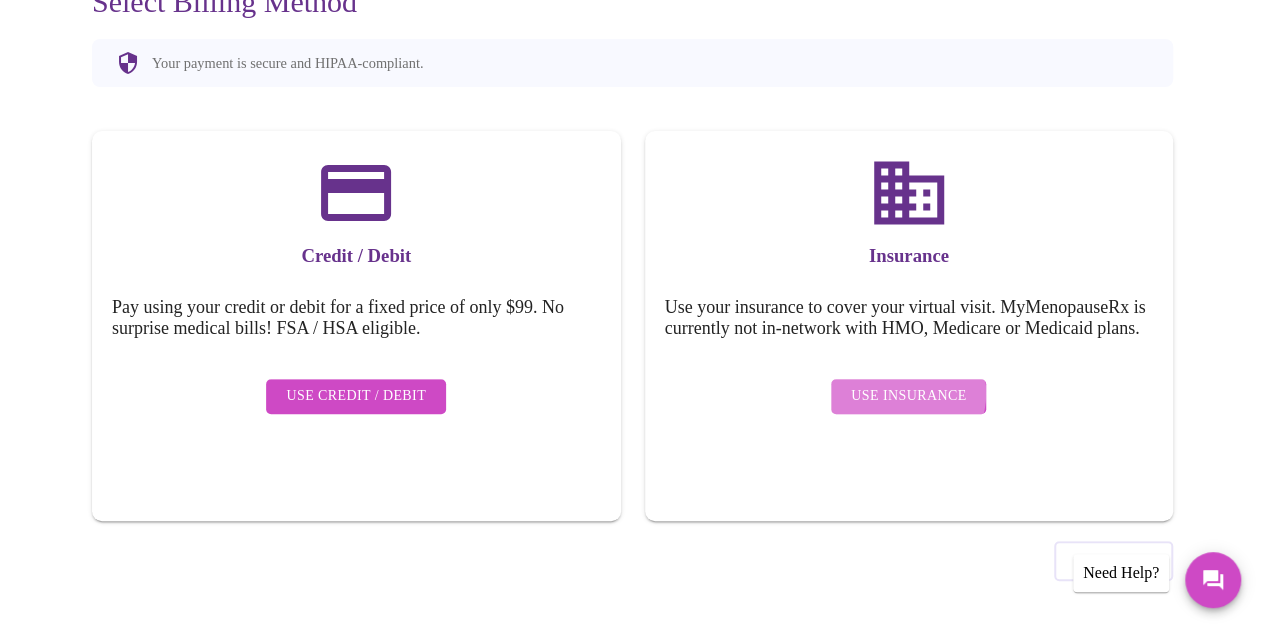 click on "Use Insurance" at bounding box center [908, 396] 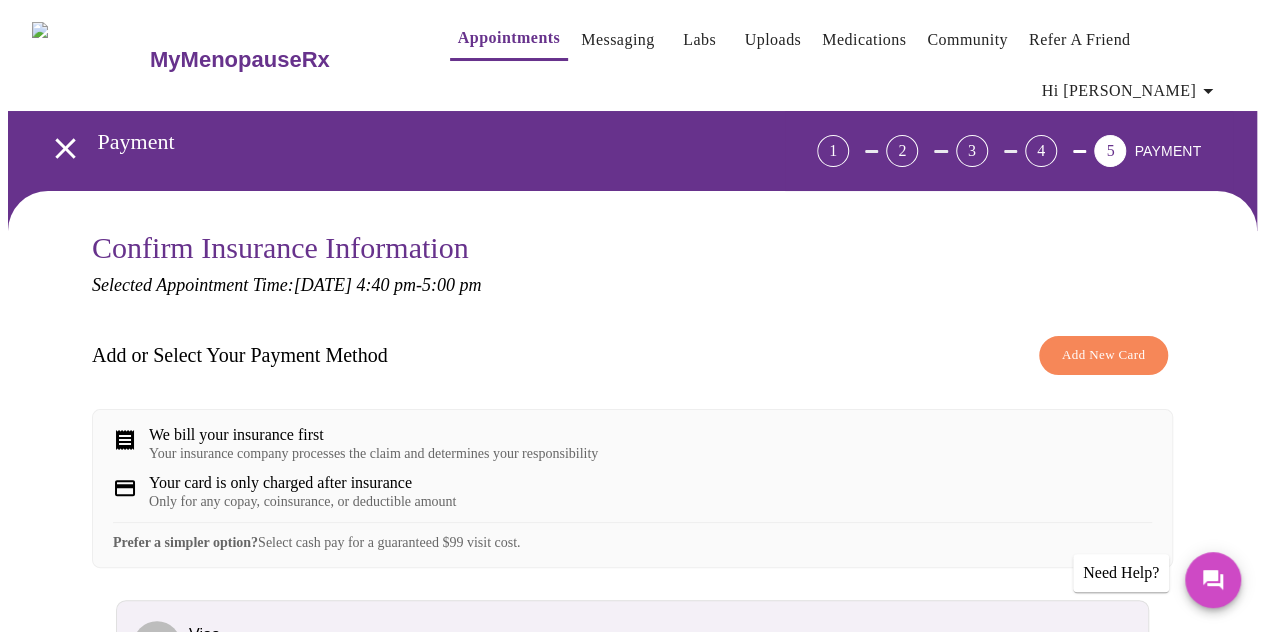 scroll, scrollTop: 263, scrollLeft: 0, axis: vertical 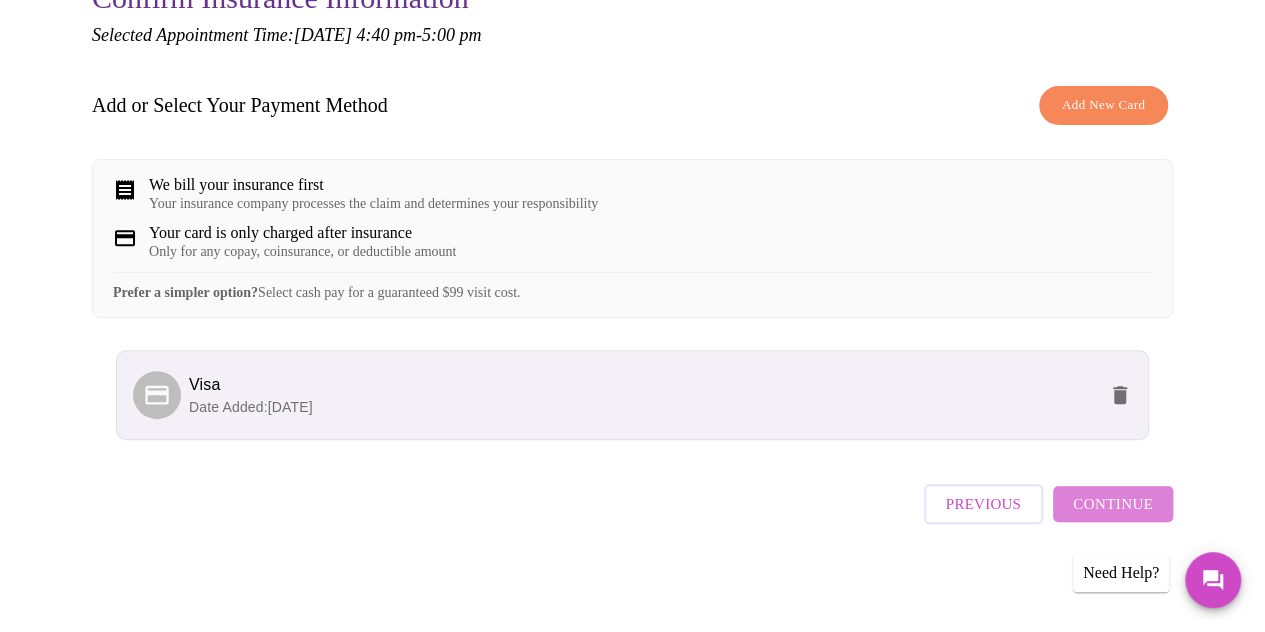 click on "Continue" at bounding box center [1113, 504] 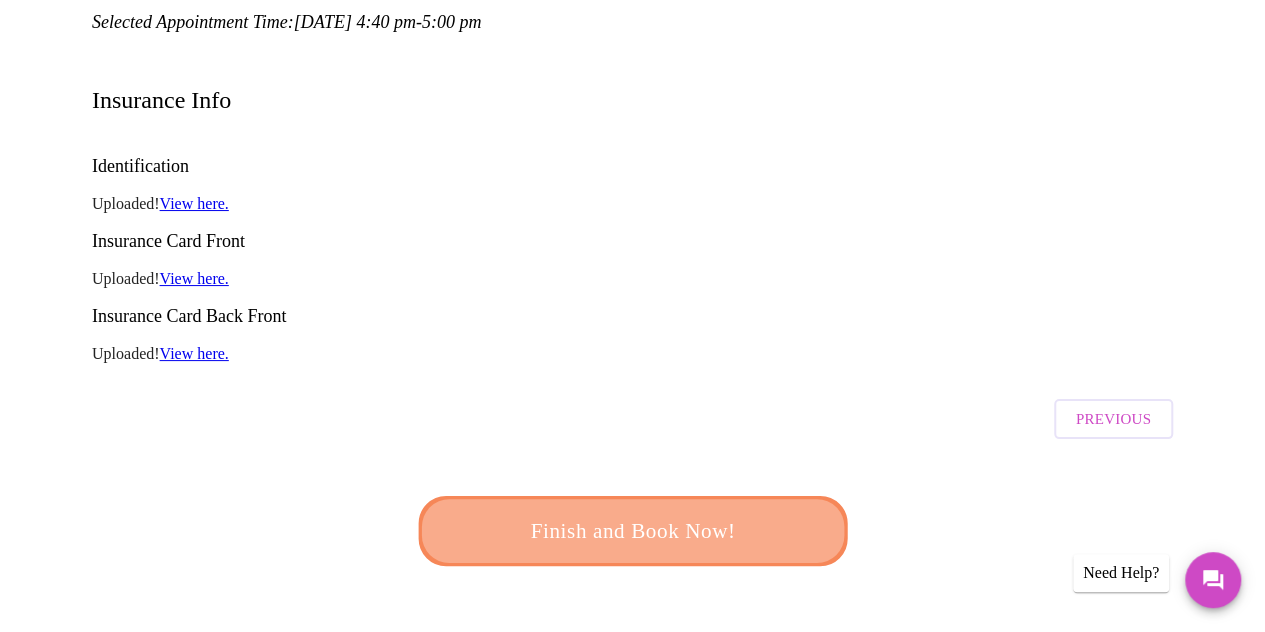 click on "Finish and Book Now!" at bounding box center [633, 531] 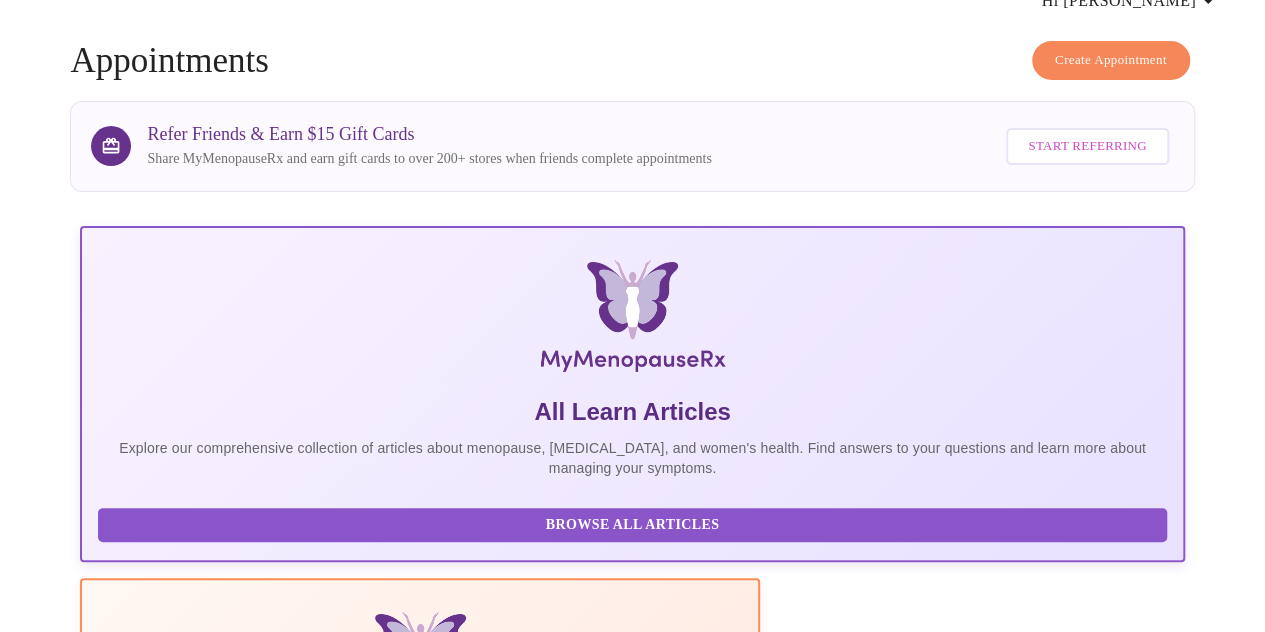 scroll, scrollTop: 263, scrollLeft: 0, axis: vertical 